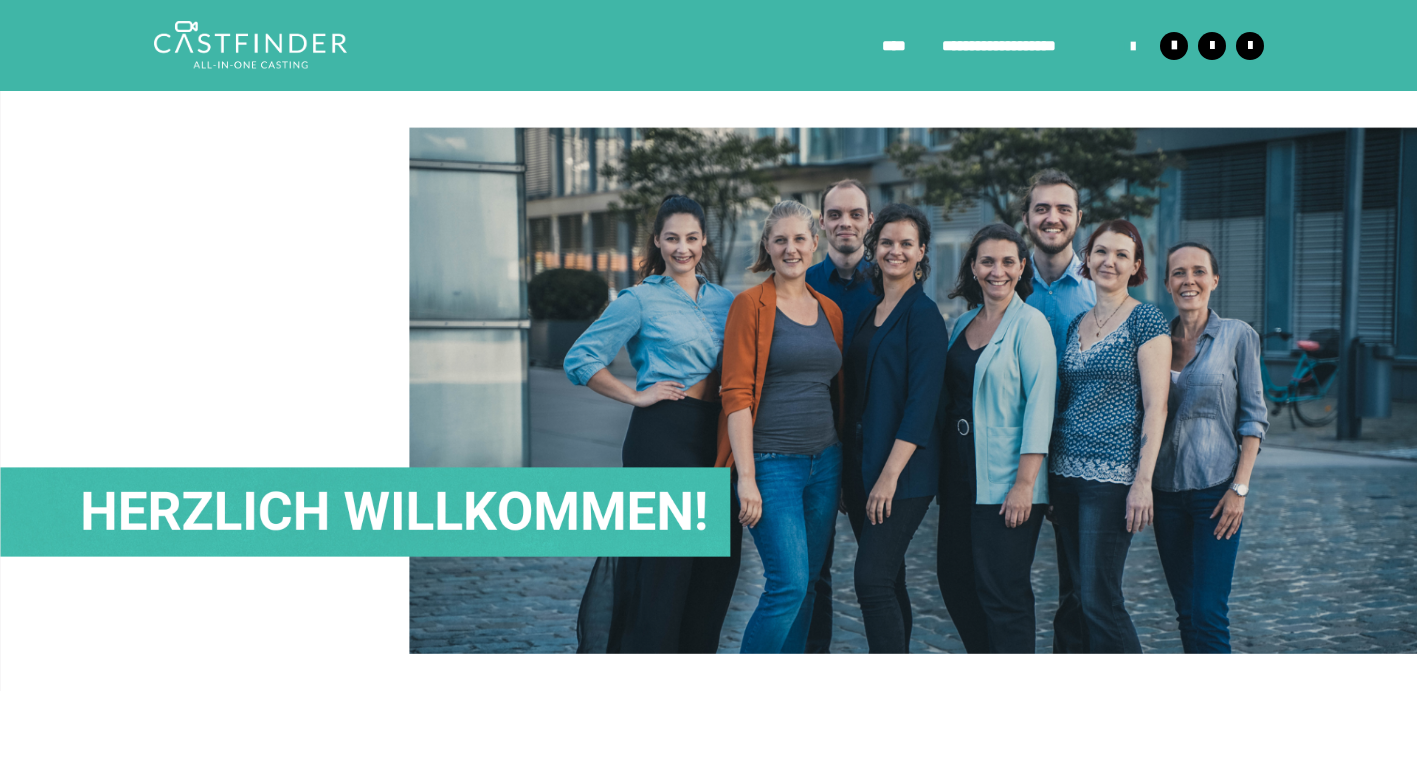 scroll, scrollTop: 0, scrollLeft: 0, axis: both 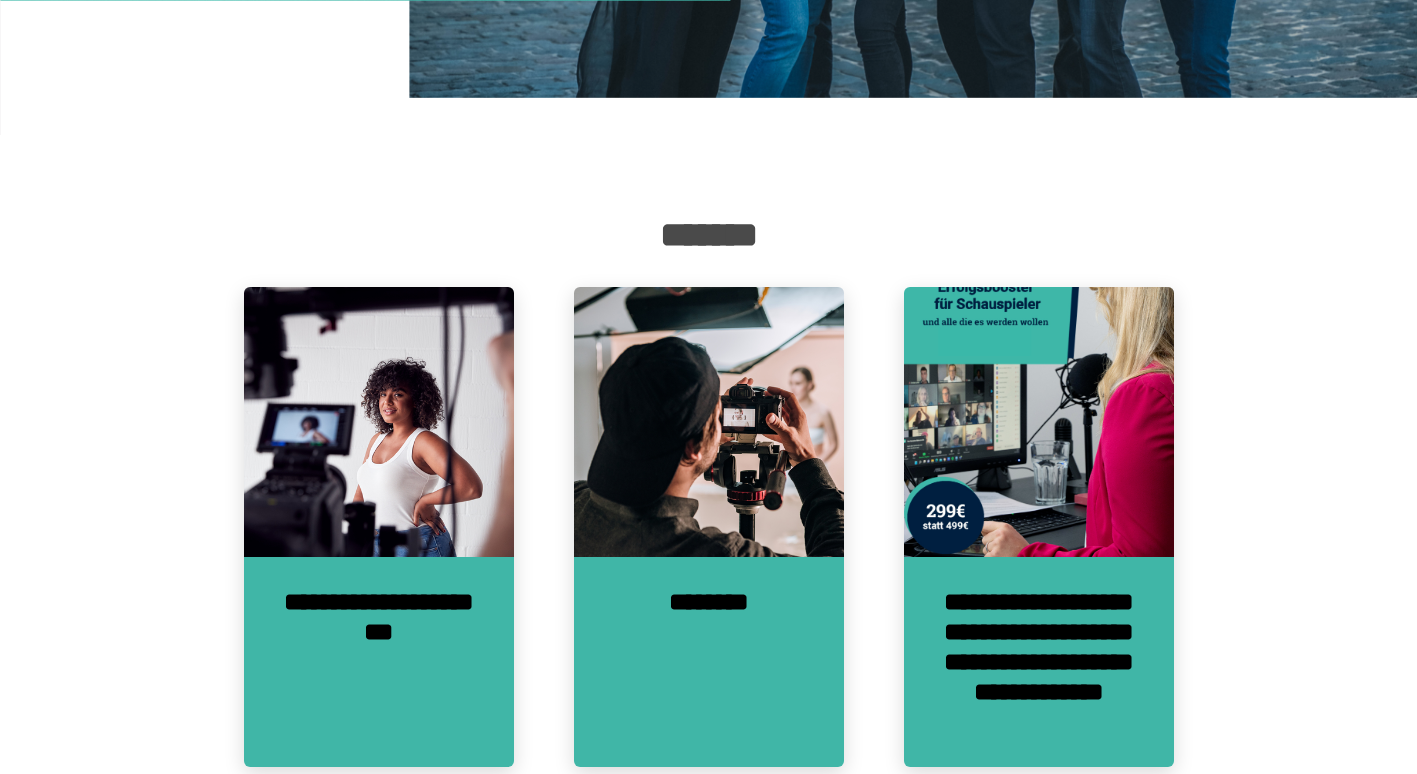 click on "*******" at bounding box center [708, 235] 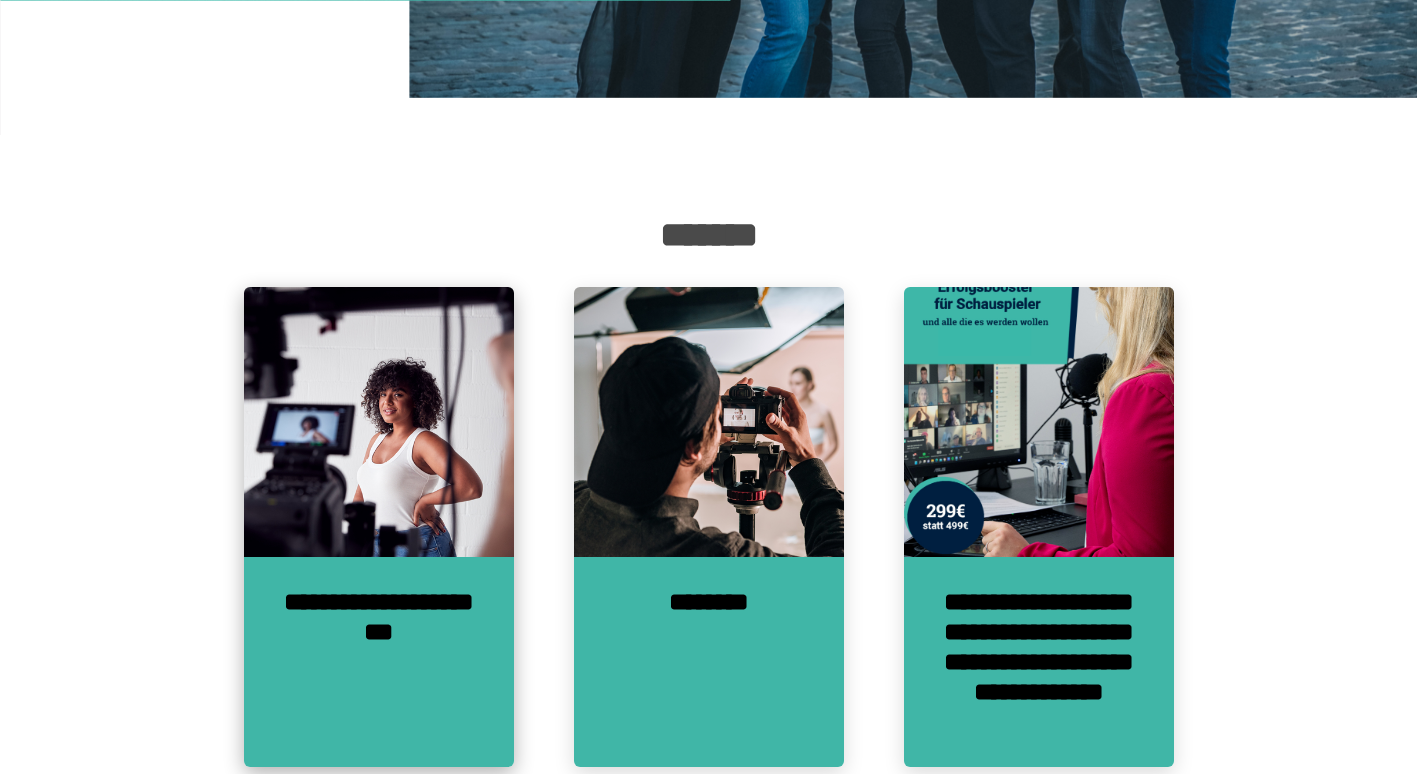 click at bounding box center (379, 422) 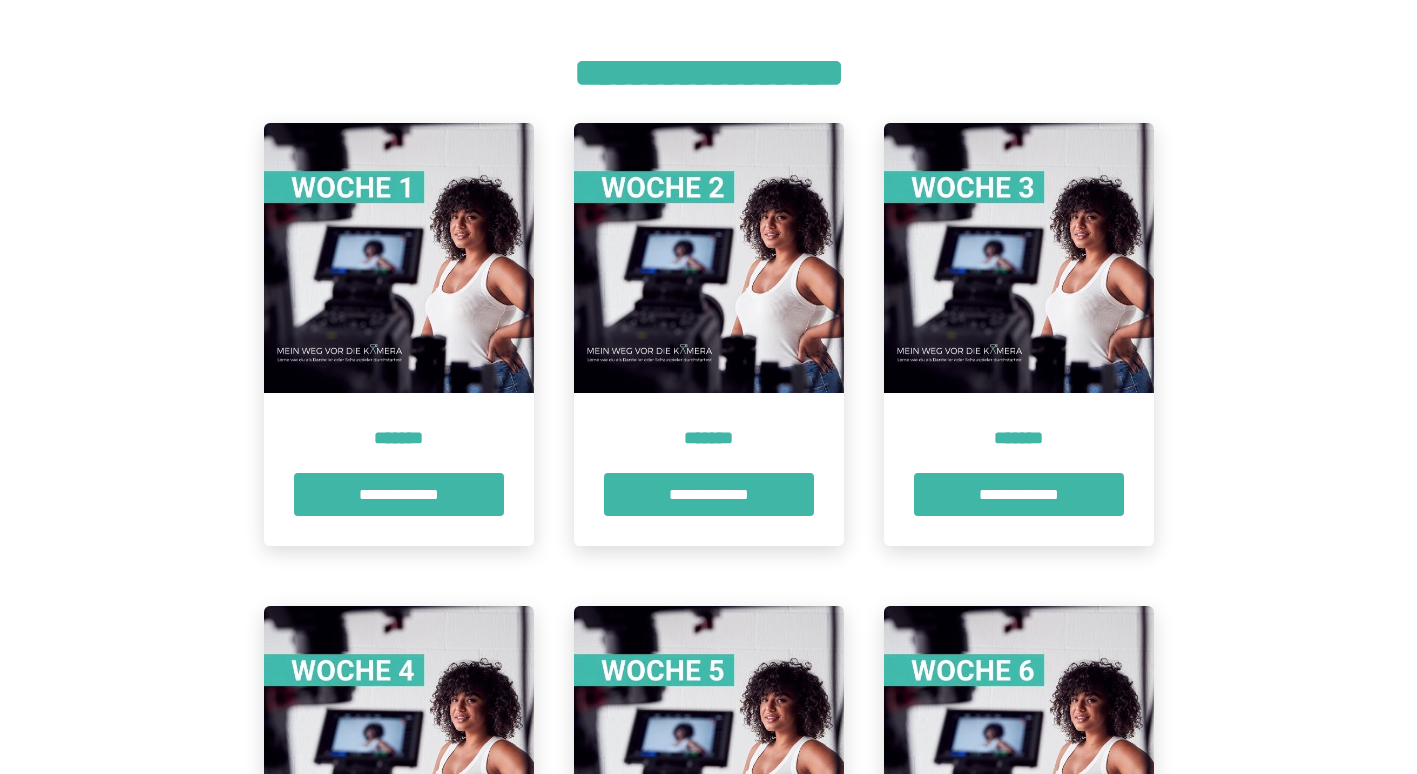 scroll, scrollTop: 416, scrollLeft: 0, axis: vertical 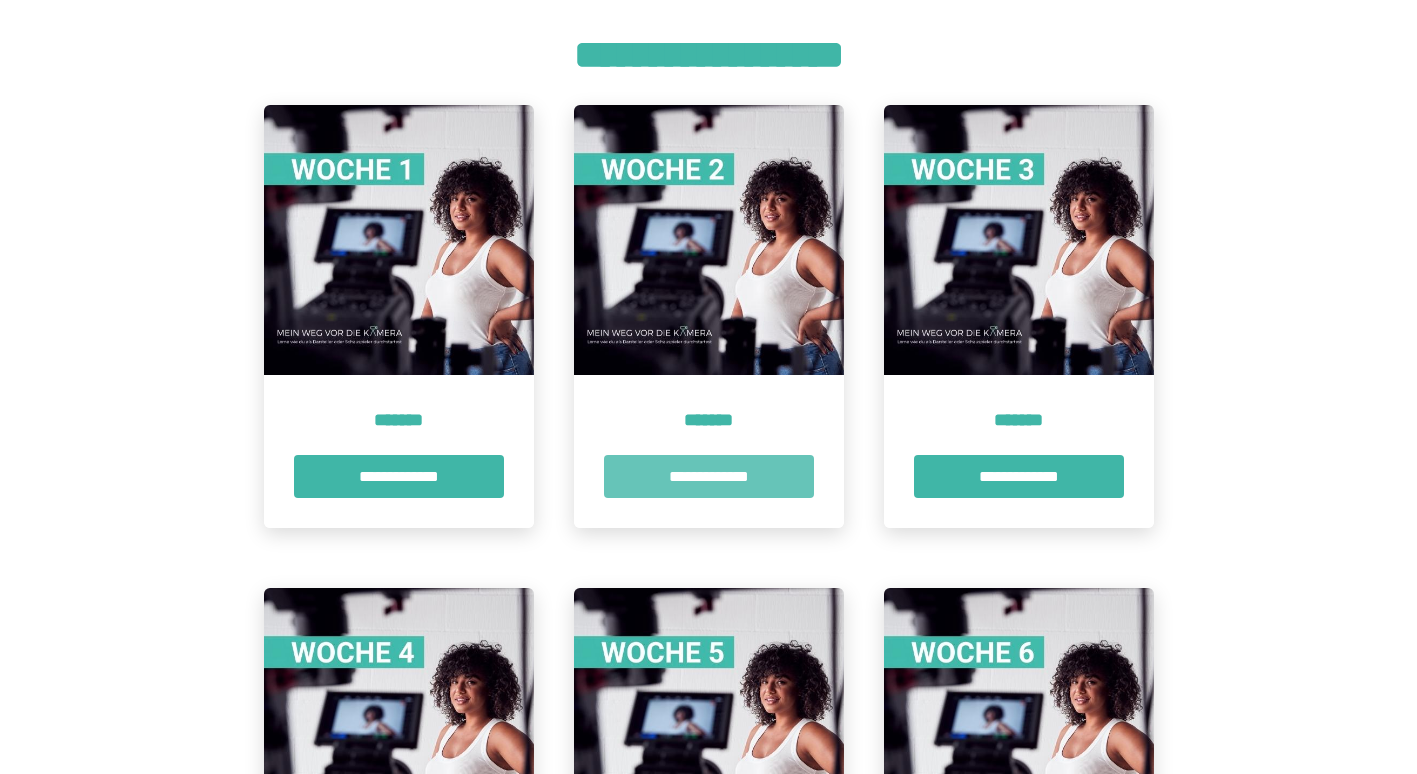 click on "**********" at bounding box center [709, 476] 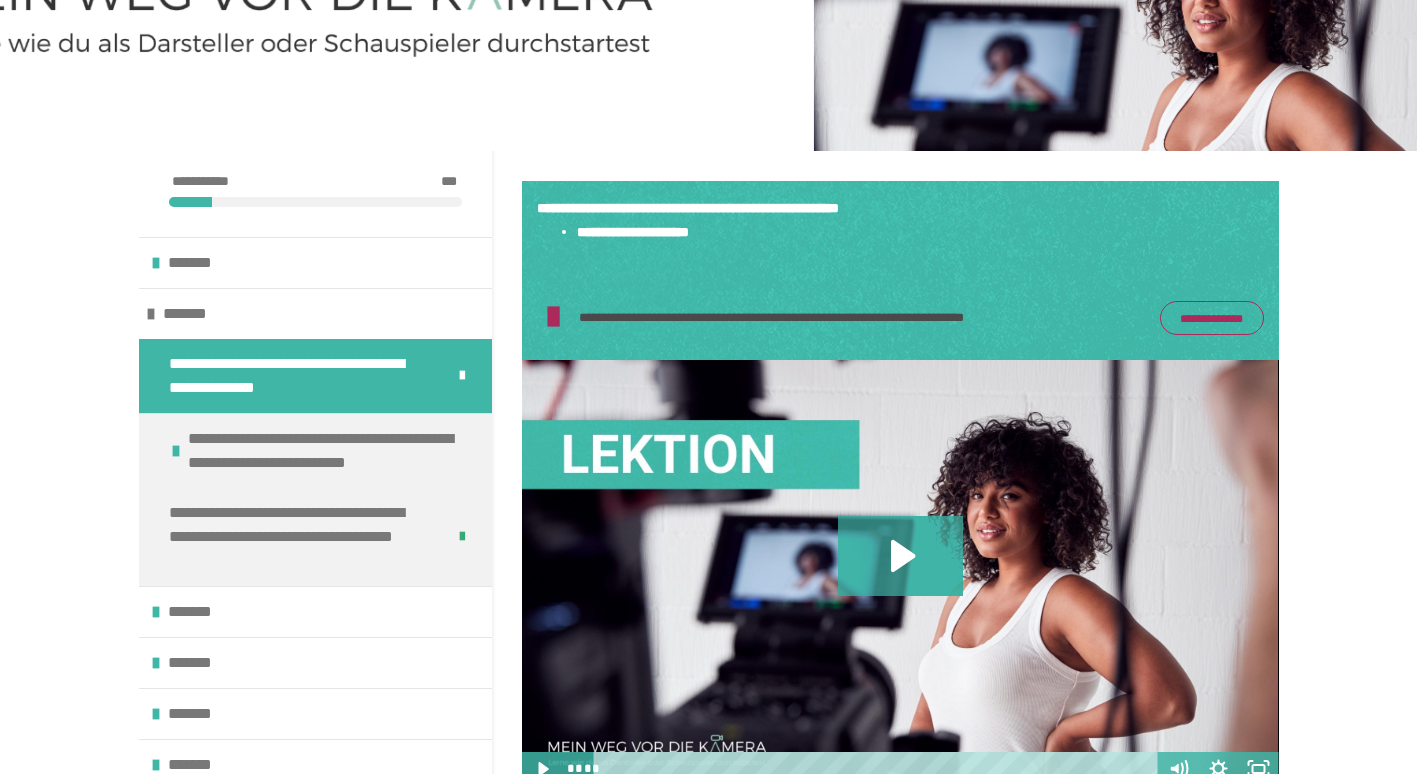 scroll, scrollTop: 219, scrollLeft: 0, axis: vertical 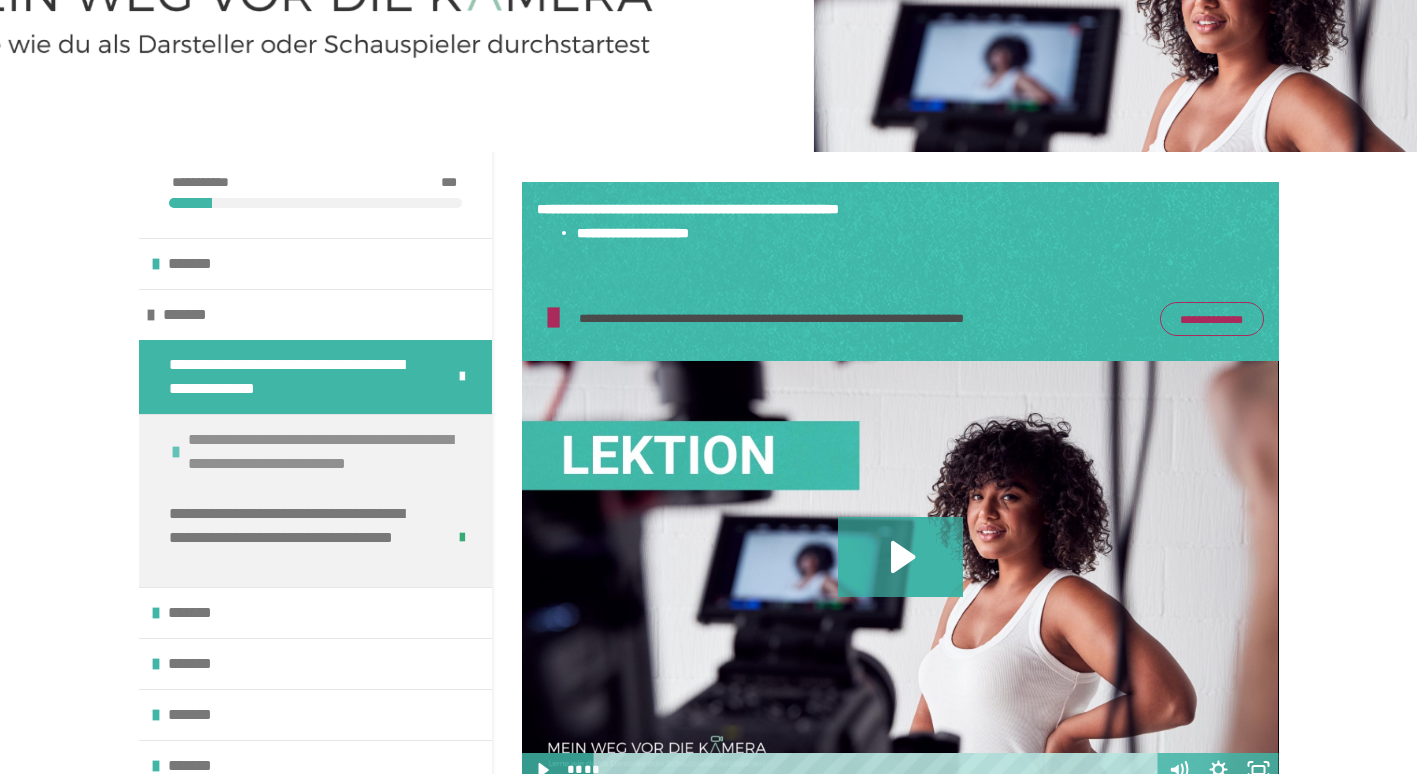 click on "**********" at bounding box center (335, 452) 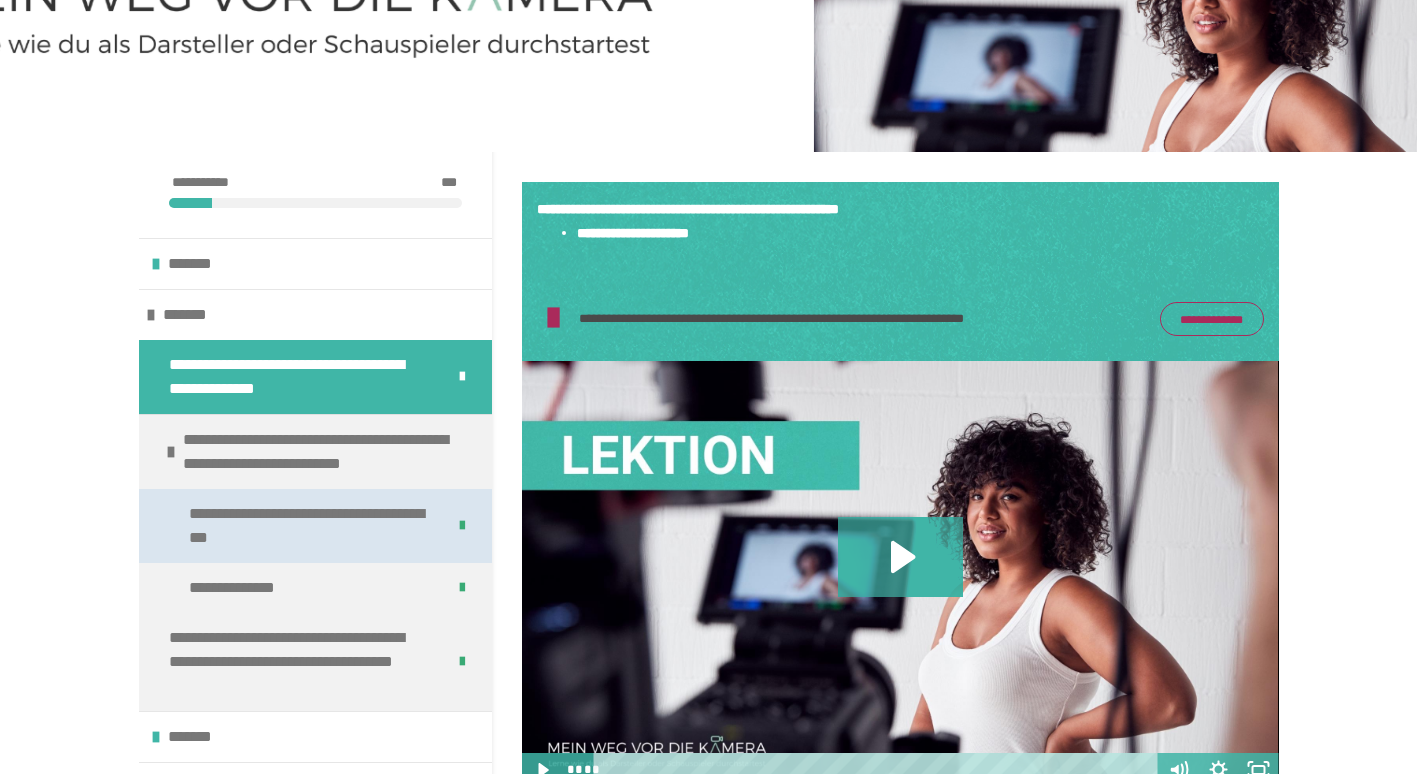 click on "**********" at bounding box center [309, 526] 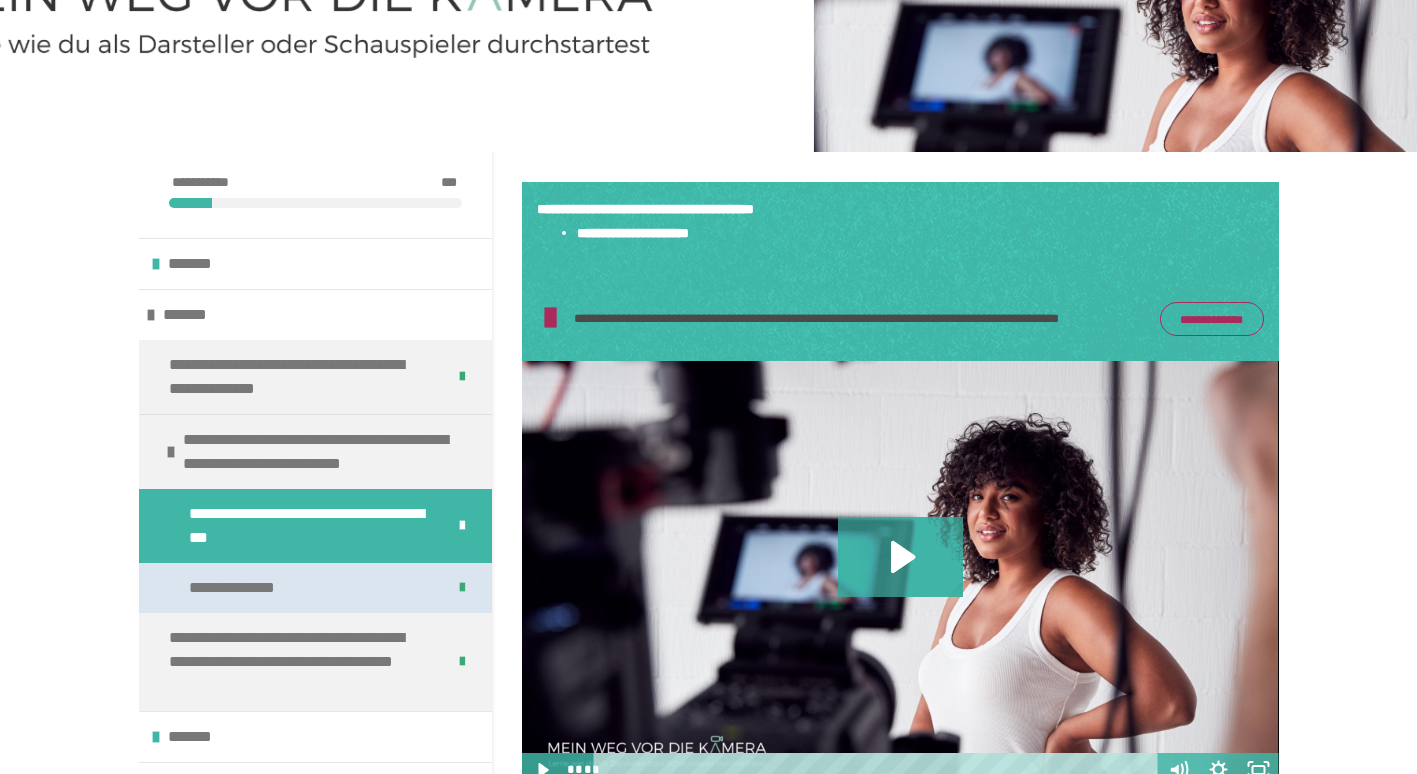 click on "**********" at bounding box center [238, 588] 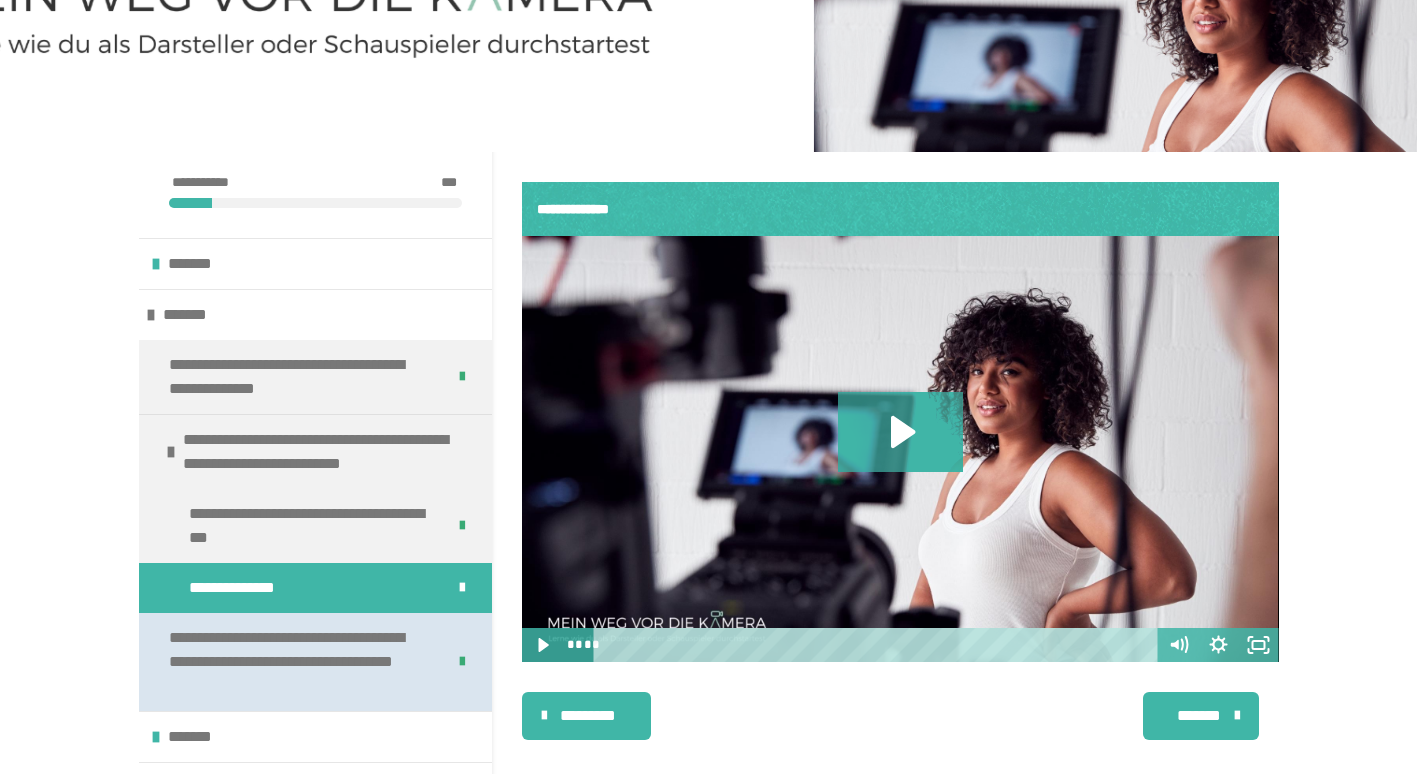click on "**********" at bounding box center (299, 662) 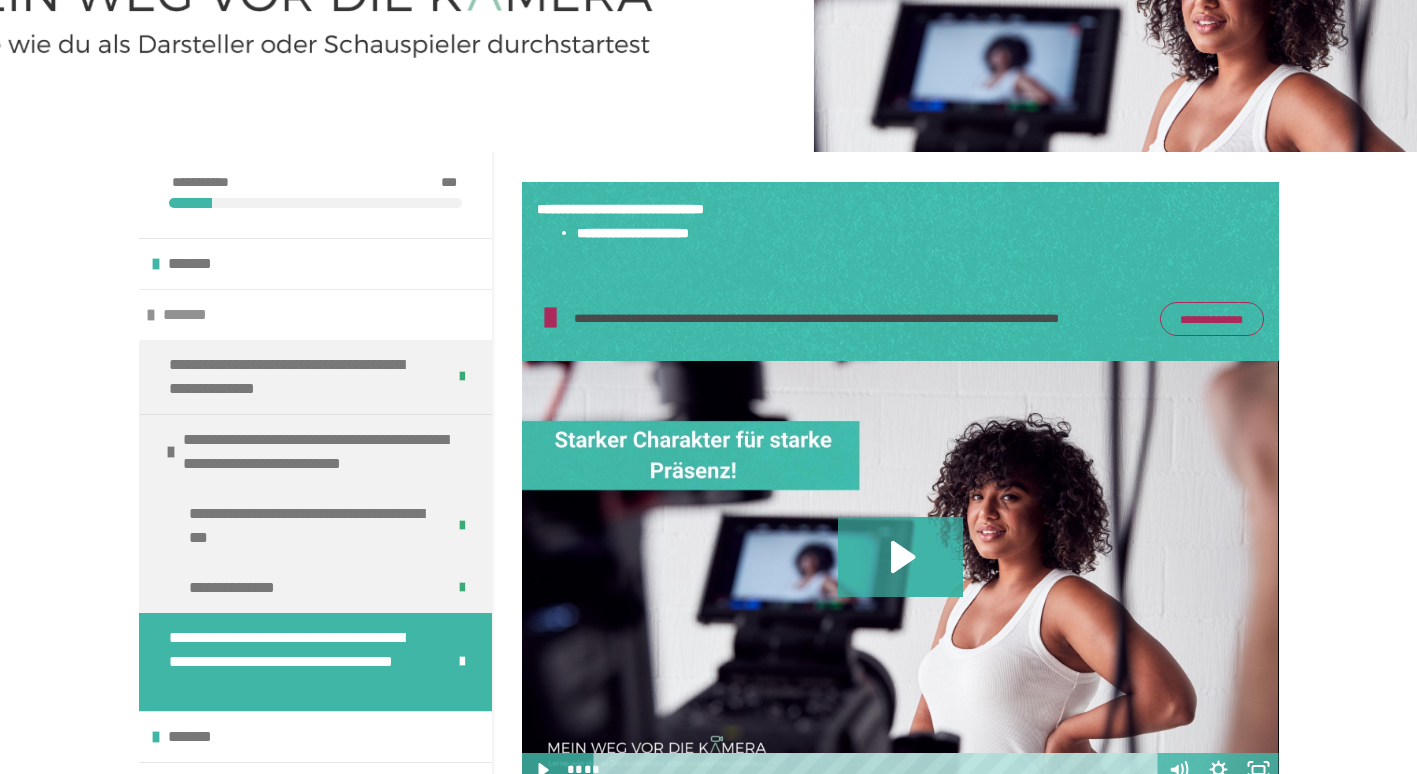 click on "*******" at bounding box center [315, 314] 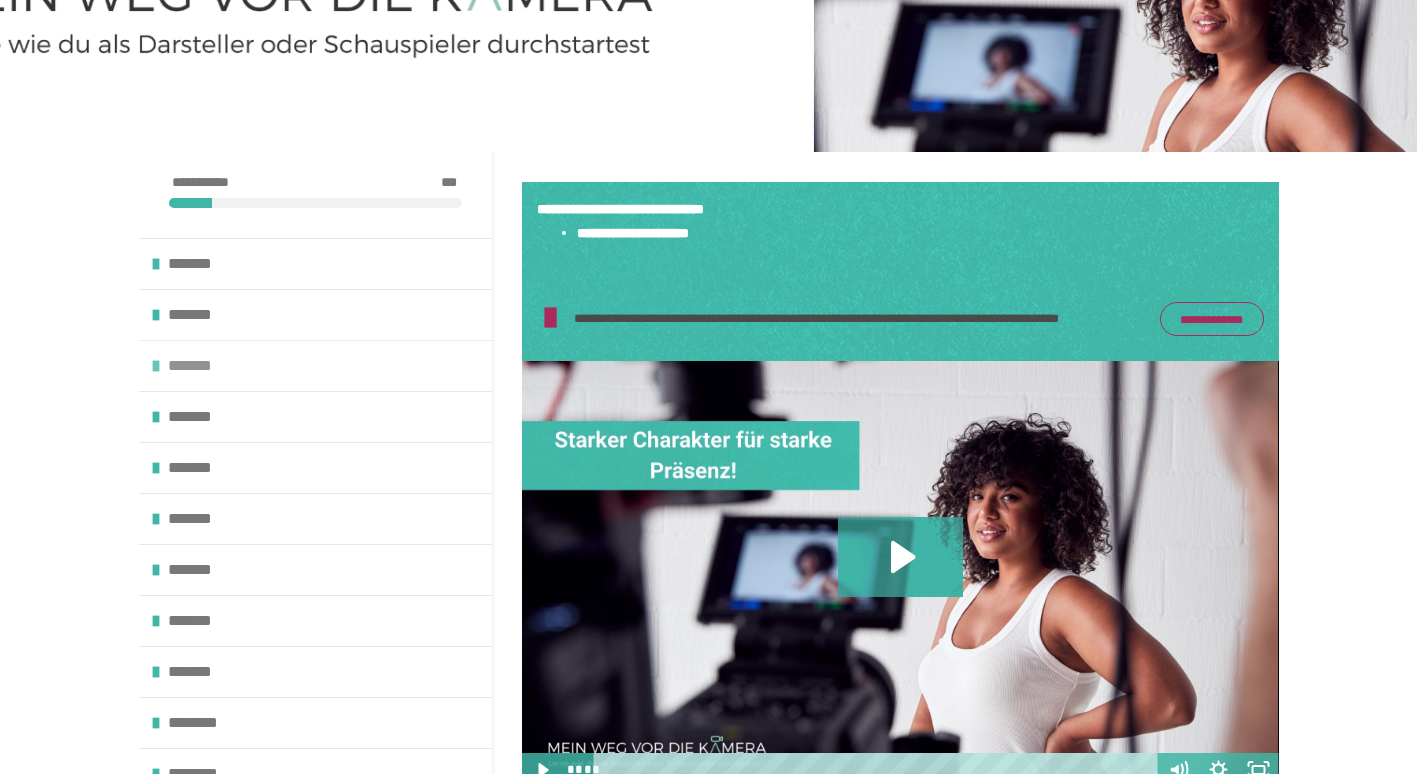 click at bounding box center [156, 366] 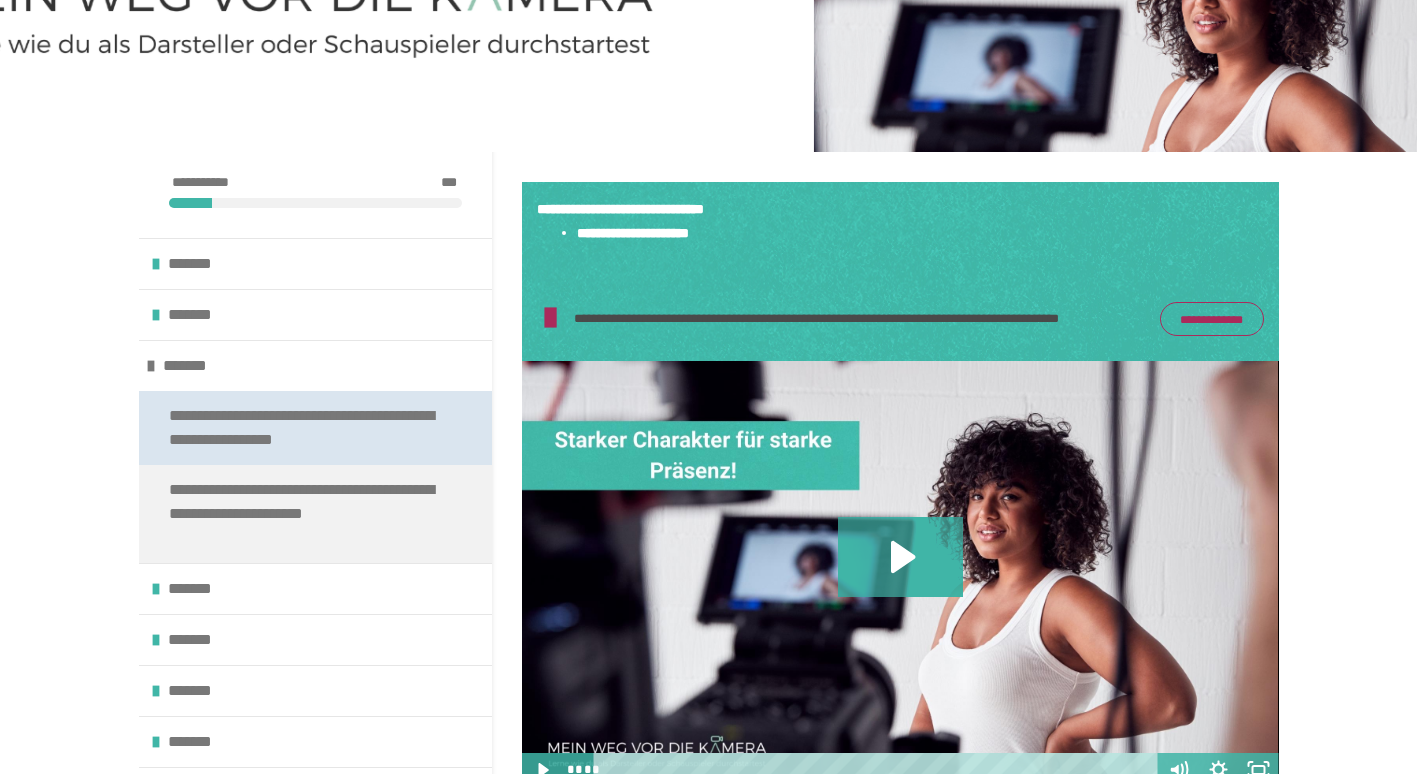click on "**********" at bounding box center (307, 428) 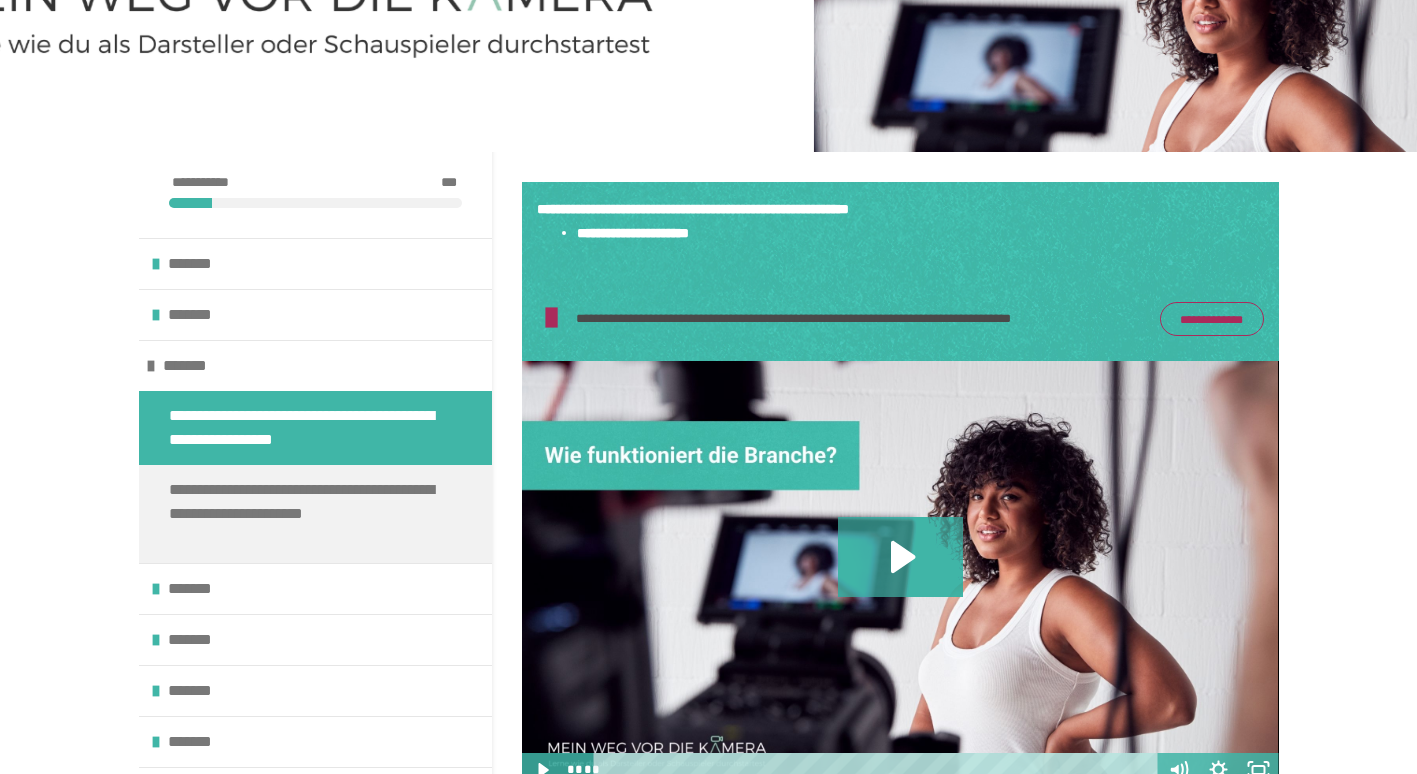 click on "**********" at bounding box center [1212, 319] 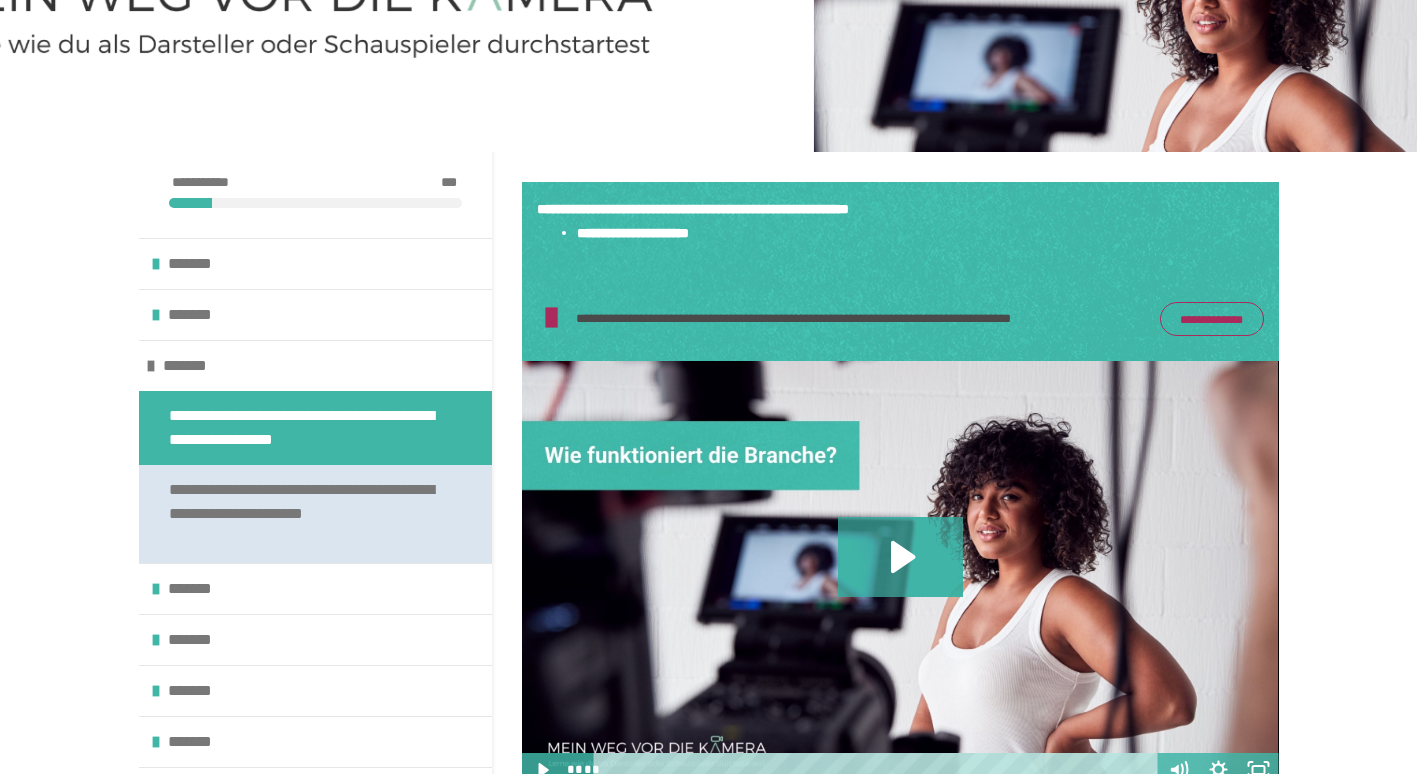 click on "**********" at bounding box center [307, 514] 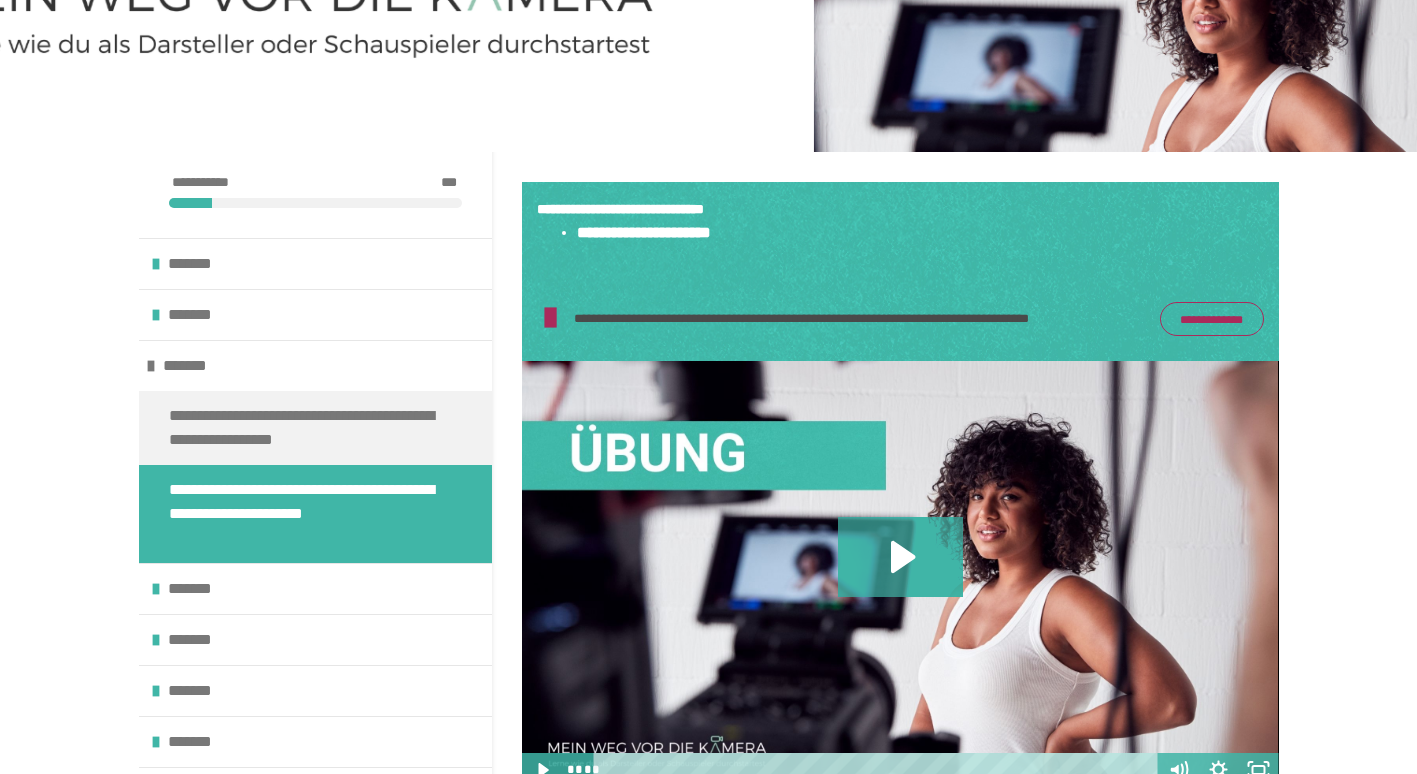 click on "**********" at bounding box center (1212, 319) 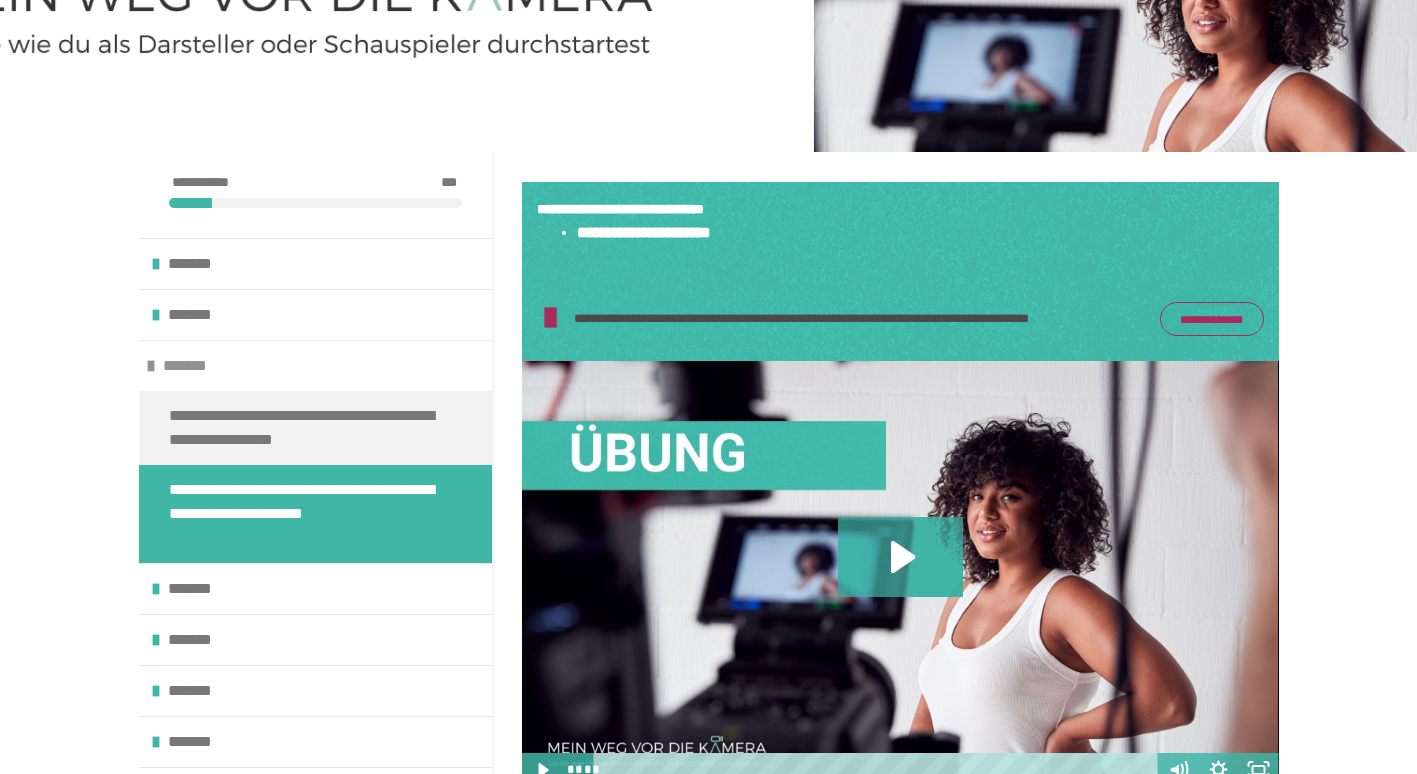click on "*******" at bounding box center [194, 366] 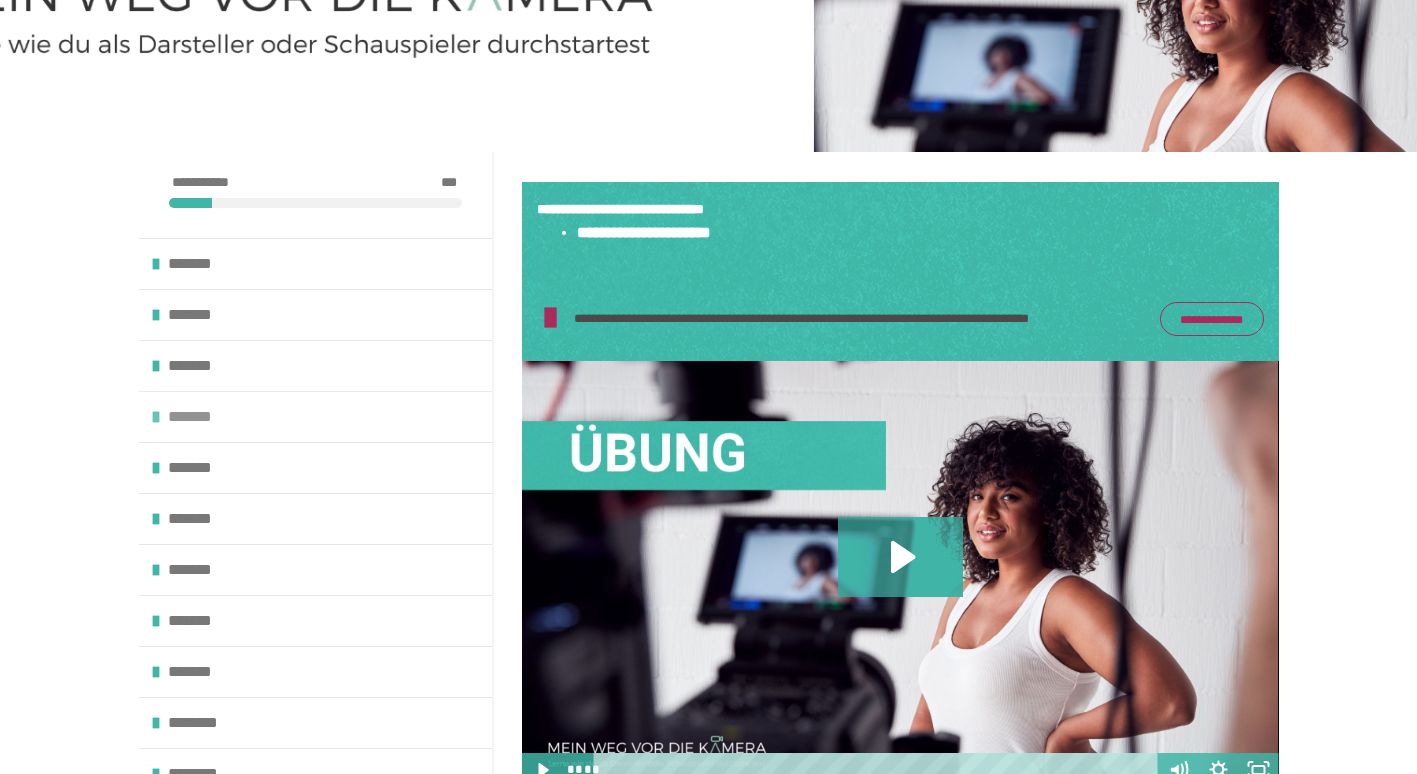 click on "*******" at bounding box center (199, 417) 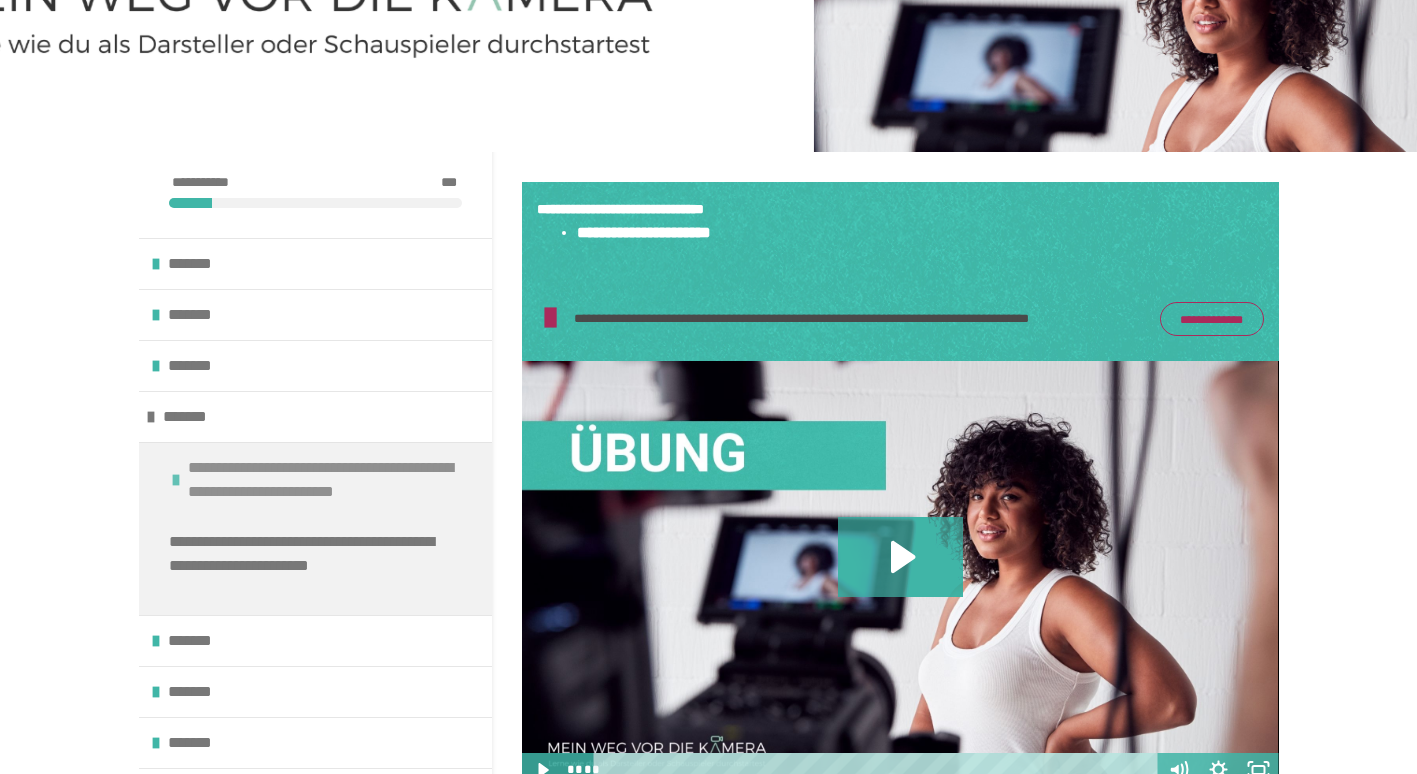 click on "**********" at bounding box center [335, 480] 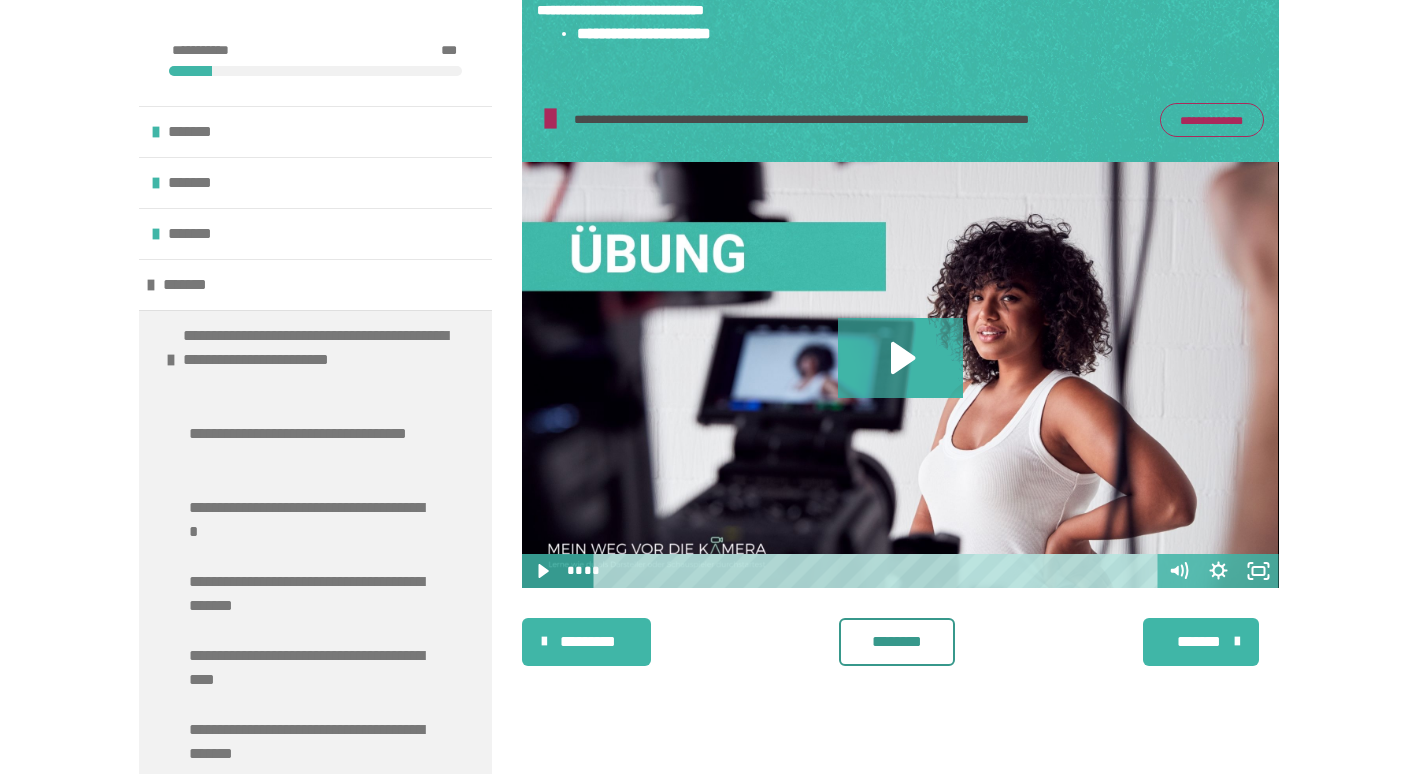 scroll, scrollTop: 431, scrollLeft: 0, axis: vertical 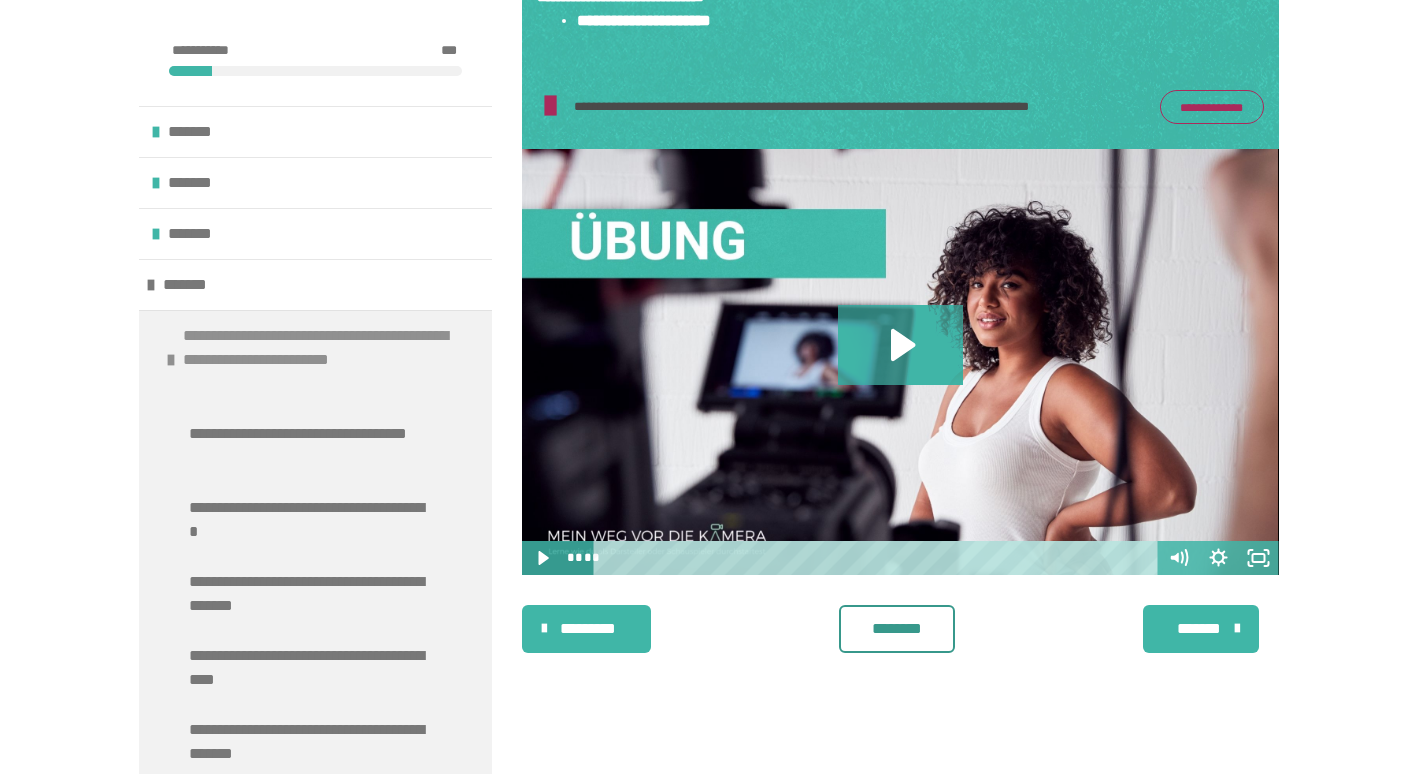 click on "**********" at bounding box center (322, 360) 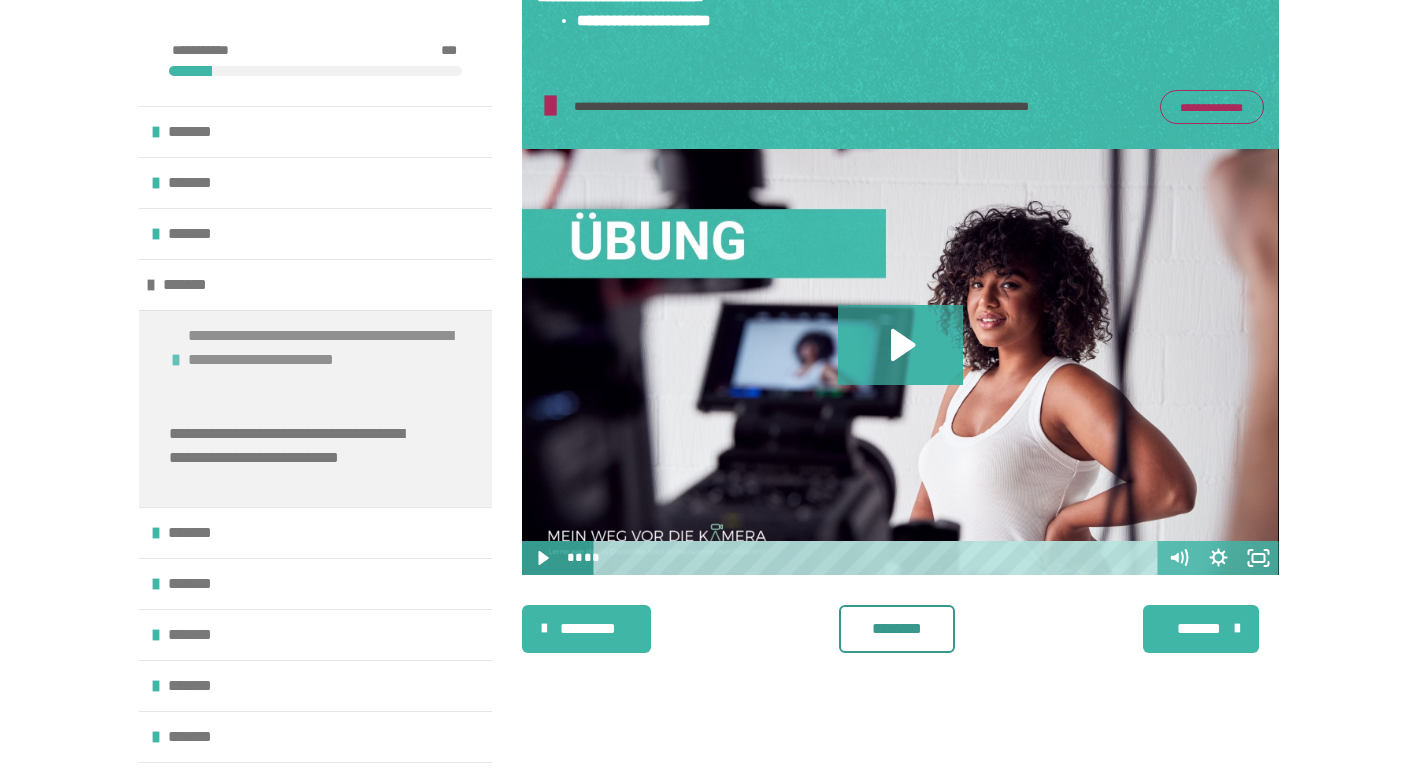 click on "**********" at bounding box center (327, 360) 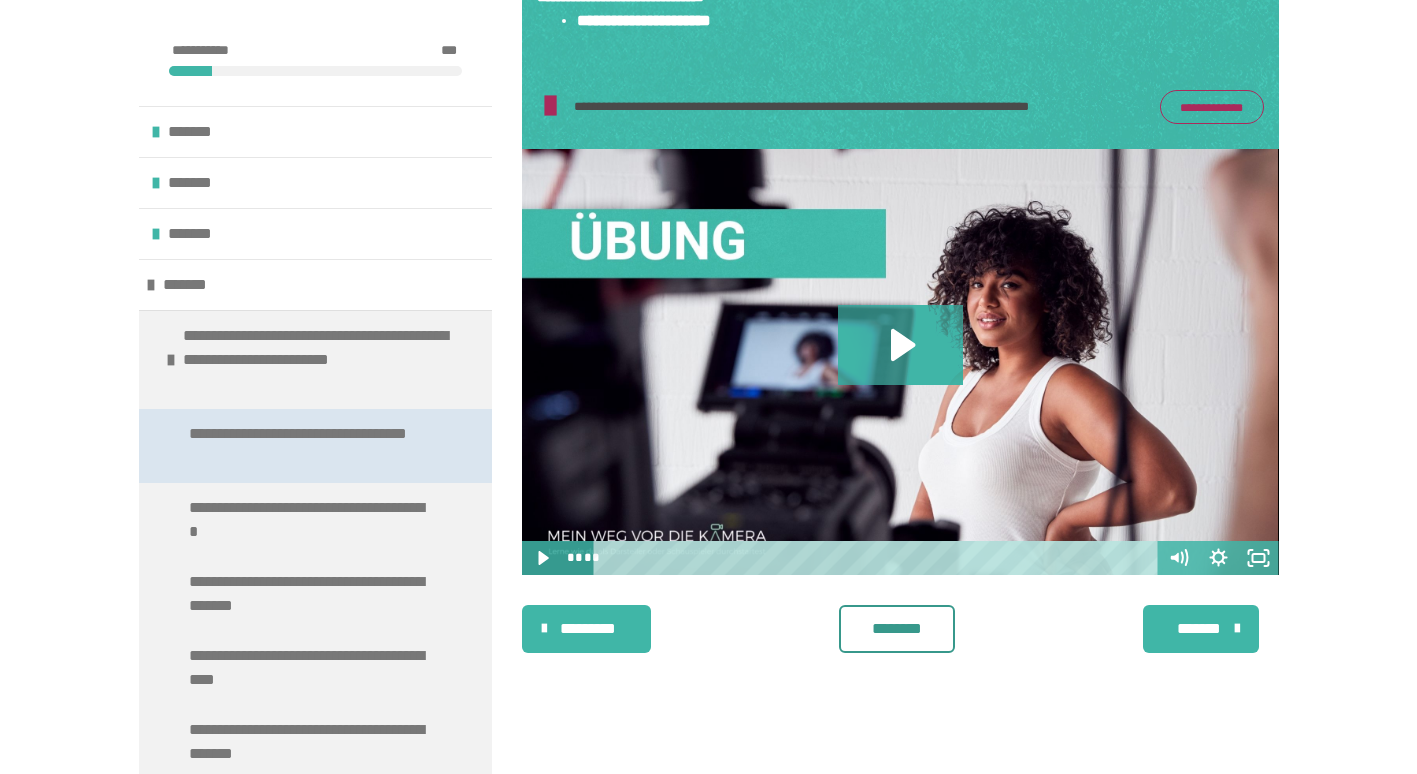 click on "**********" at bounding box center [310, 446] 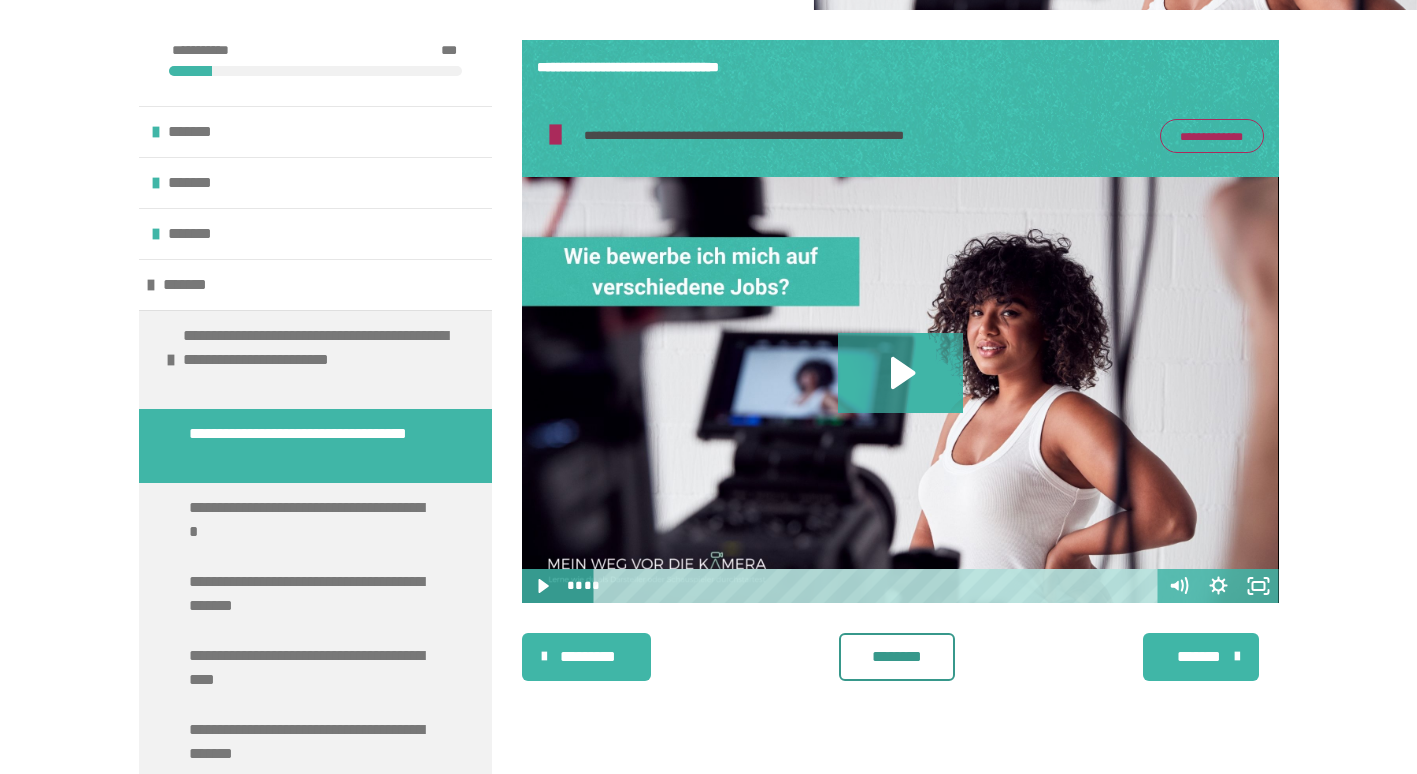 click on "**********" at bounding box center [1212, 136] 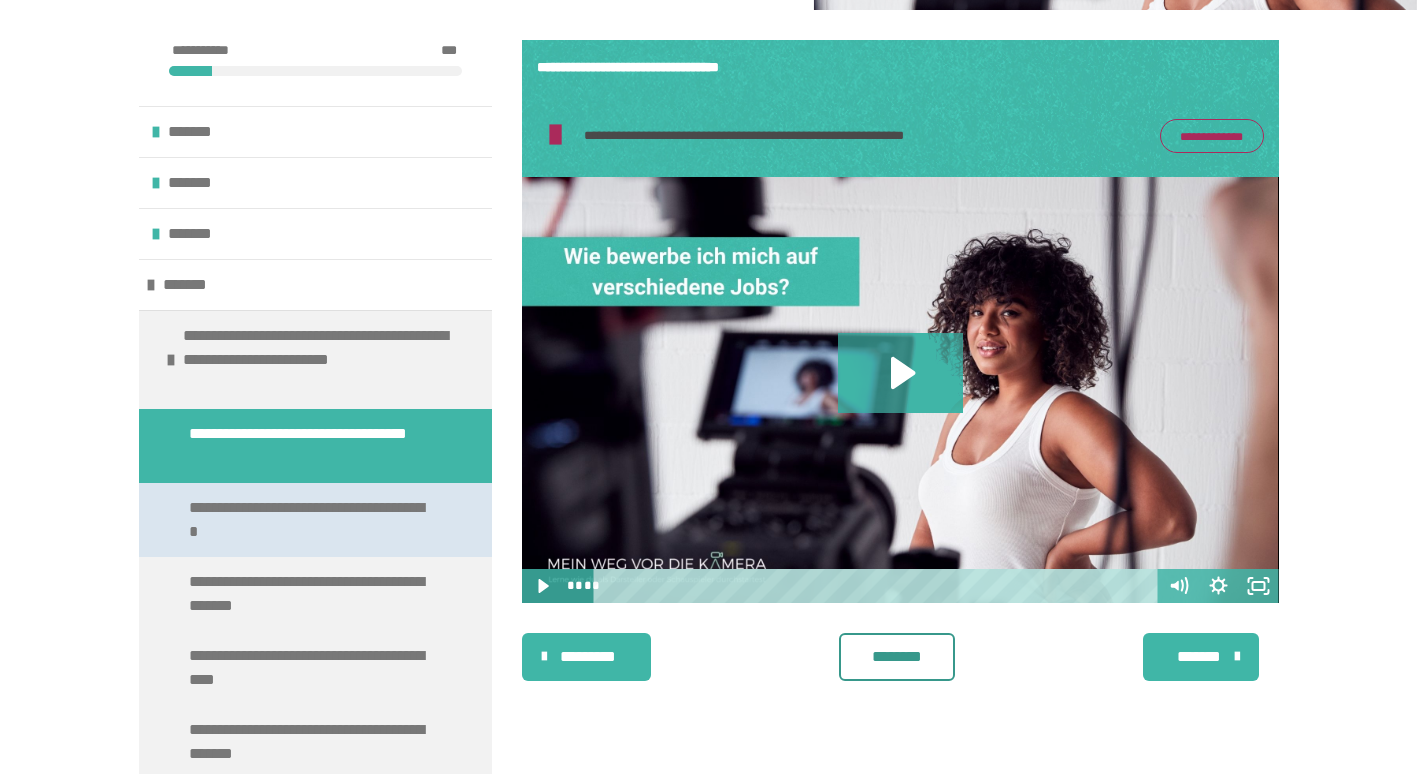 click on "**********" at bounding box center [310, 520] 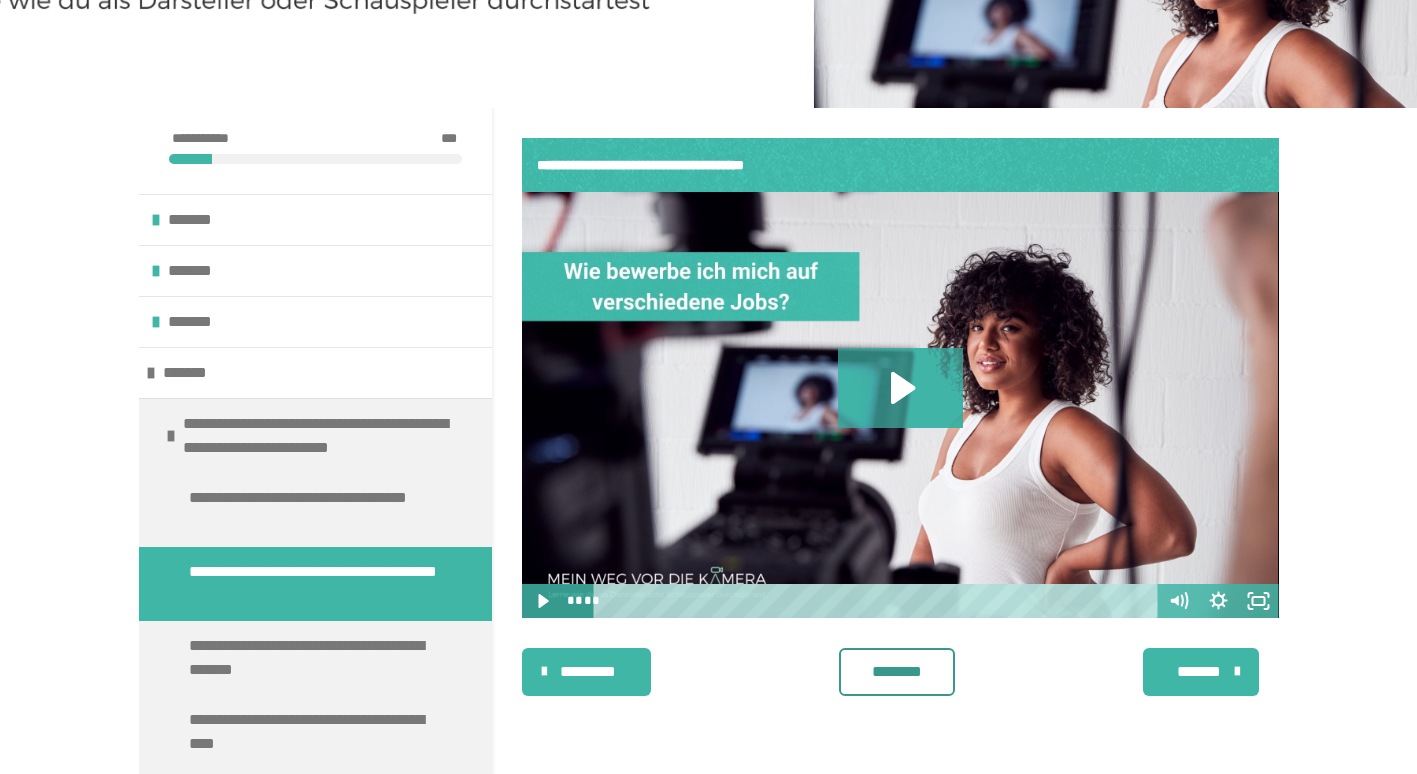 scroll, scrollTop: 261, scrollLeft: 0, axis: vertical 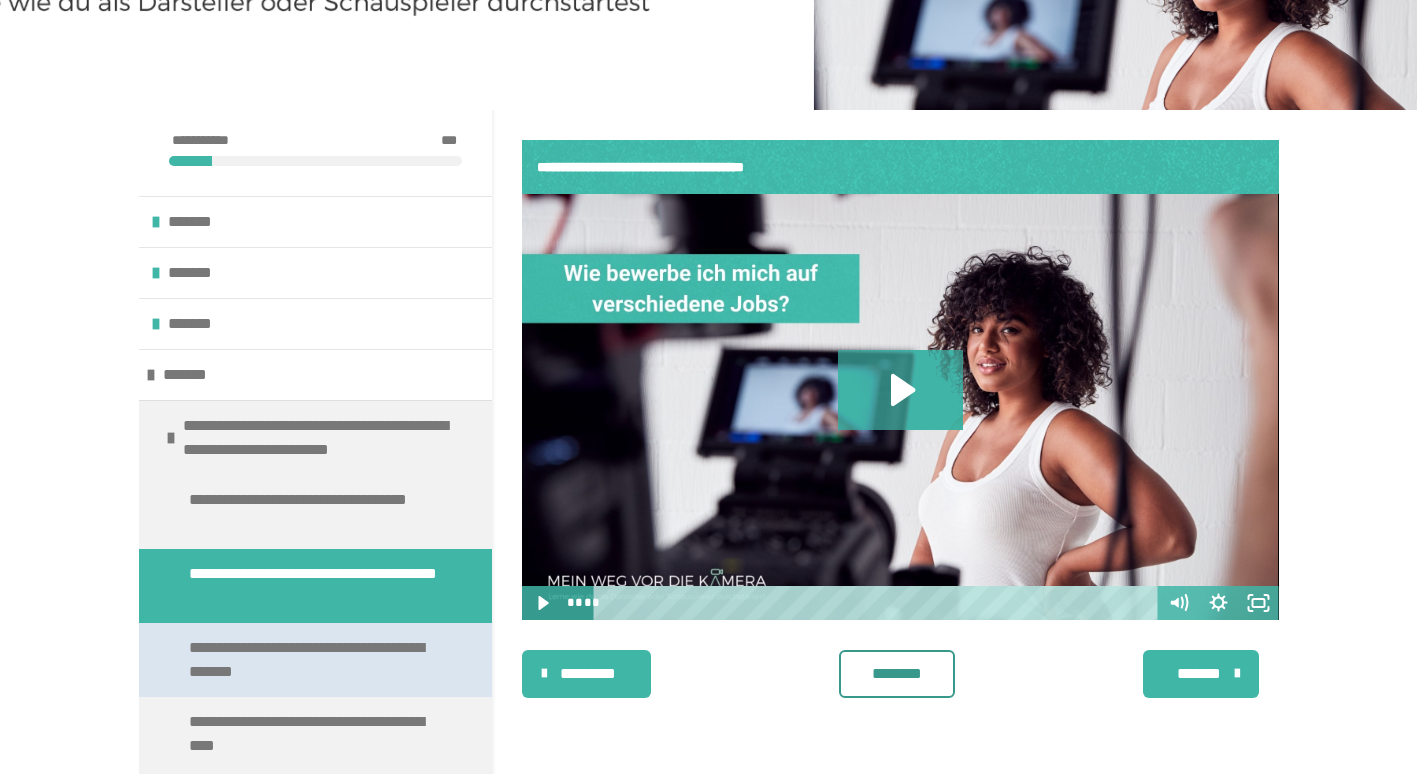 click on "**********" at bounding box center (317, 660) 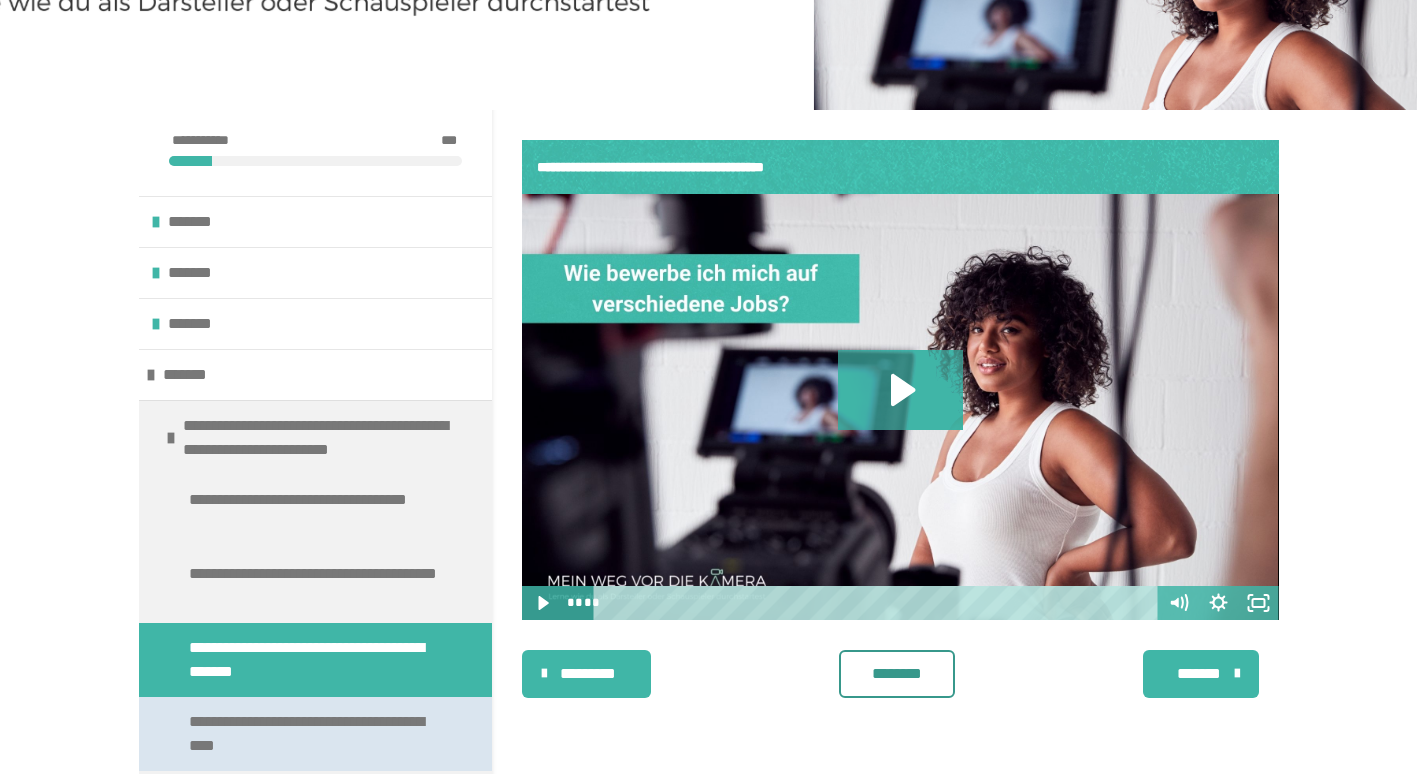 click on "**********" at bounding box center (317, 734) 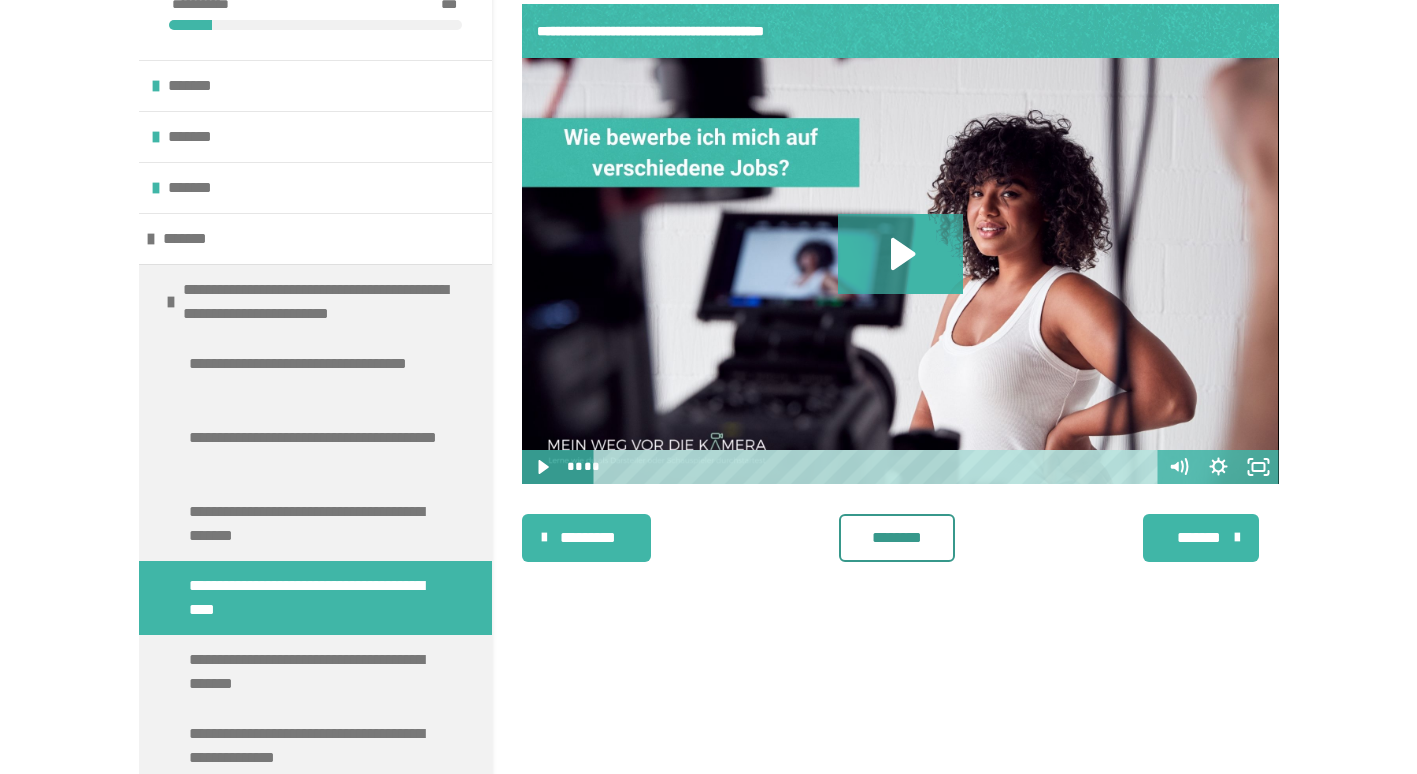 scroll, scrollTop: 409, scrollLeft: 0, axis: vertical 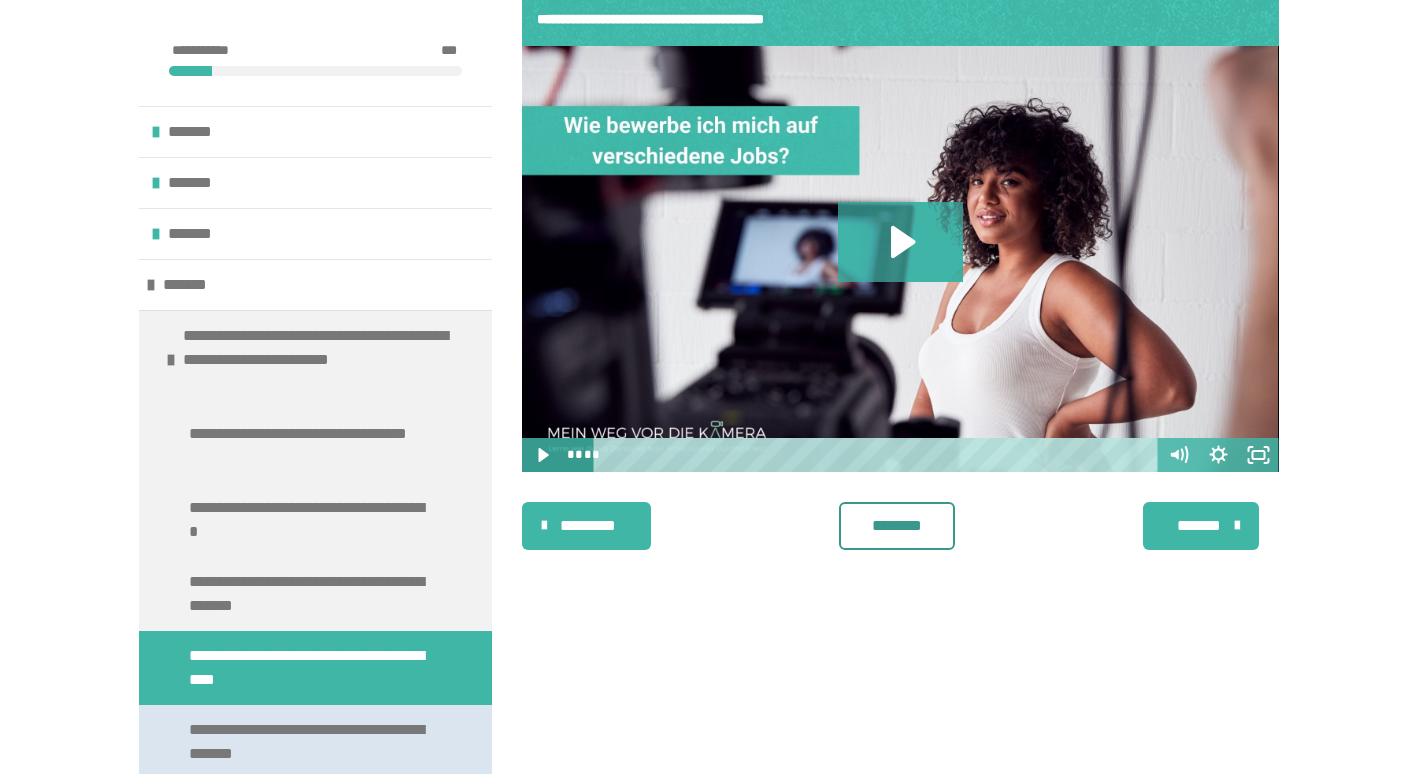click on "**********" at bounding box center [310, 742] 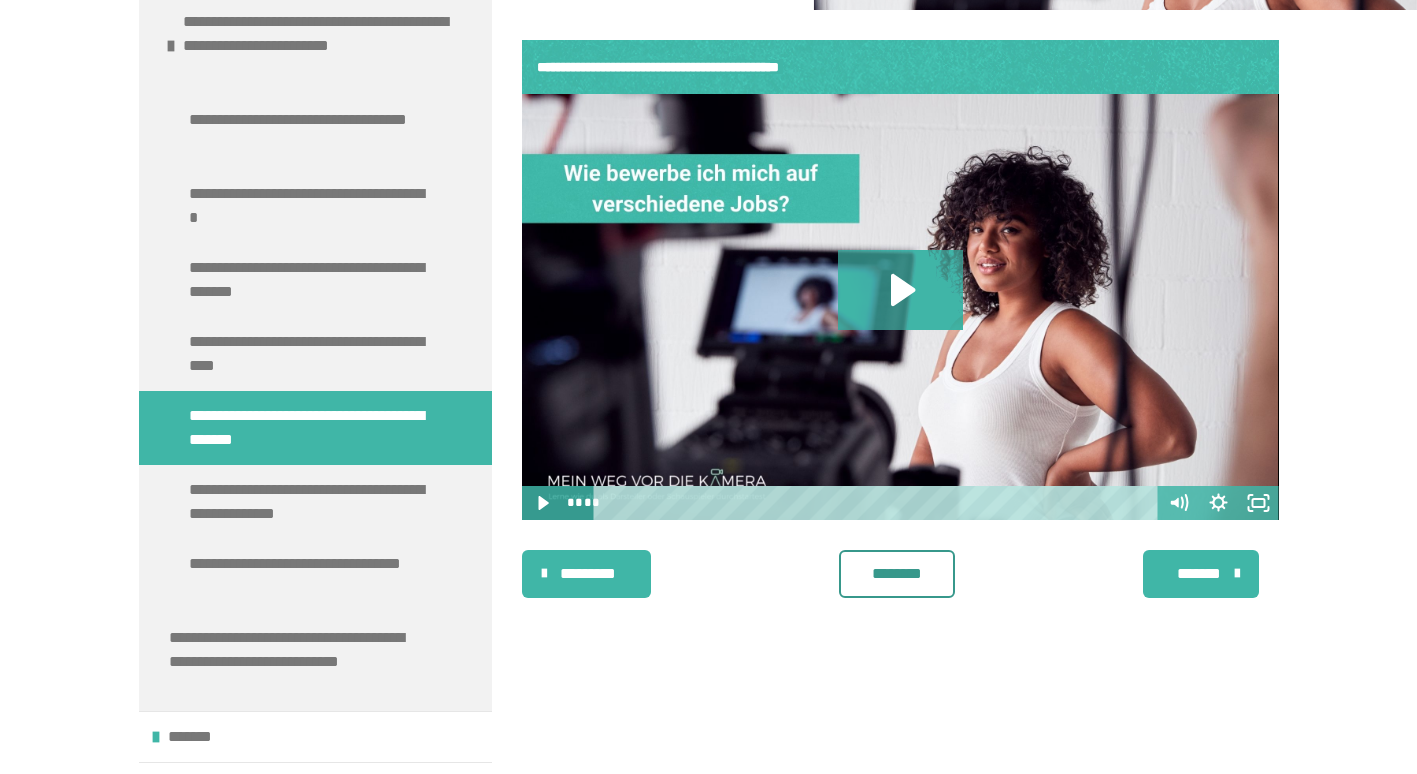 scroll, scrollTop: 354, scrollLeft: 0, axis: vertical 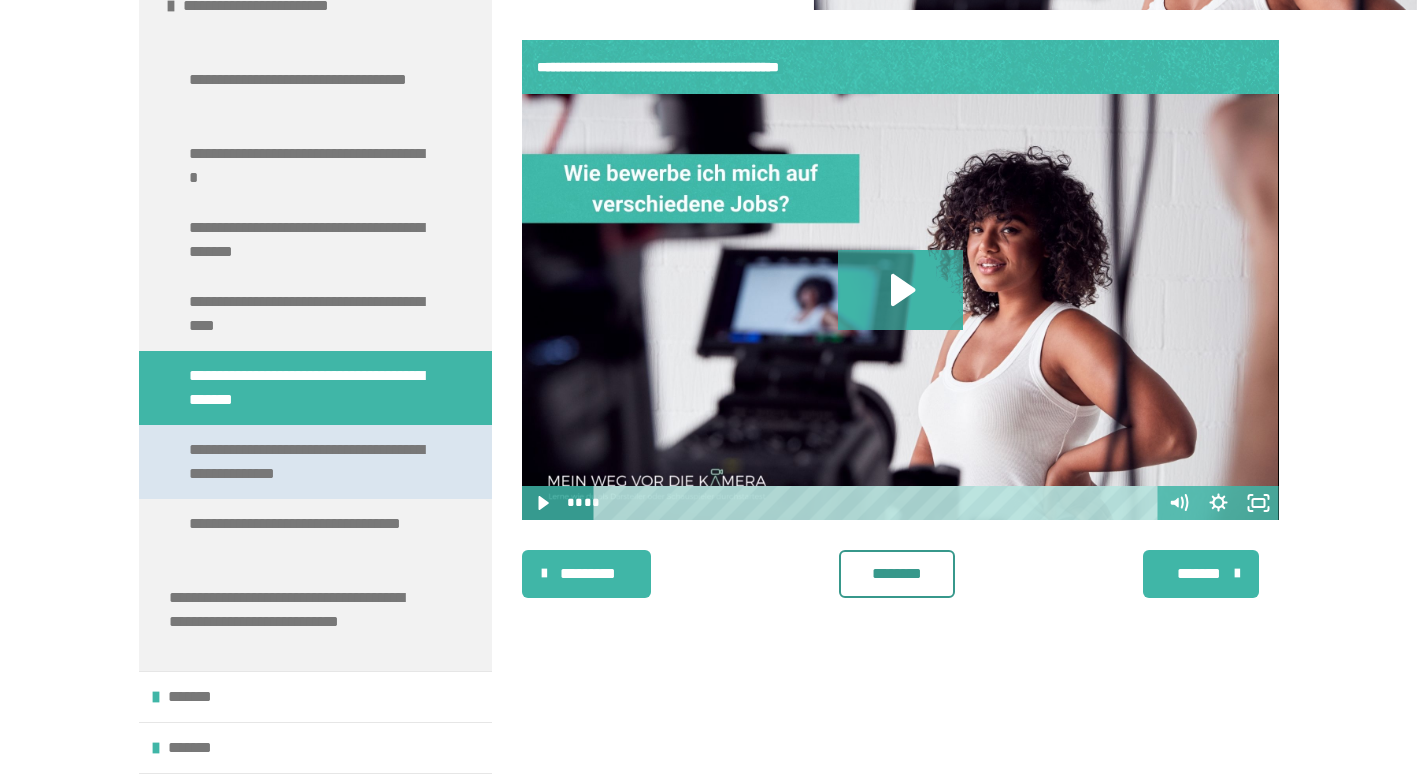 click on "**********" at bounding box center (310, 462) 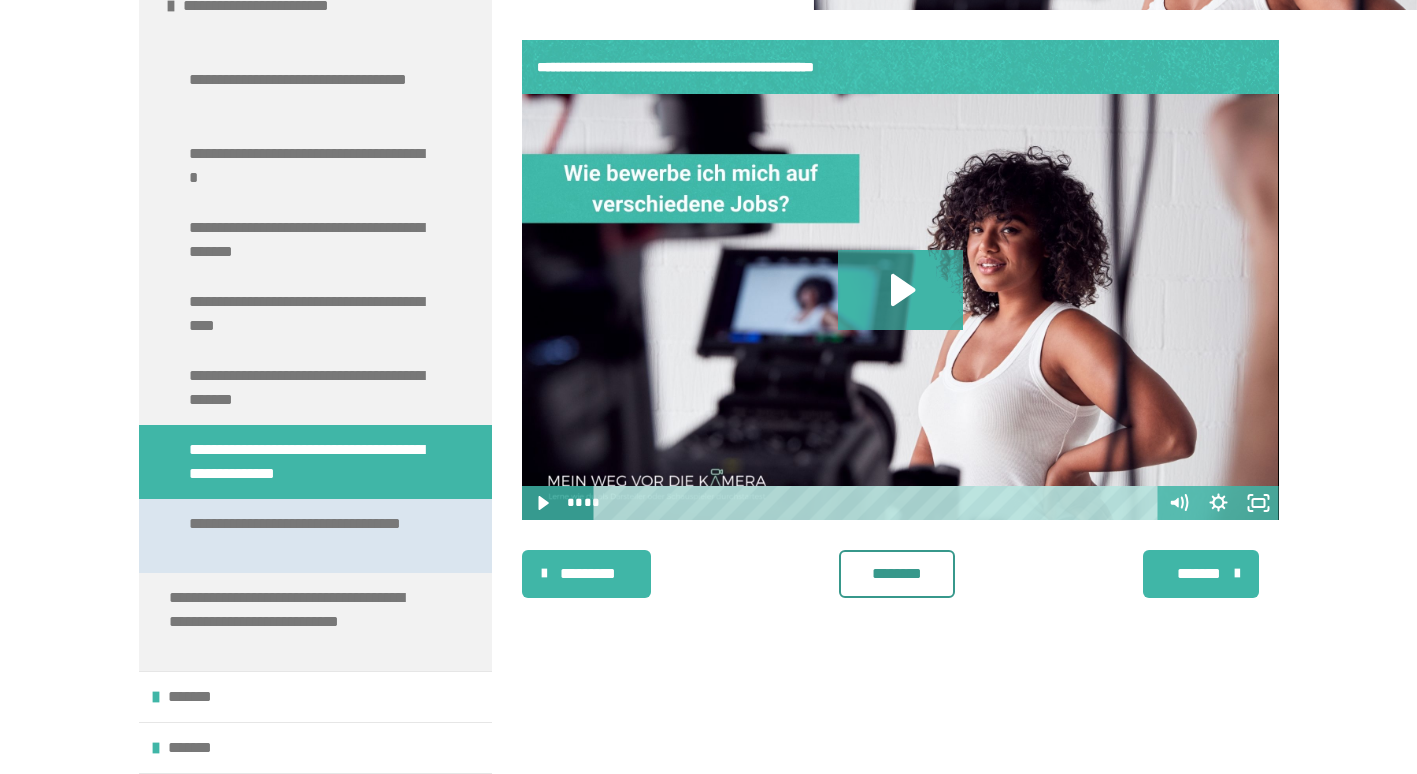 click on "**********" at bounding box center (310, 536) 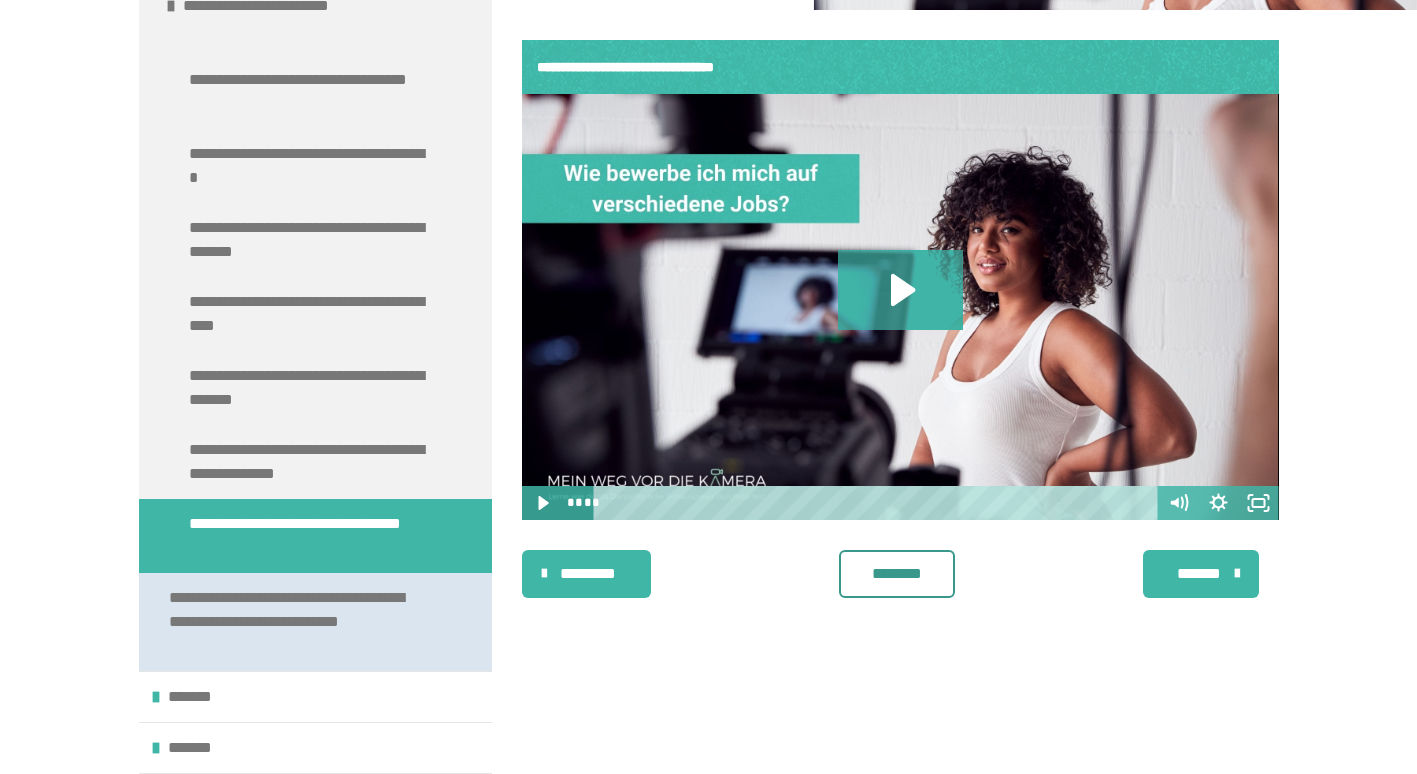 click on "**********" at bounding box center [300, 622] 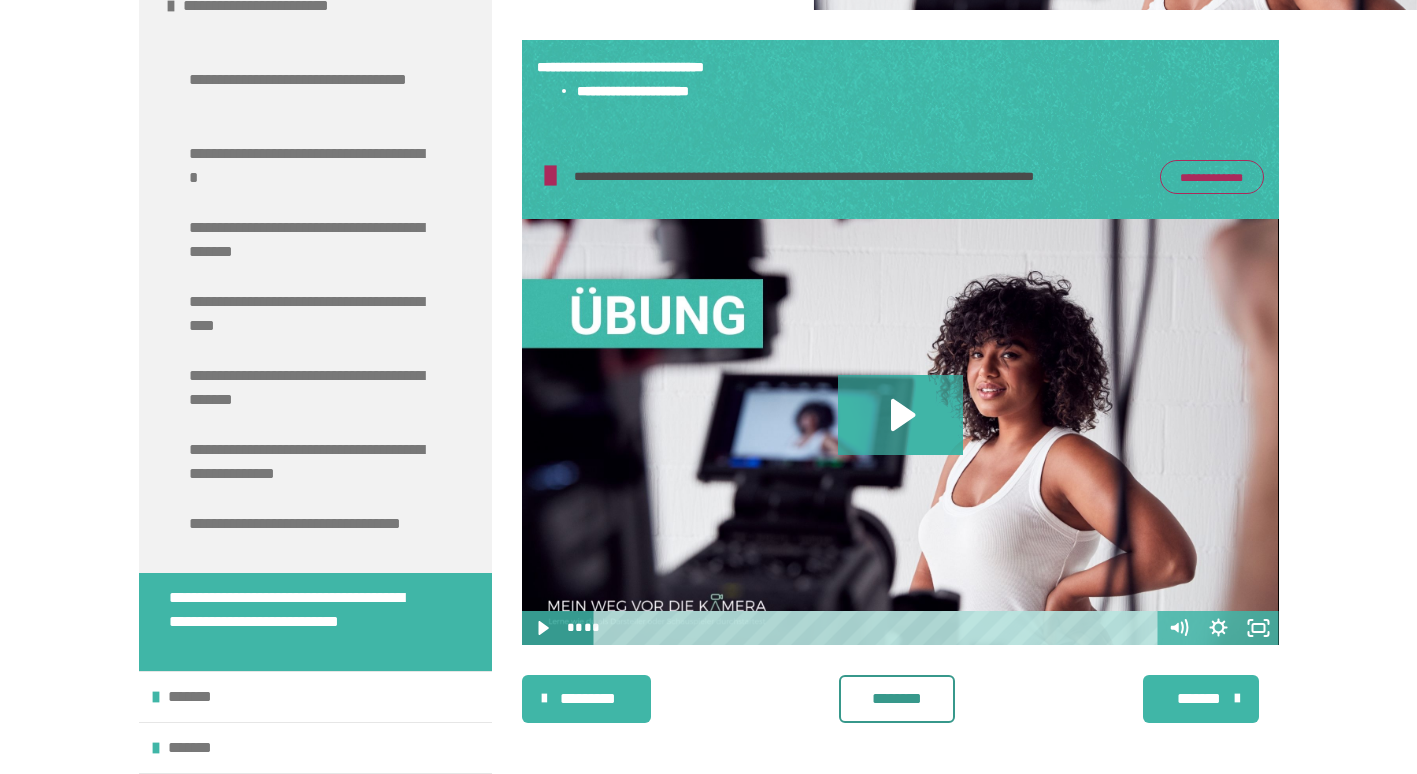 click on "**********" at bounding box center (1212, 177) 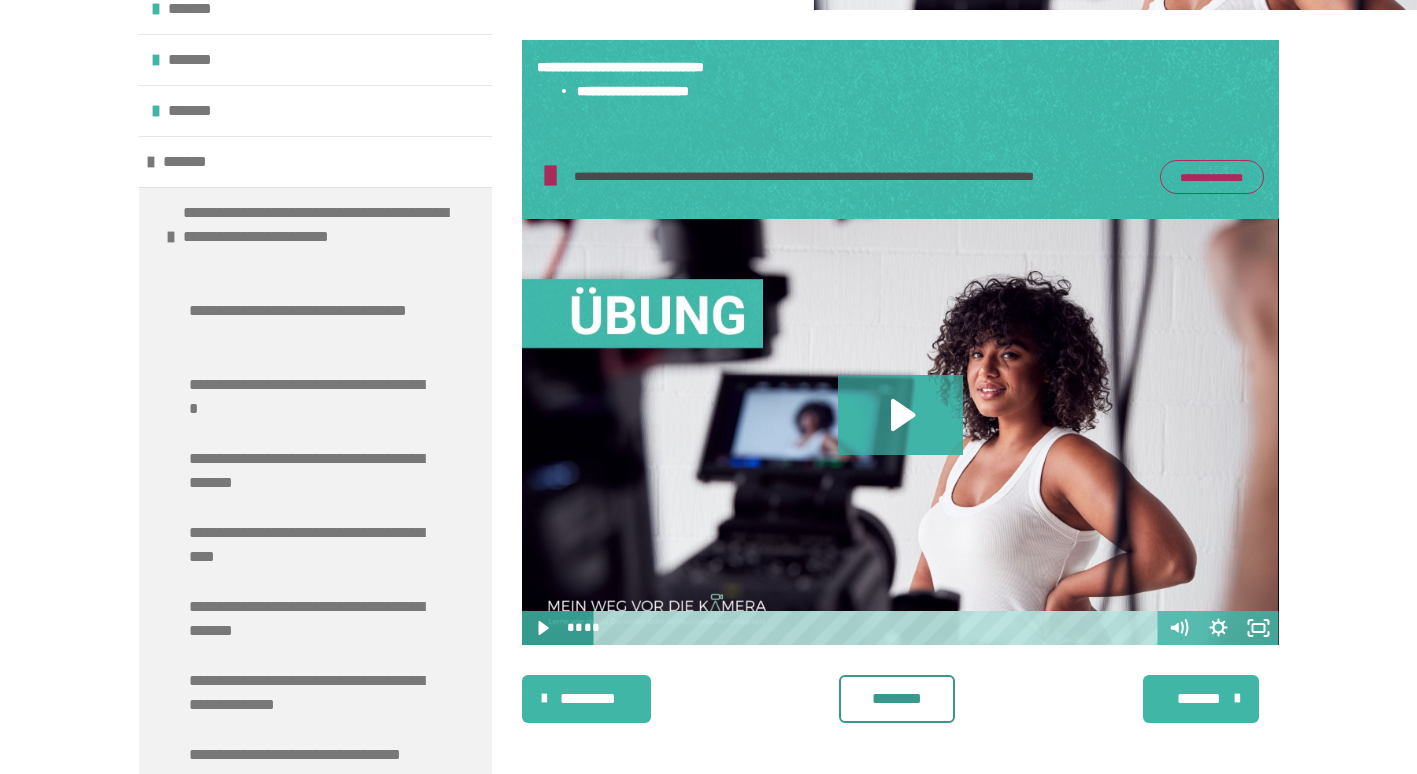 scroll, scrollTop: 120, scrollLeft: 0, axis: vertical 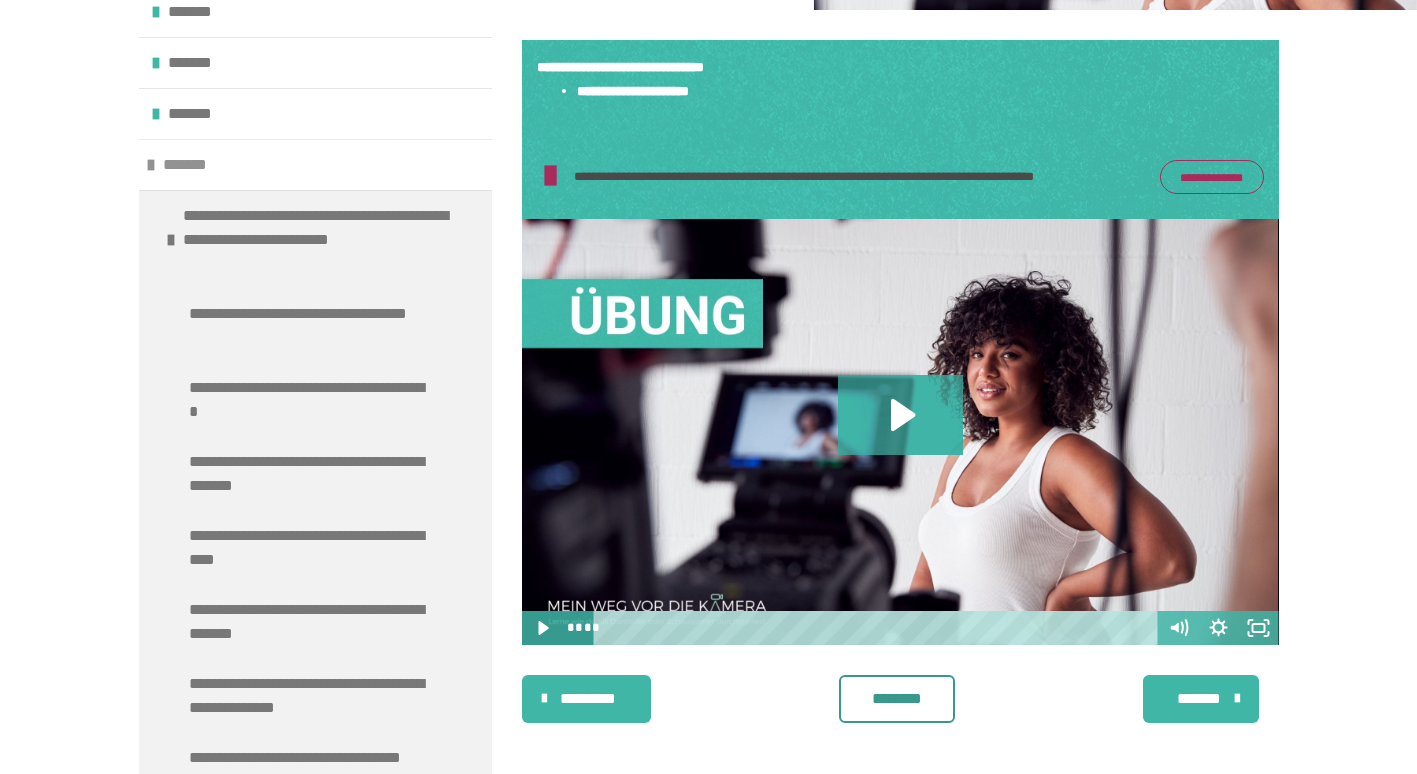 click on "*******" at bounding box center (315, 164) 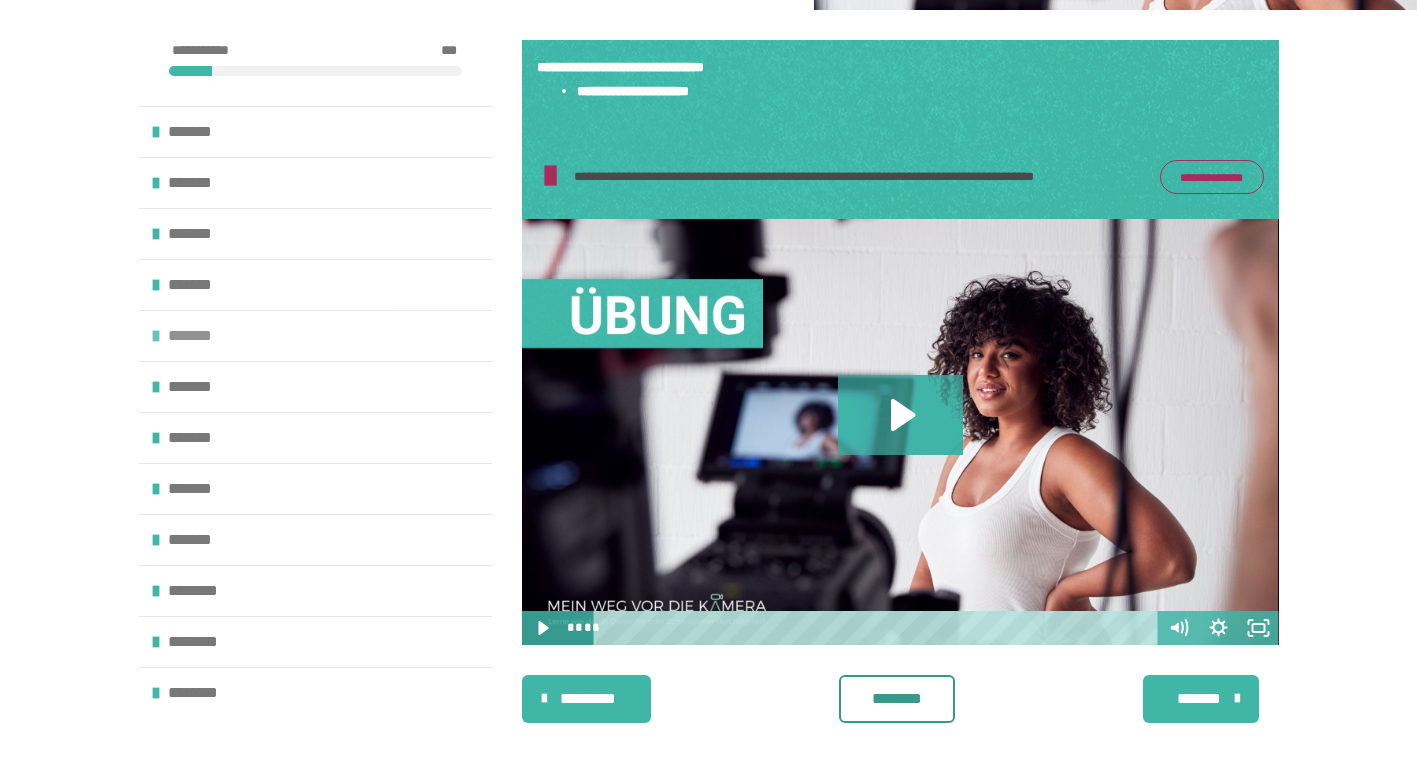 click on "*******" at bounding box center (199, 336) 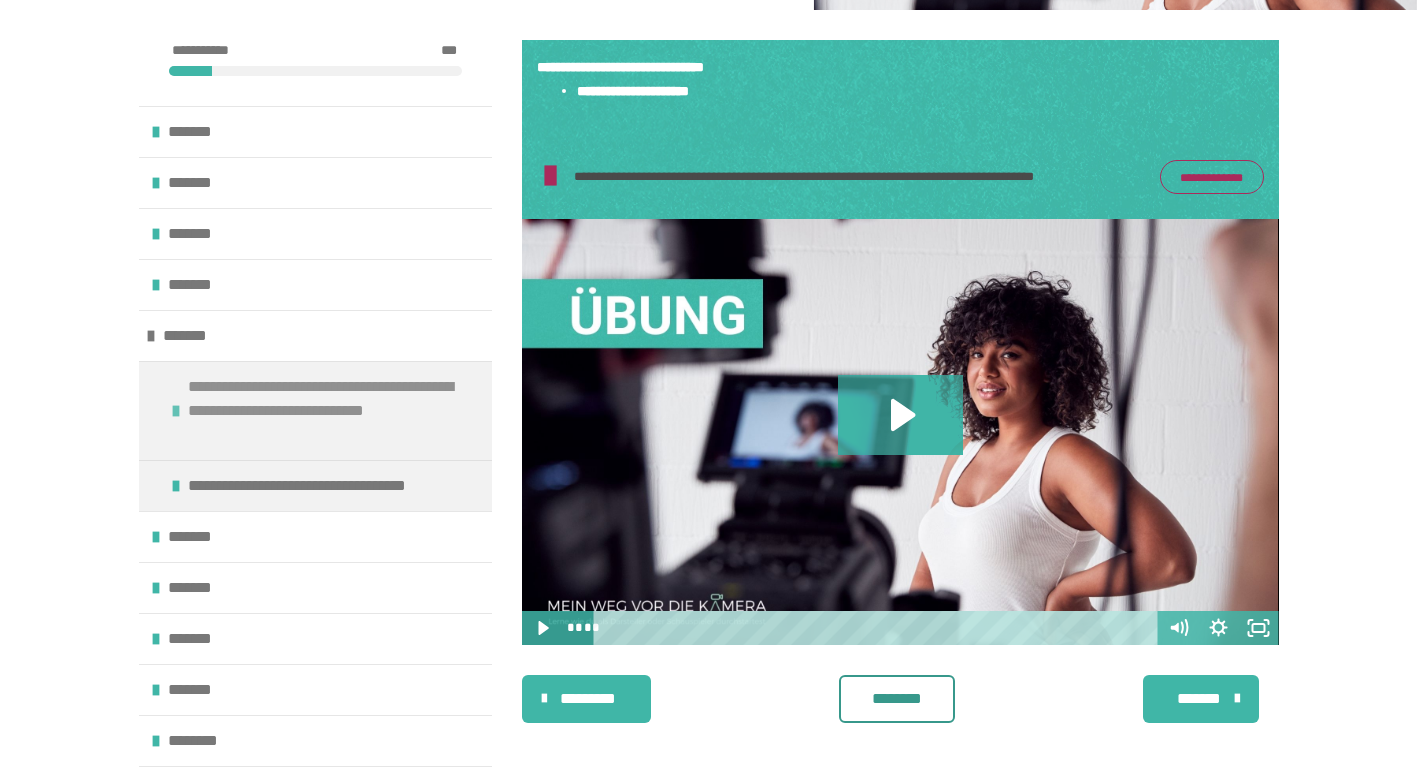 click on "**********" at bounding box center [327, 411] 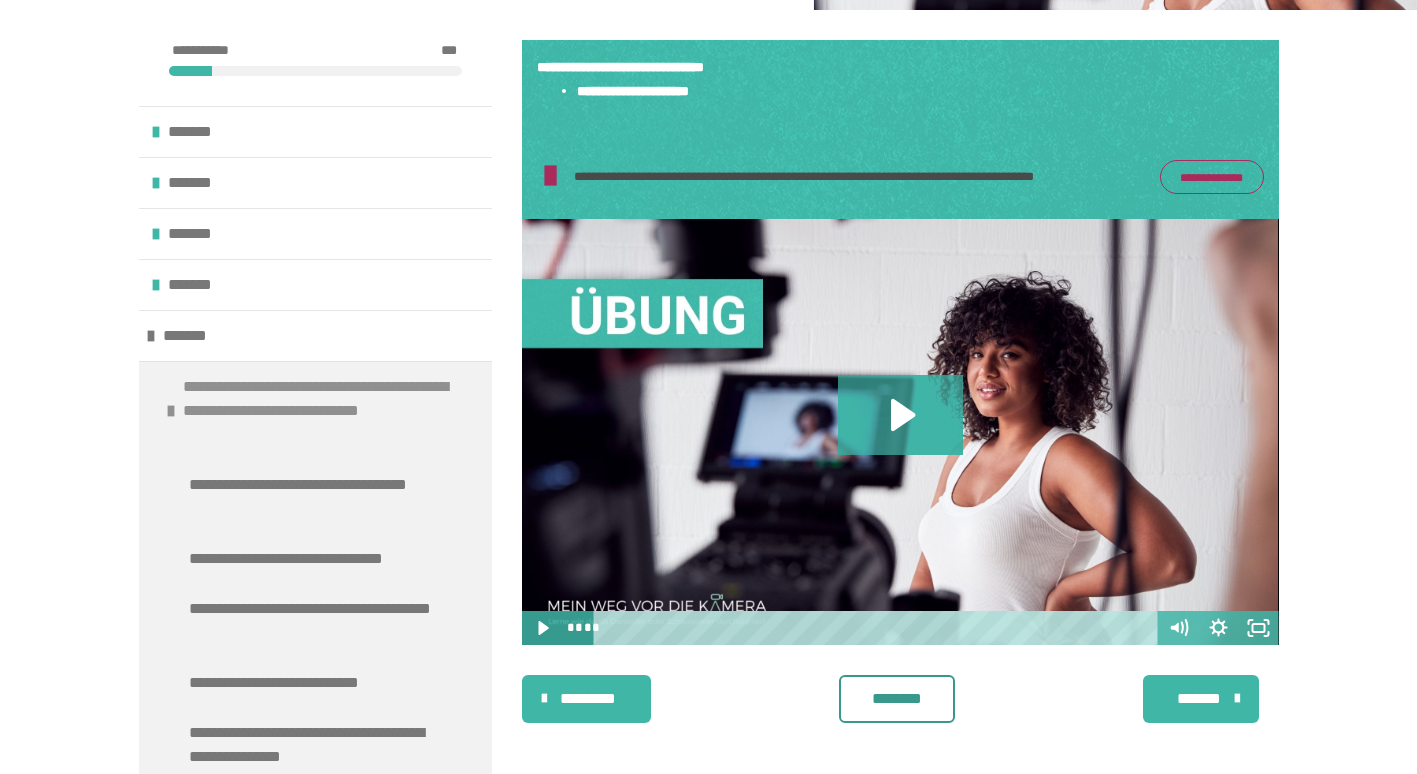 click on "**********" at bounding box center (322, 411) 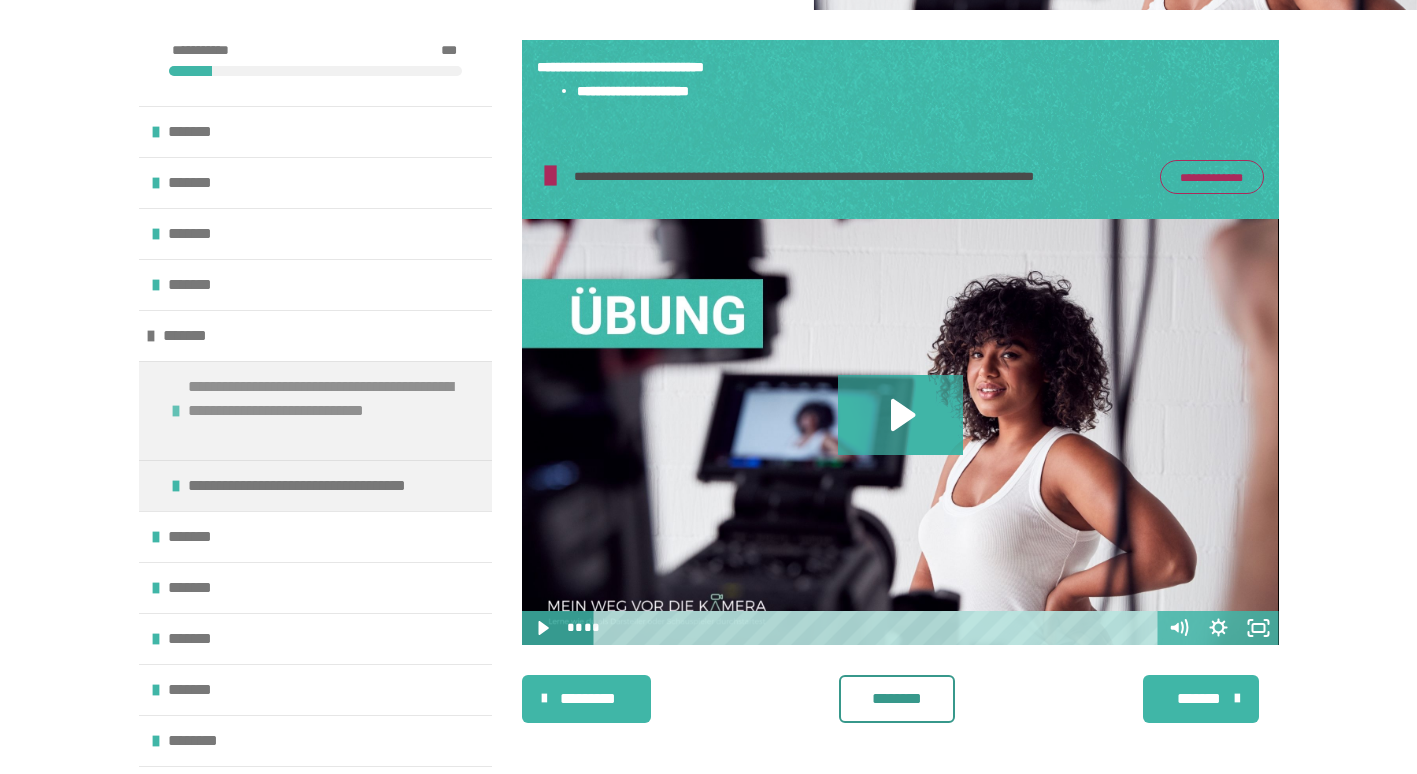 click on "**********" at bounding box center (327, 411) 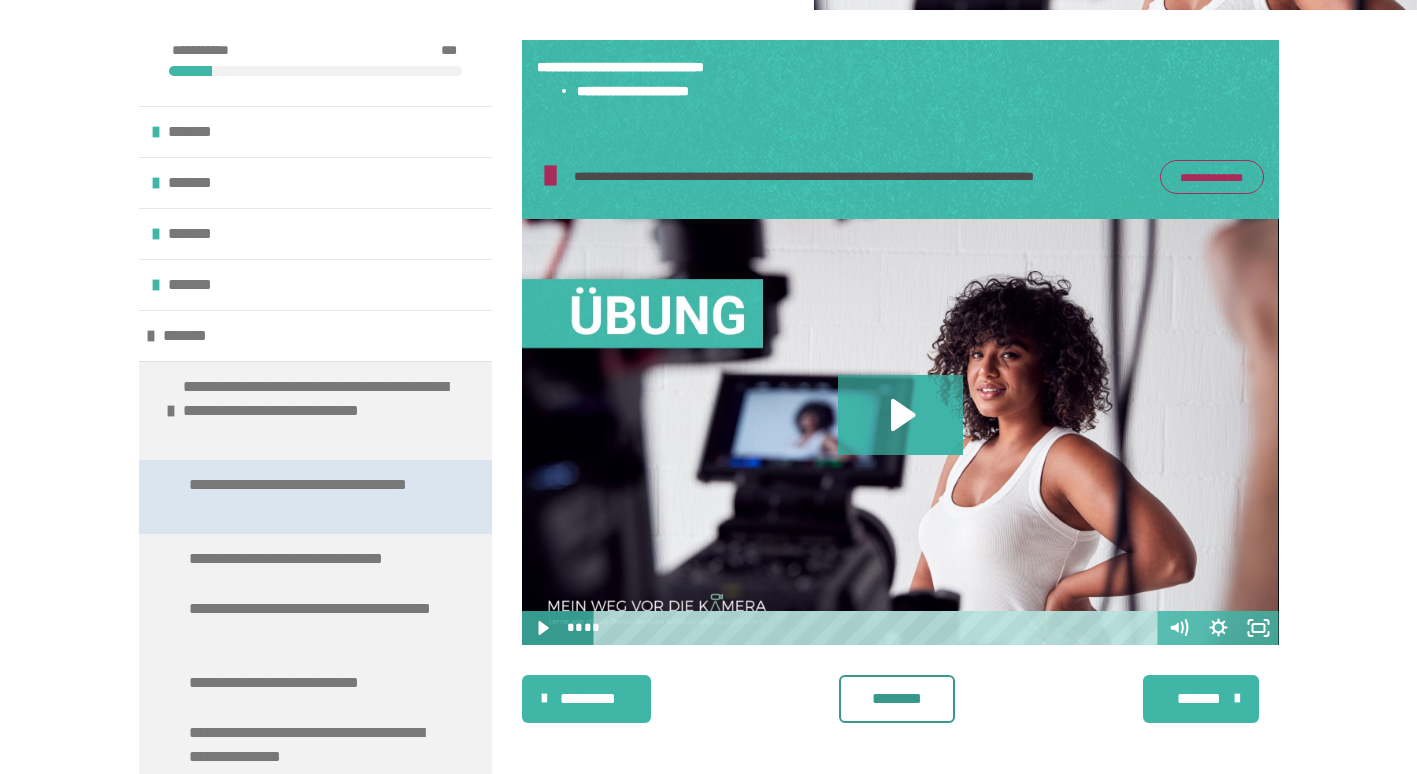 click on "**********" at bounding box center (310, 497) 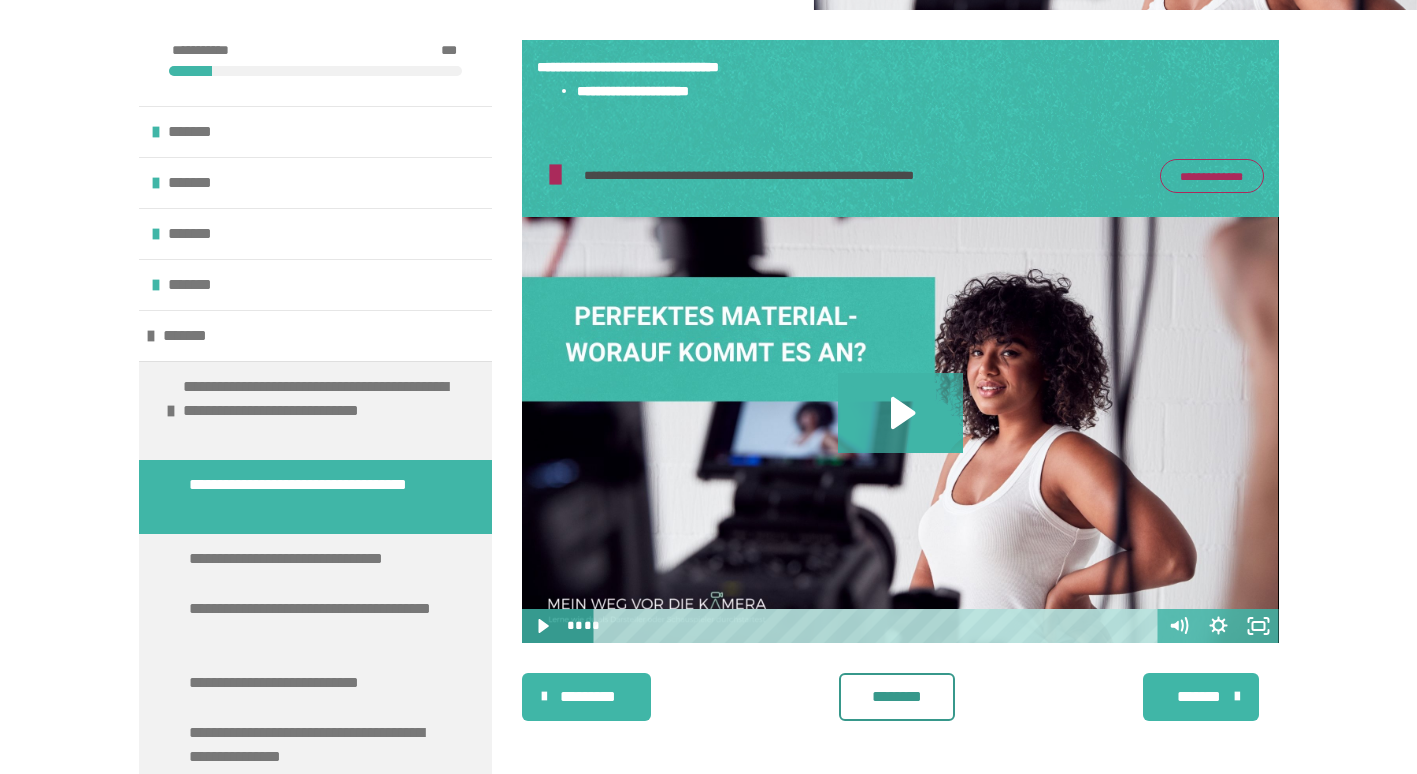 click on "**********" at bounding box center (1212, 176) 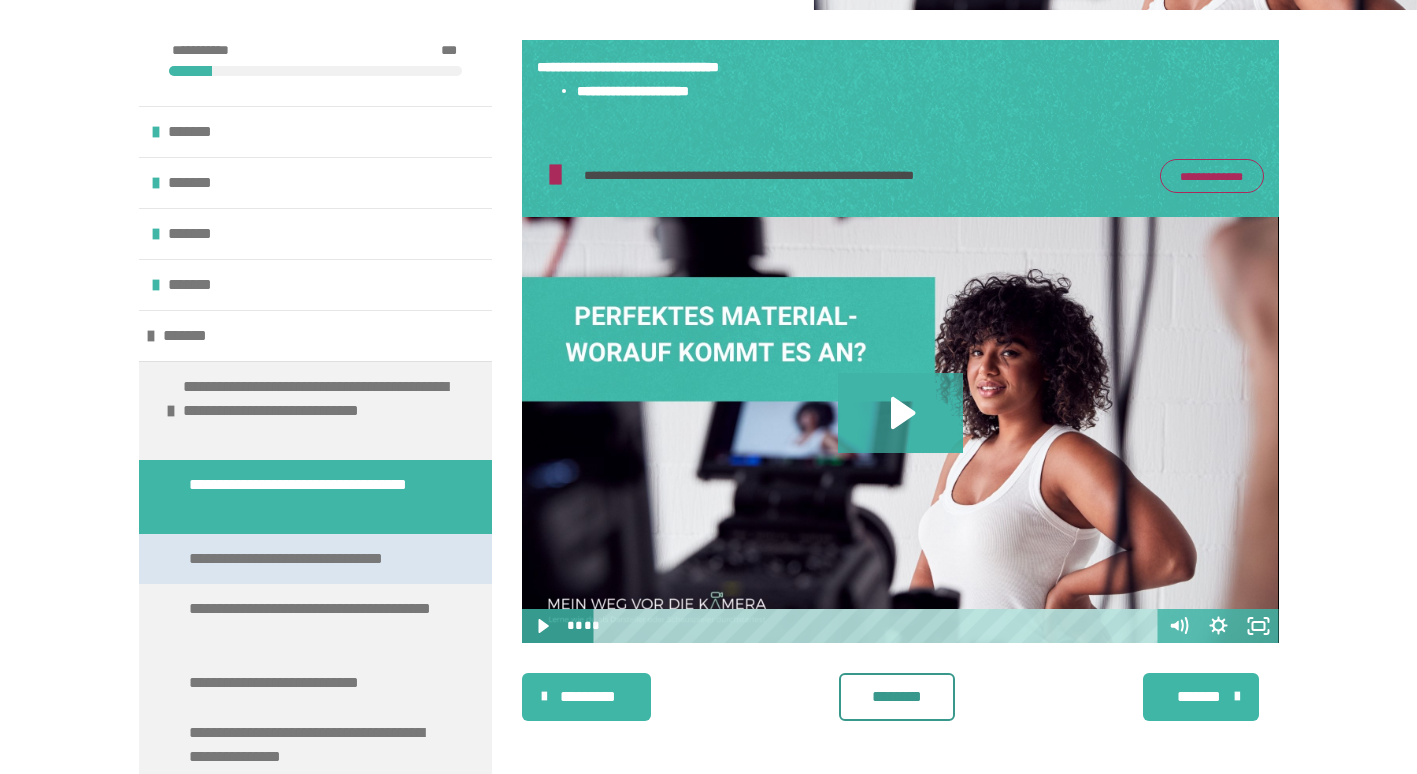click on "**********" at bounding box center (315, 559) 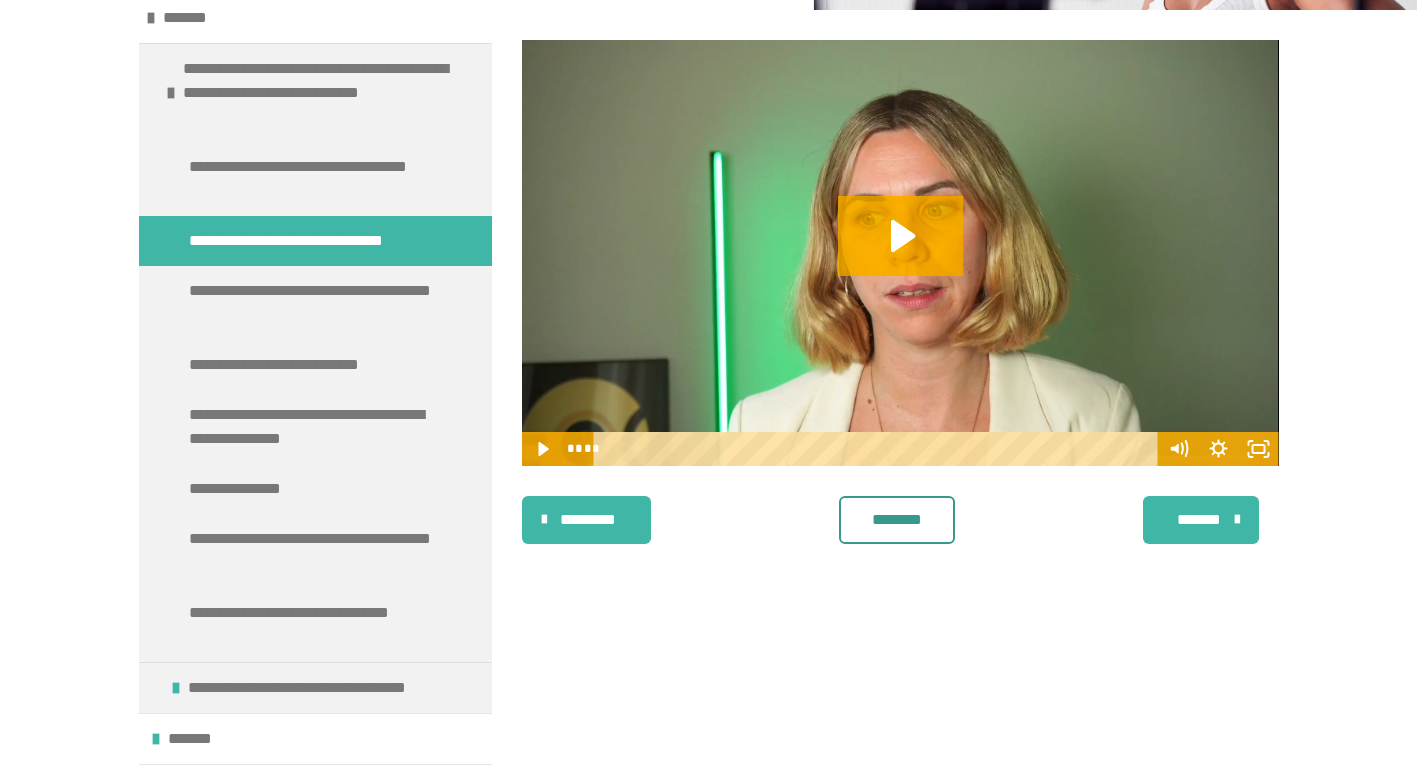 scroll, scrollTop: 328, scrollLeft: 0, axis: vertical 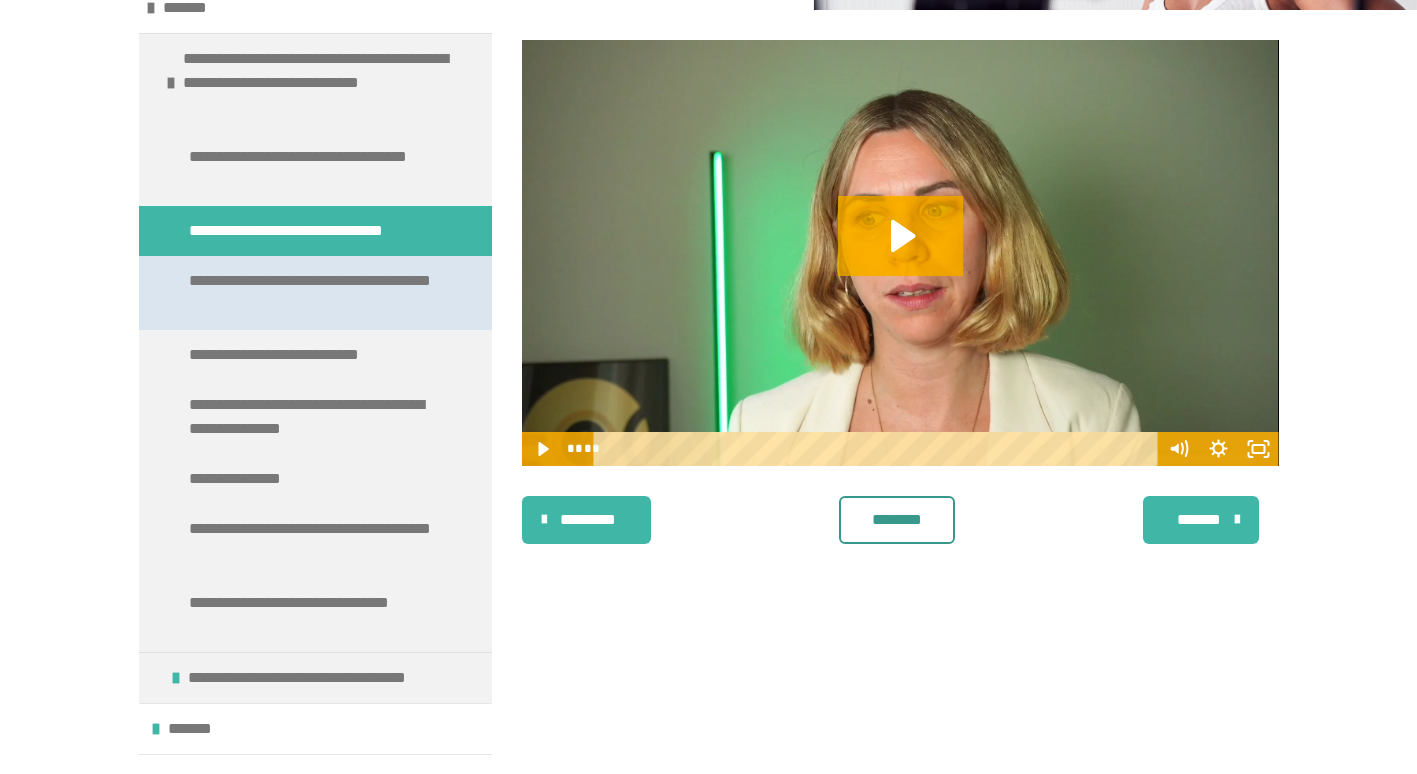 click on "**********" at bounding box center (310, 293) 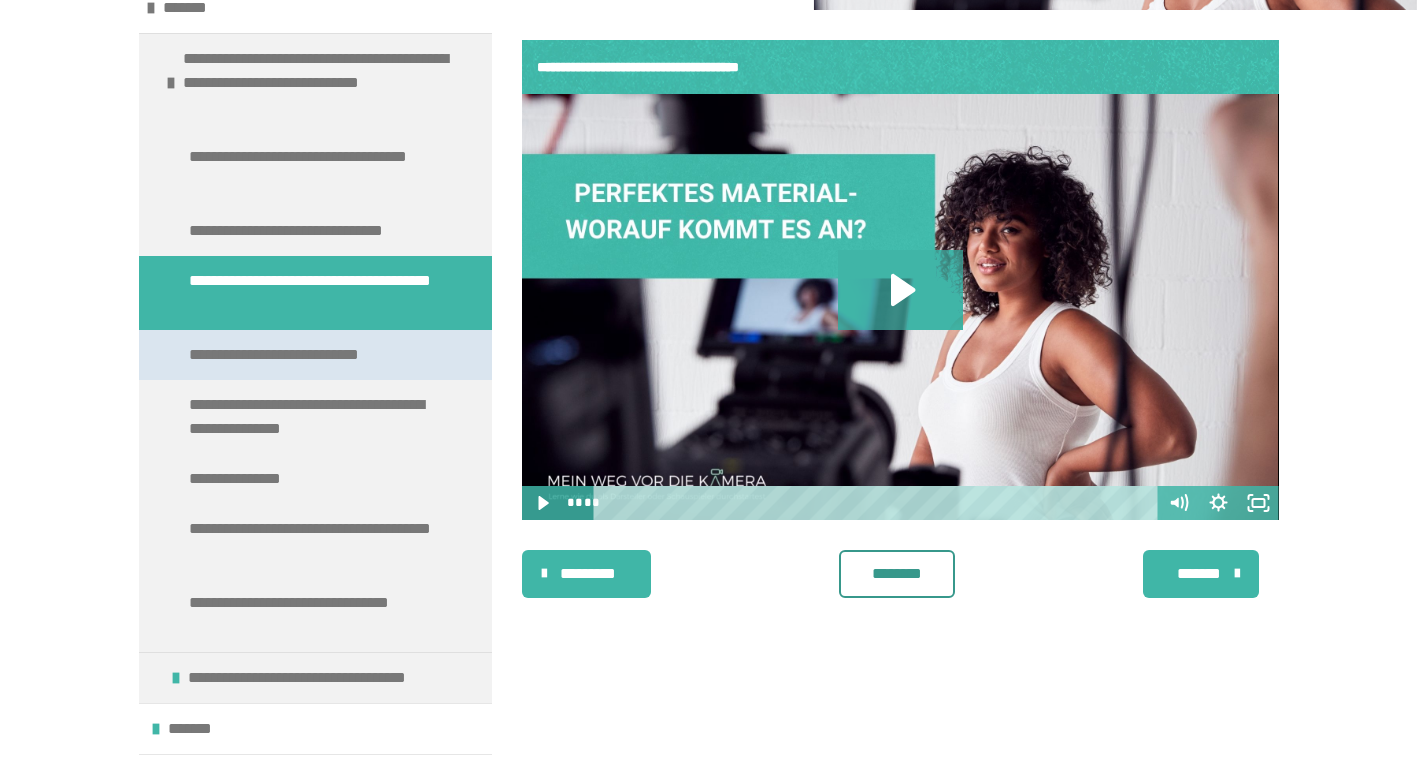 click on "**********" at bounding box center (296, 355) 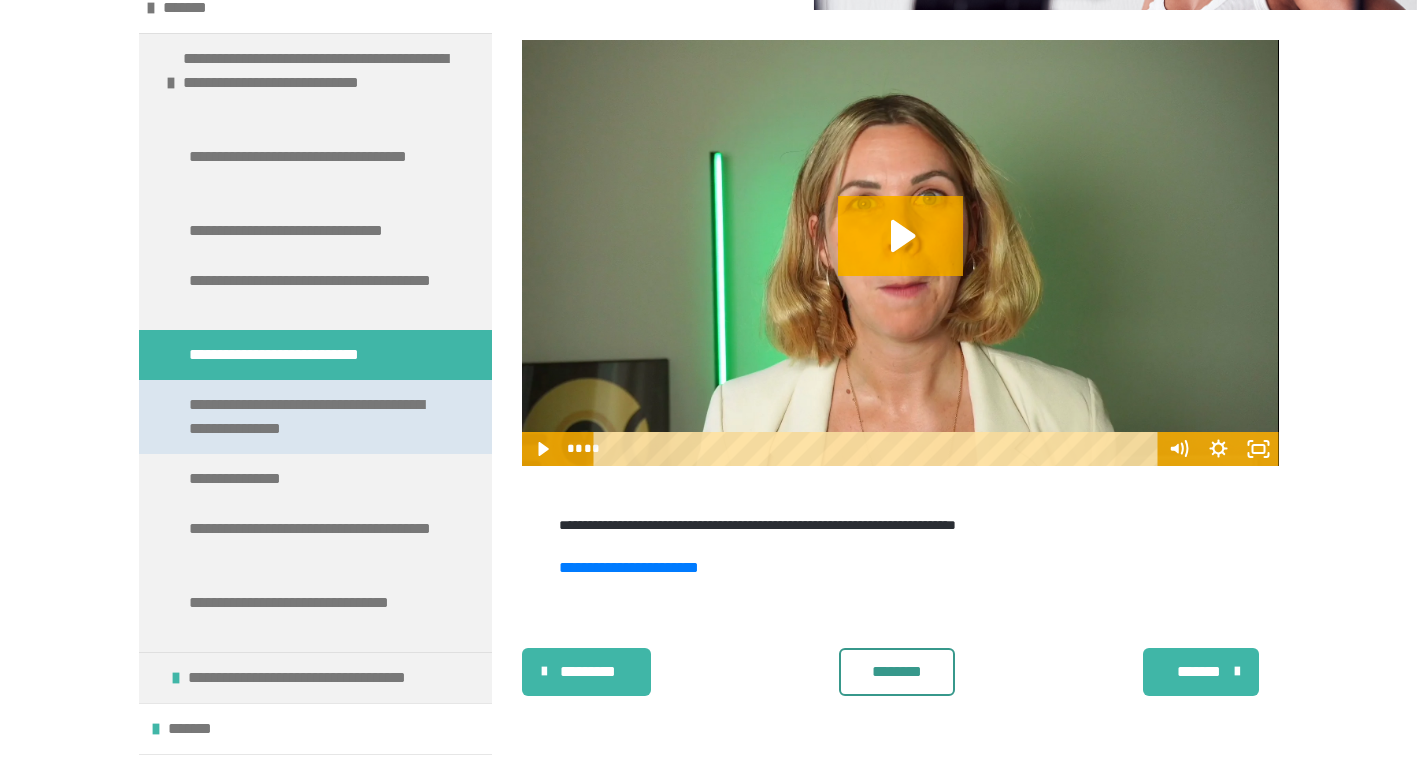 click on "**********" at bounding box center [310, 417] 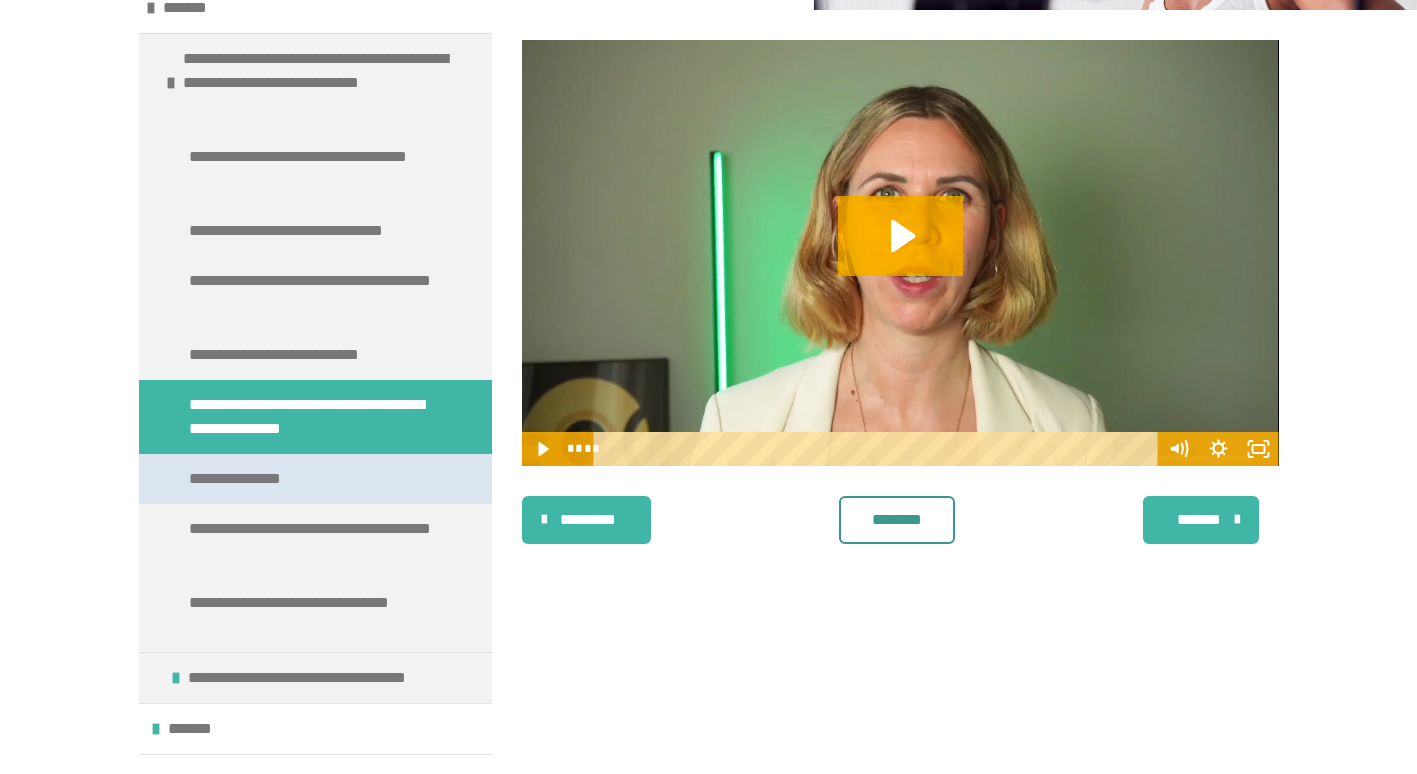 click on "**********" at bounding box center (242, 479) 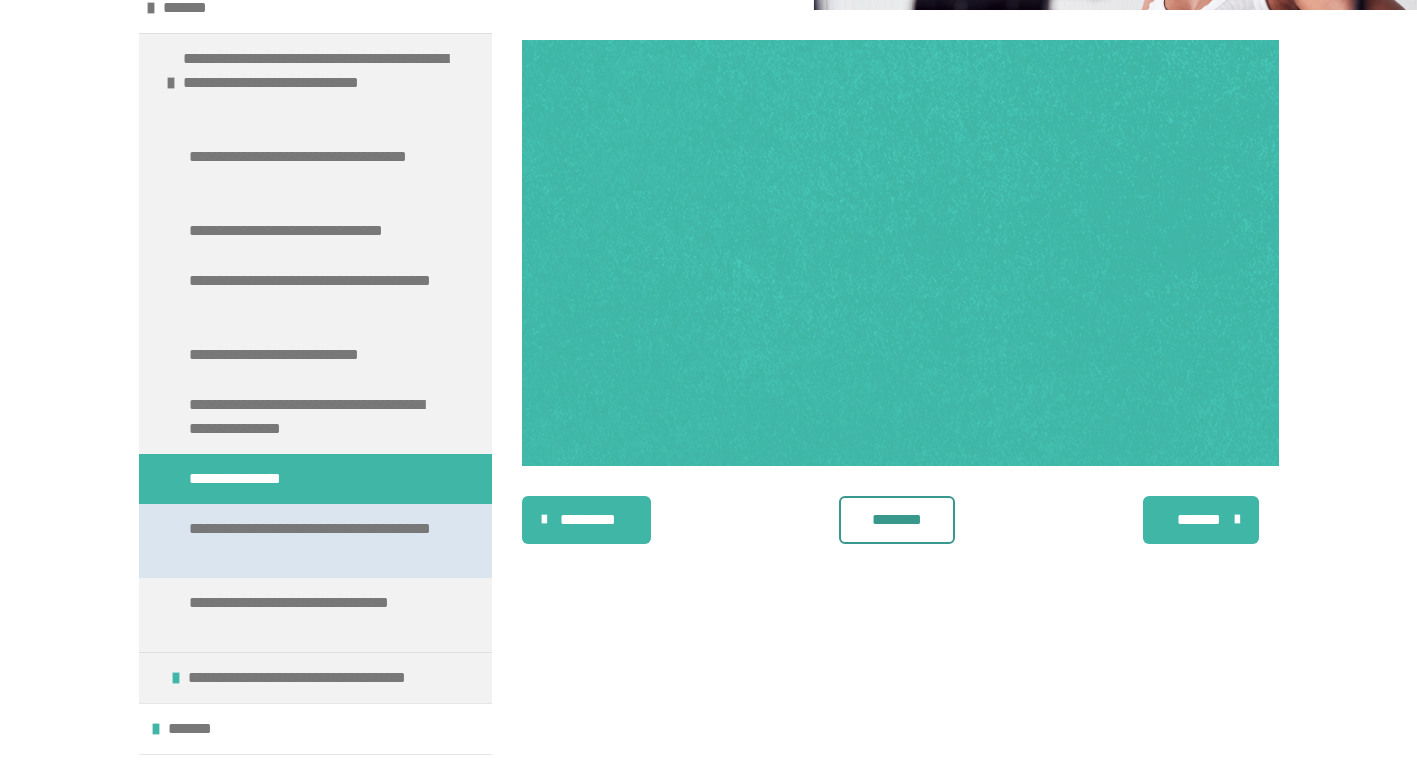 click on "**********" at bounding box center [310, 541] 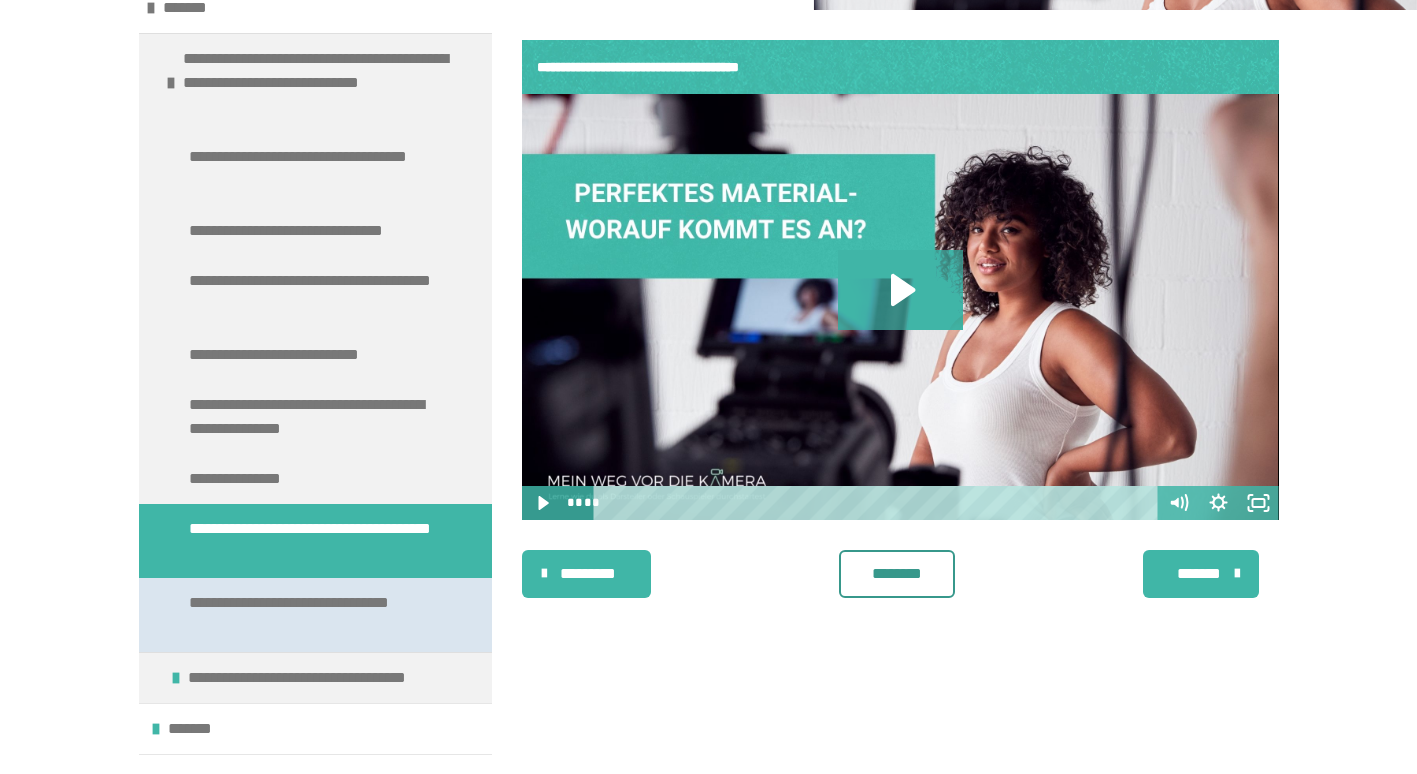 click on "**********" at bounding box center (310, 615) 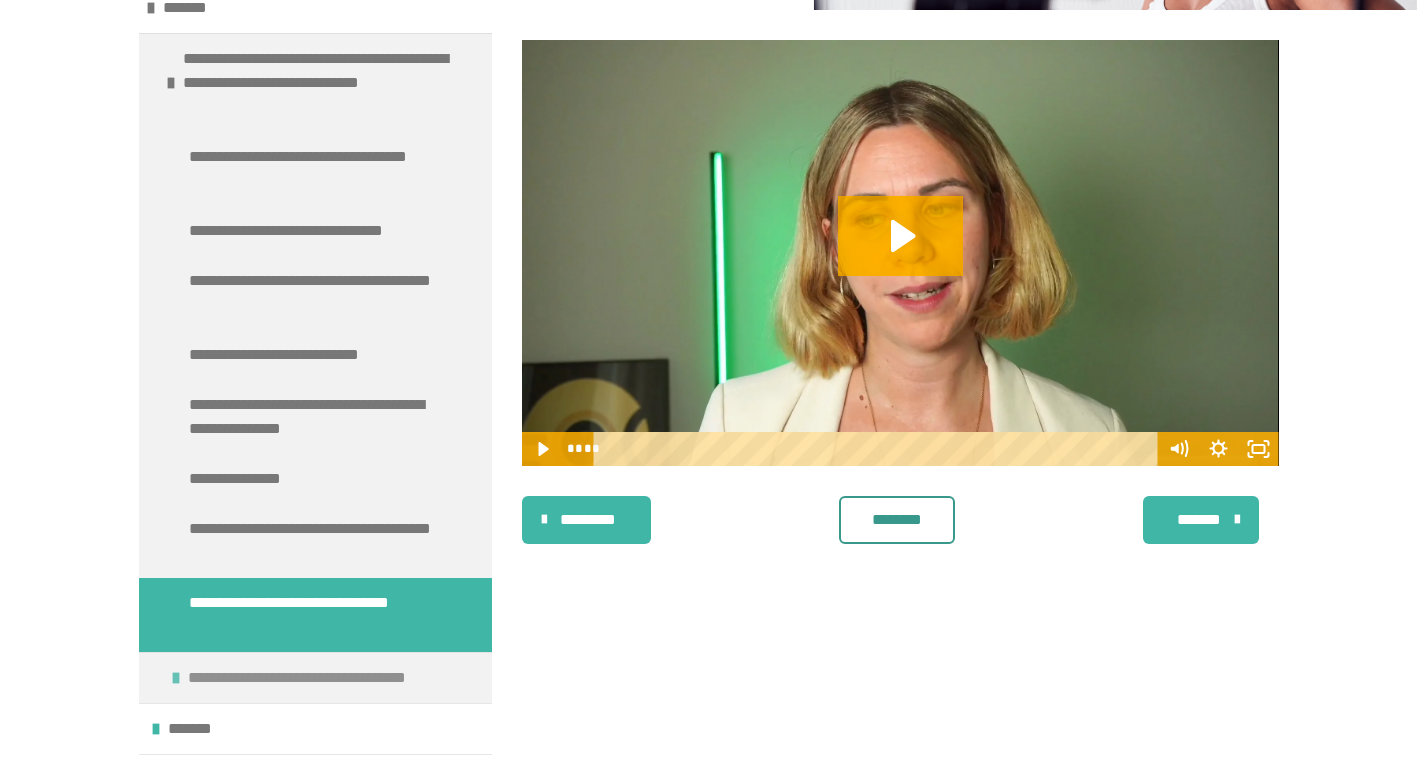 click on "**********" at bounding box center (325, 678) 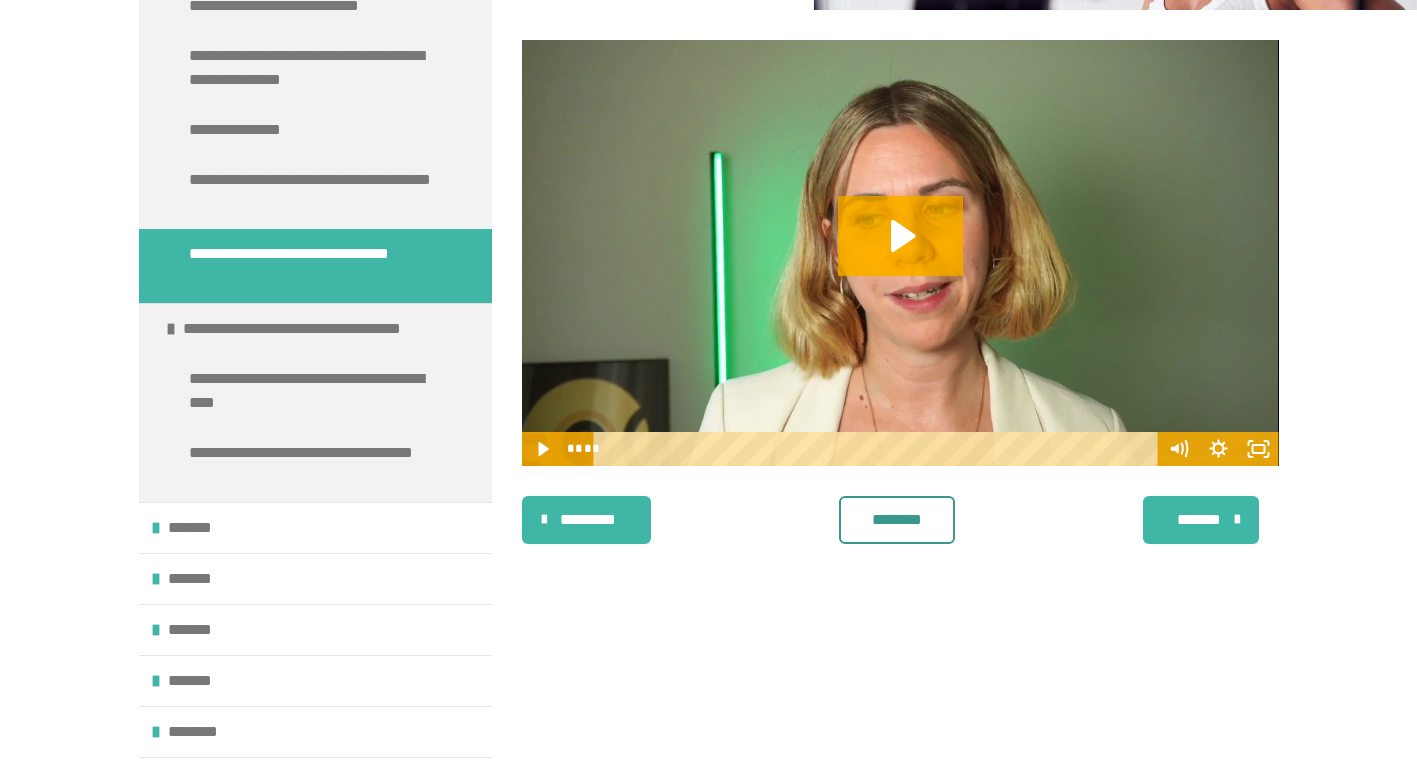 scroll, scrollTop: 719, scrollLeft: 0, axis: vertical 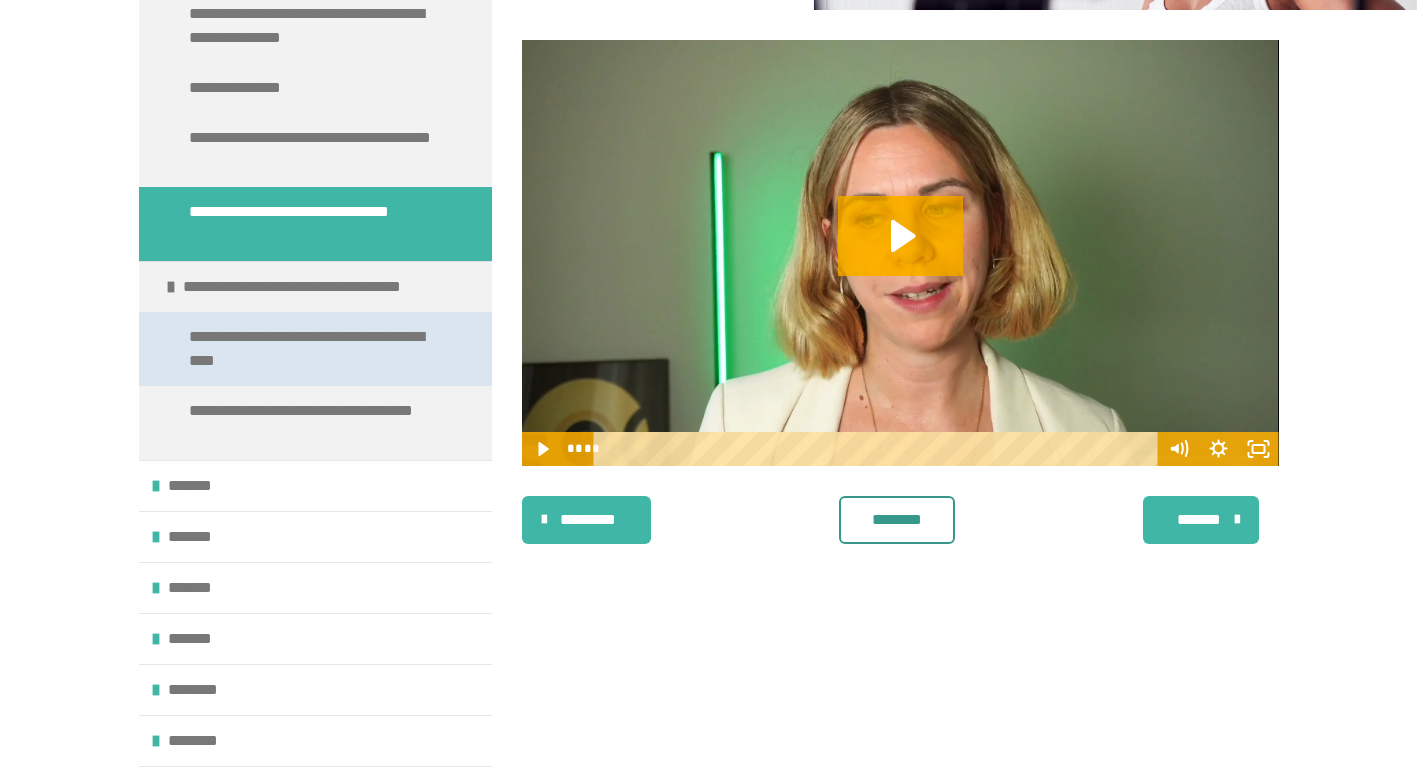 click on "**********" at bounding box center (310, 349) 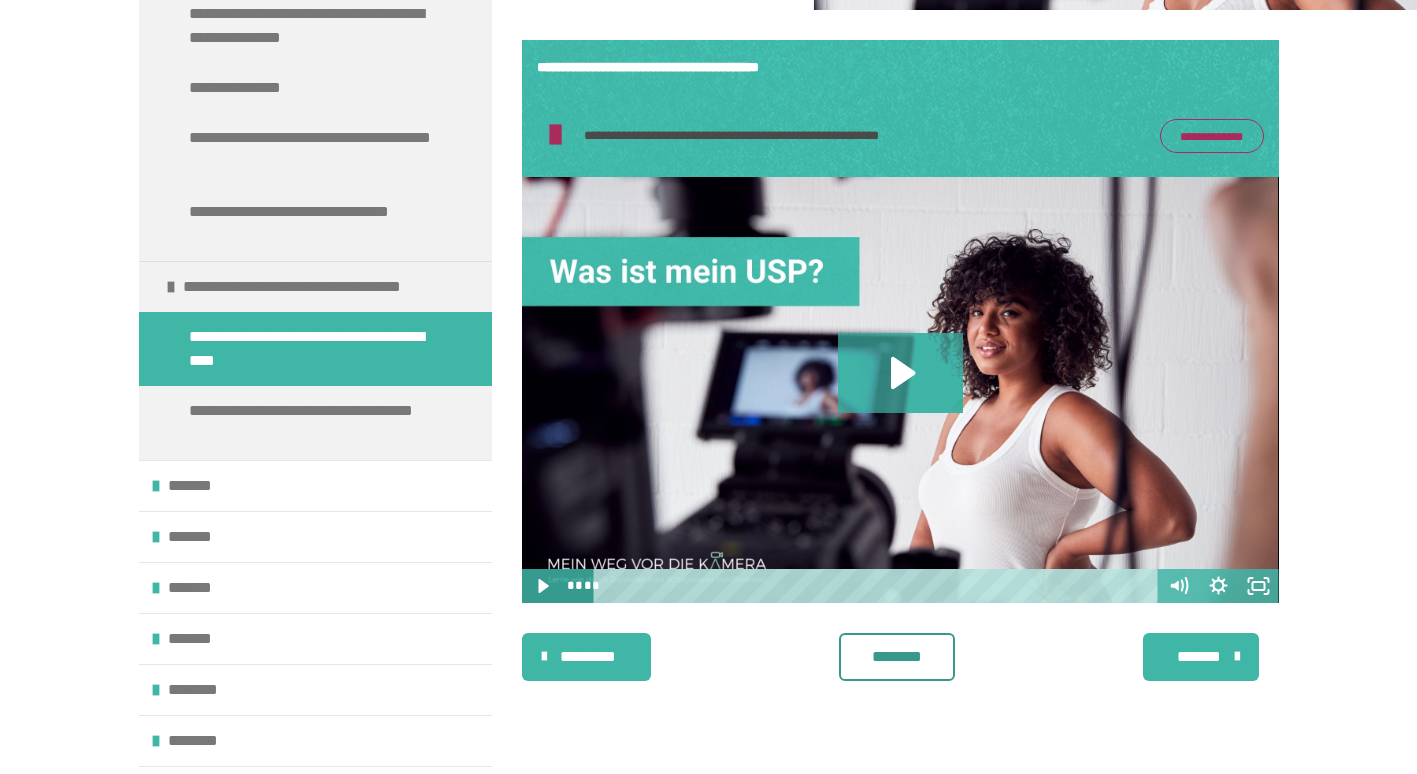 click on "**********" at bounding box center [1212, 136] 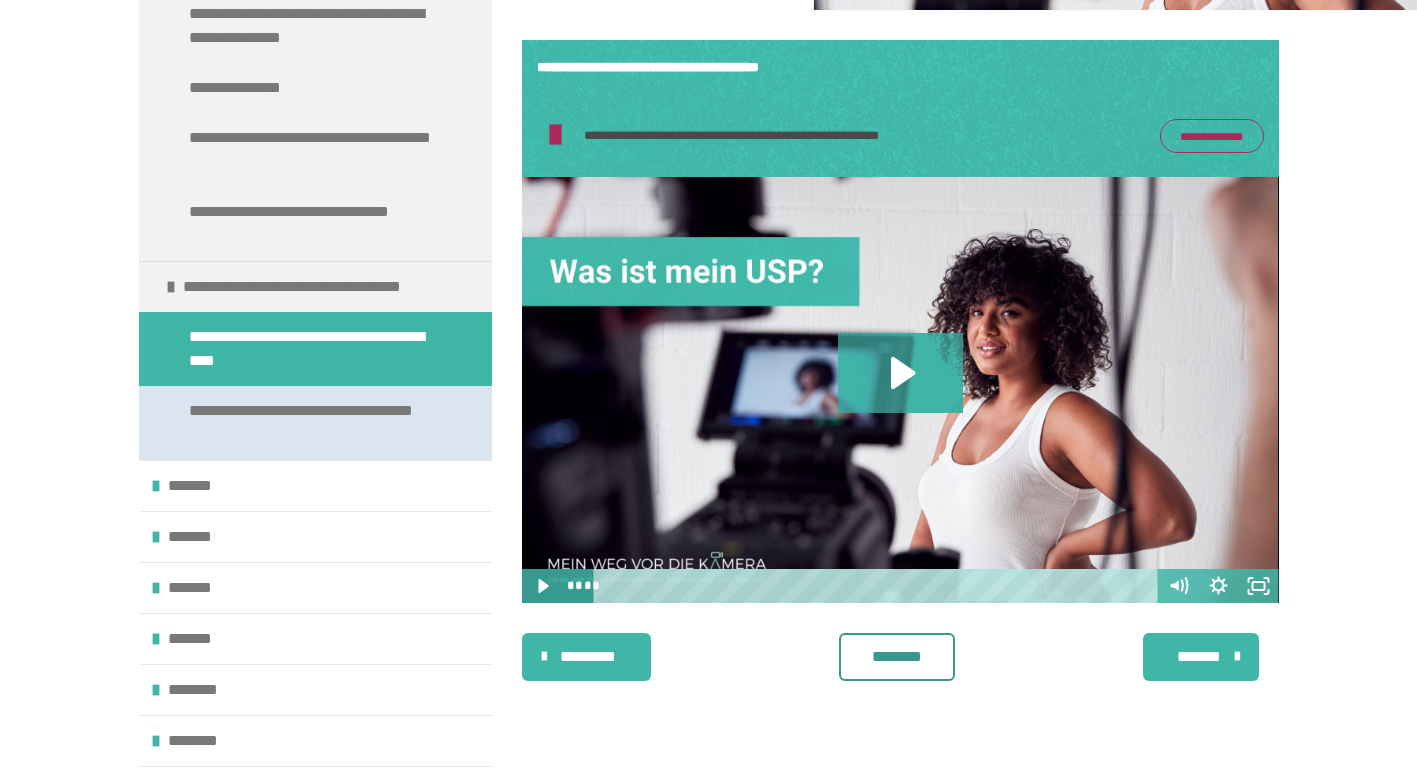 click on "**********" at bounding box center [315, 423] 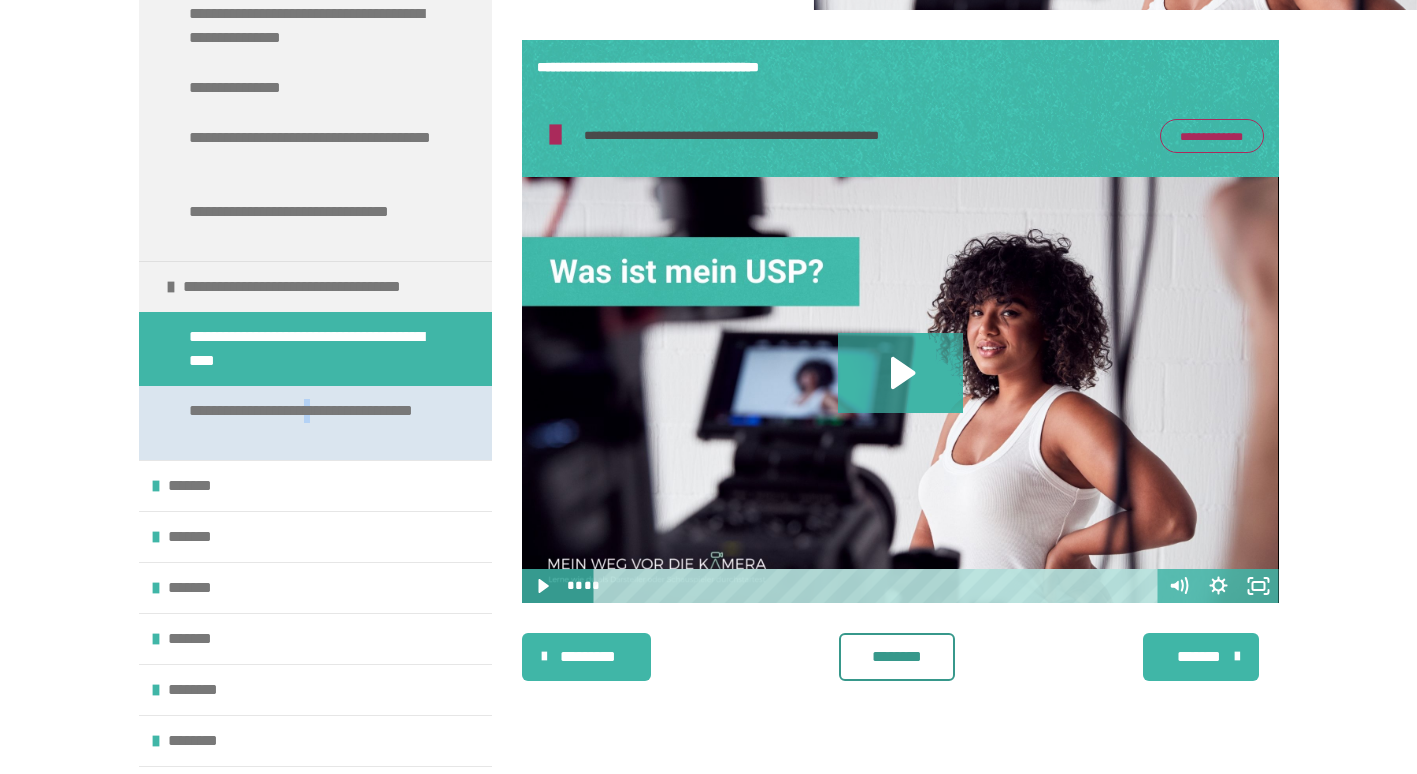 click on "**********" at bounding box center [315, 423] 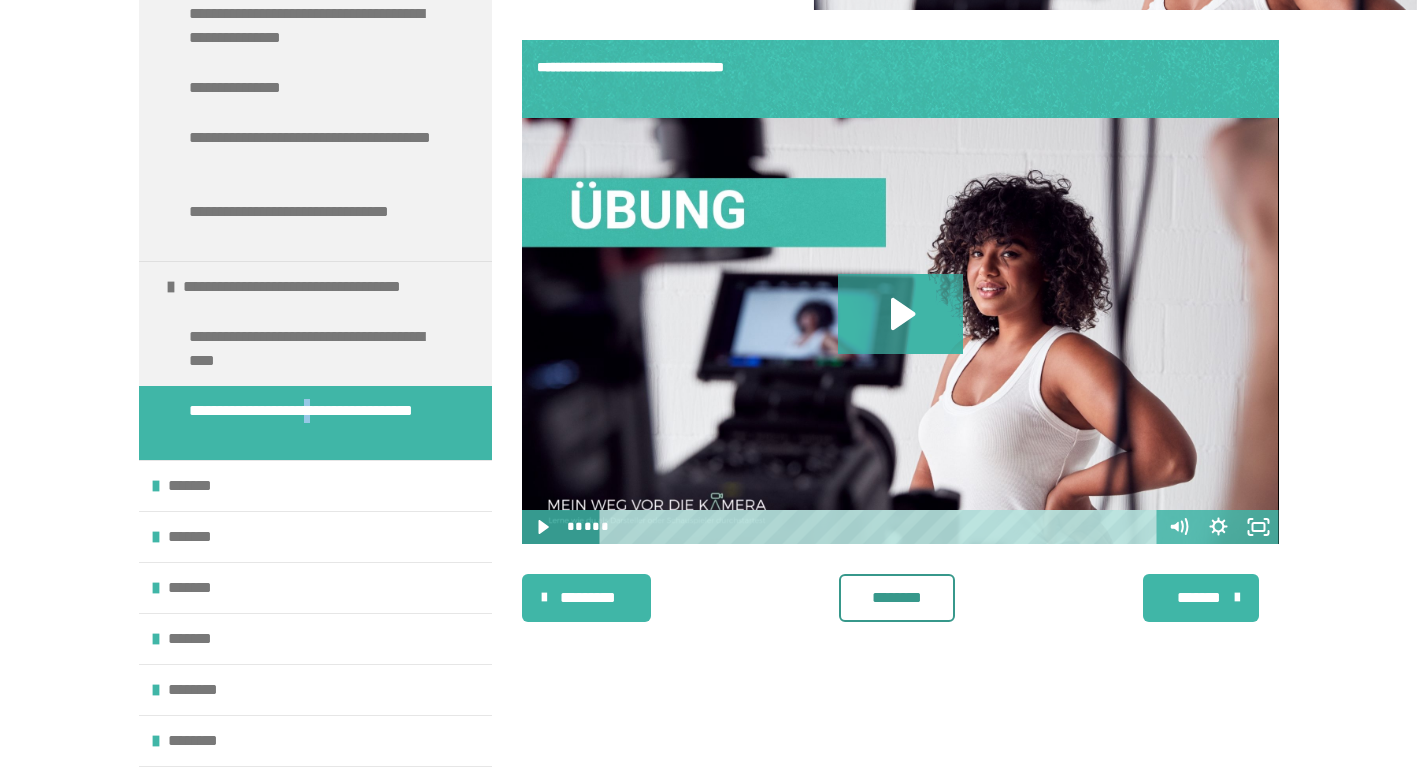 scroll, scrollTop: 274, scrollLeft: 0, axis: vertical 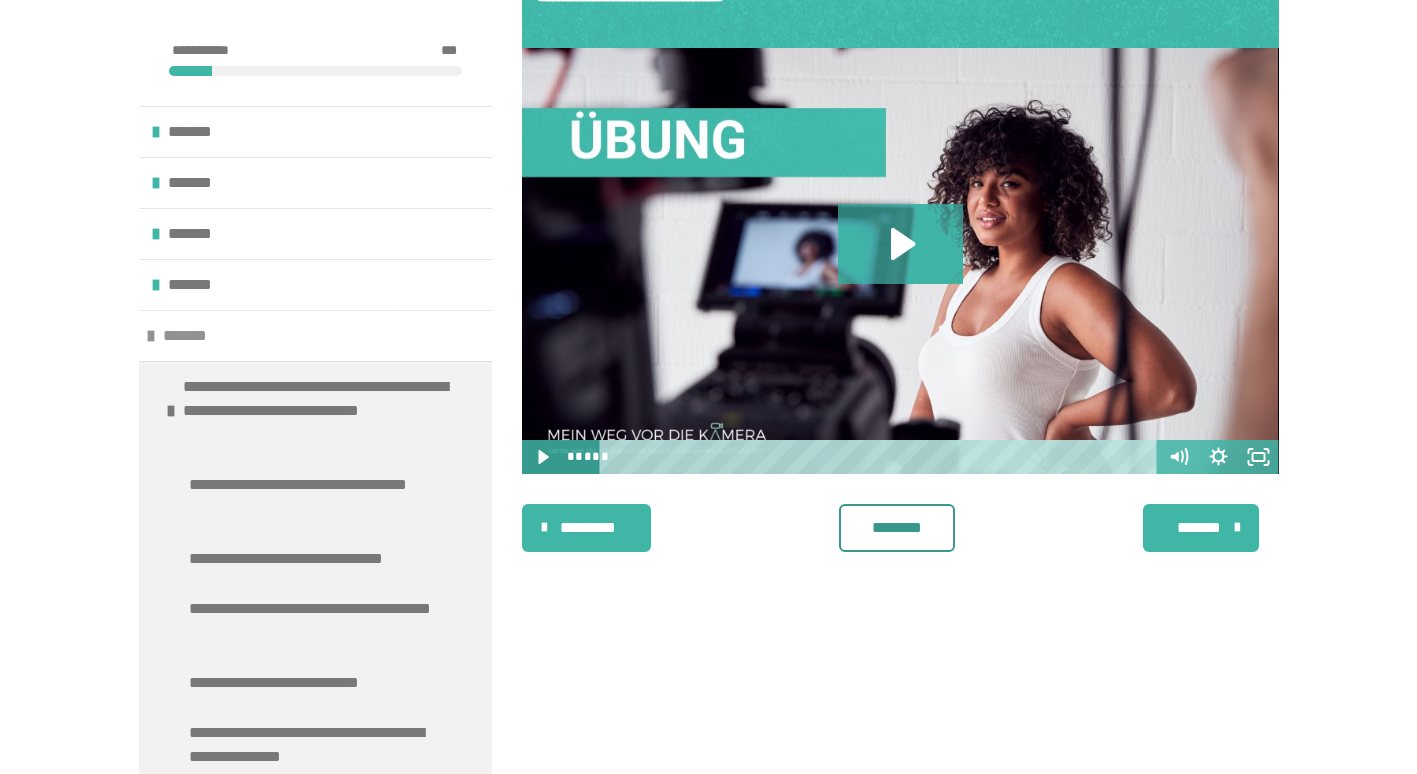 click on "*******" at bounding box center (194, 336) 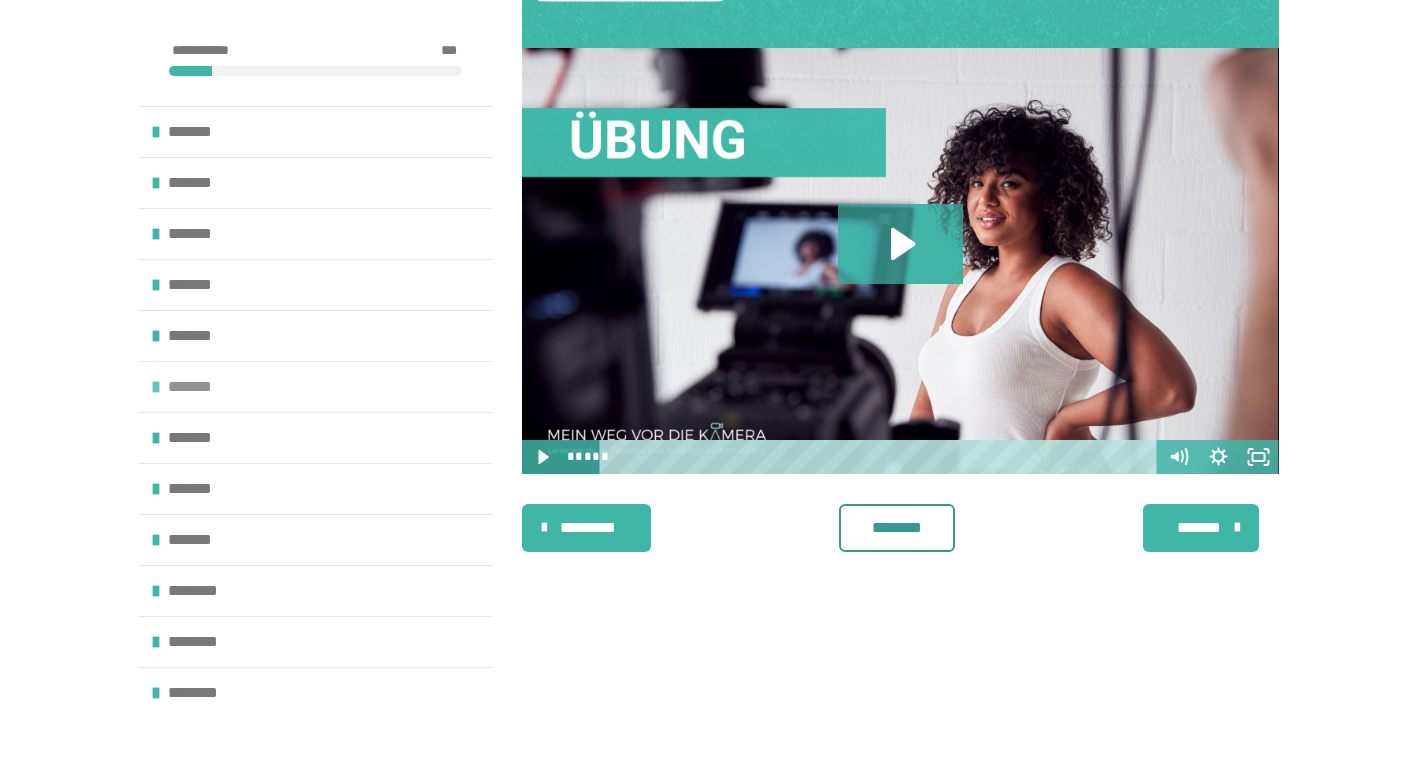 click on "*******" at bounding box center (199, 387) 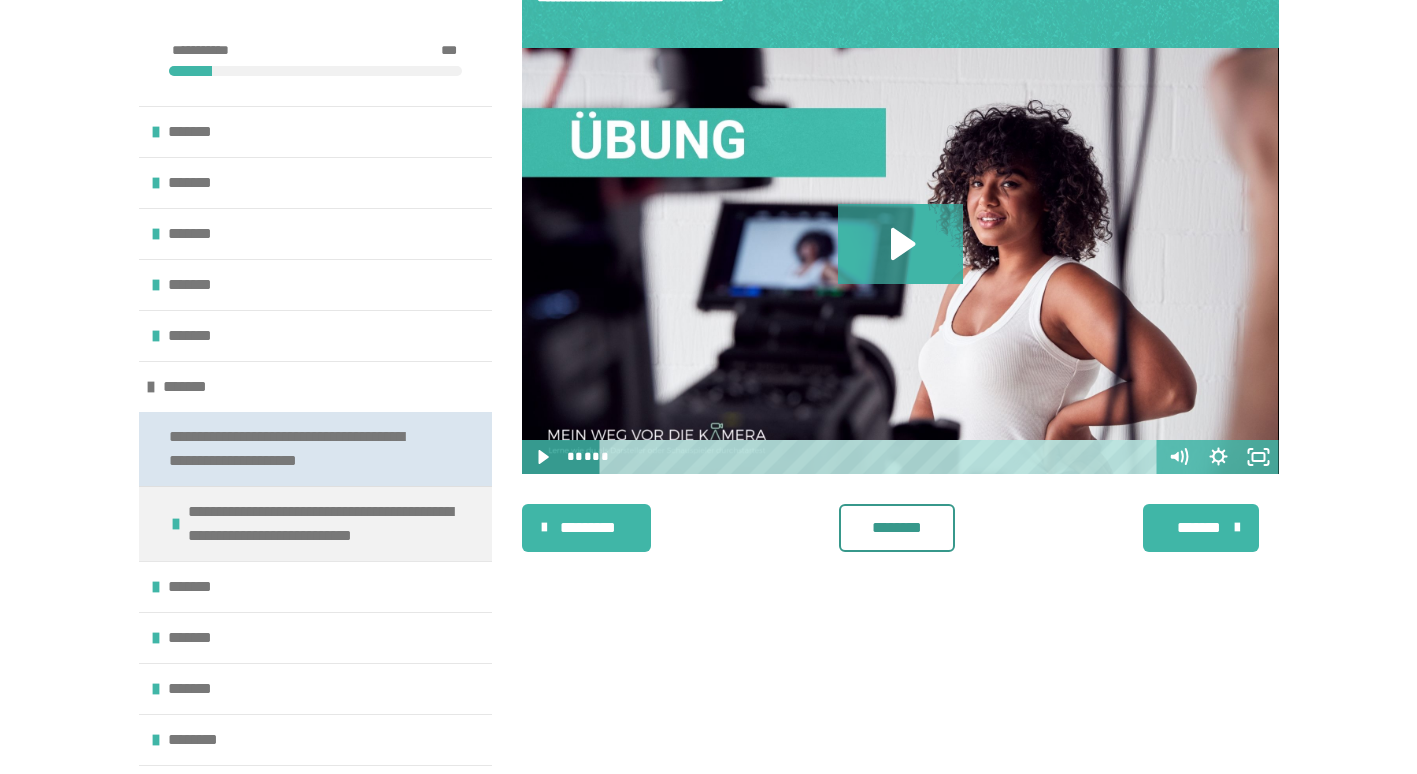 click on "**********" at bounding box center (300, 449) 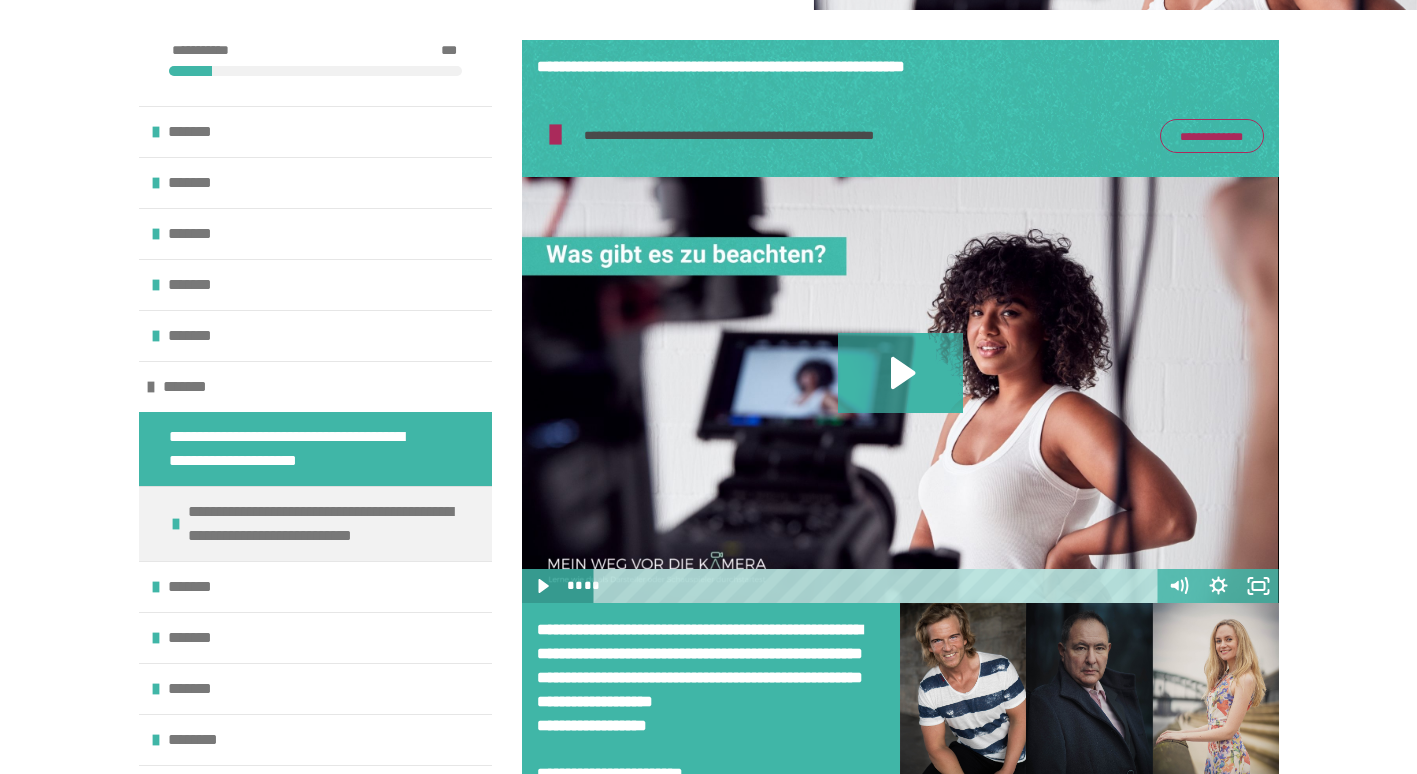 click on "**********" at bounding box center [1212, 136] 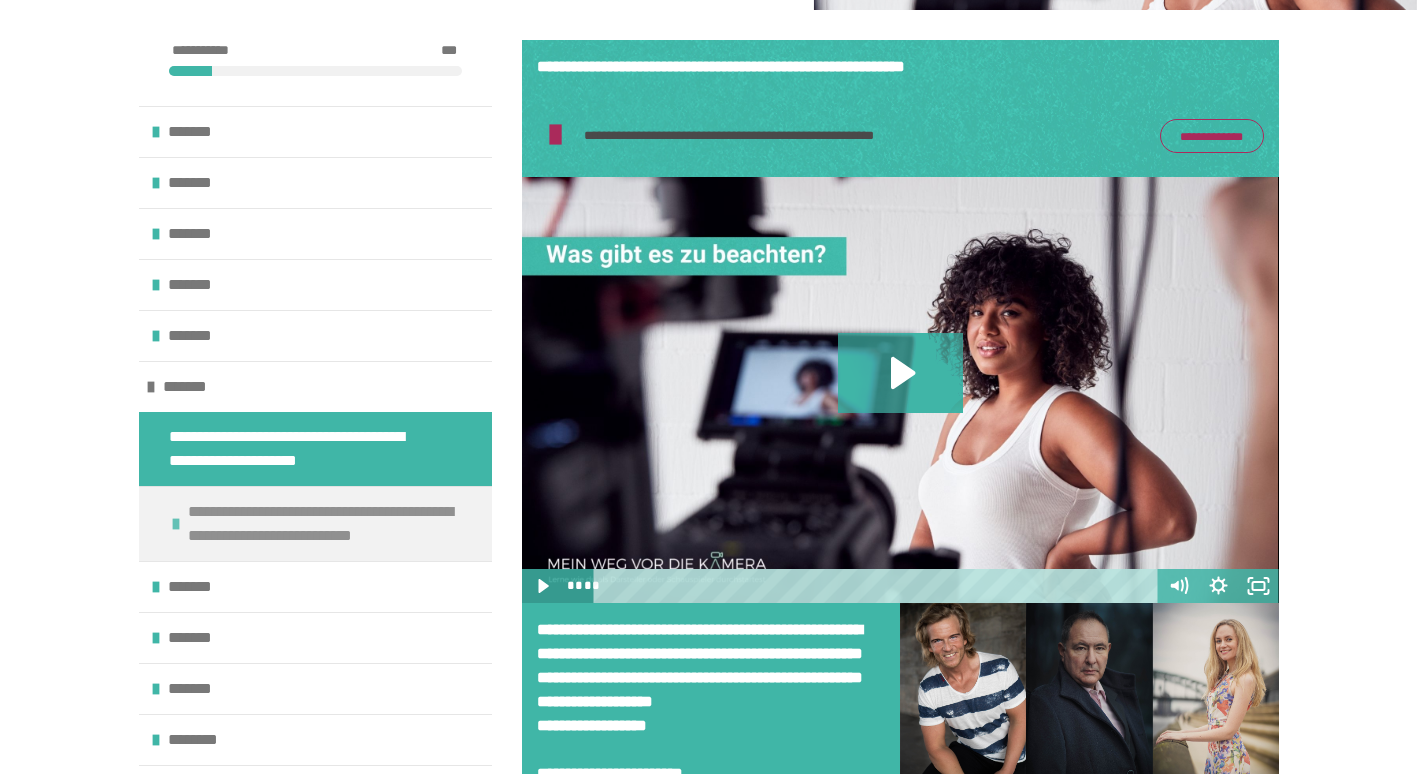 click on "**********" at bounding box center (327, 524) 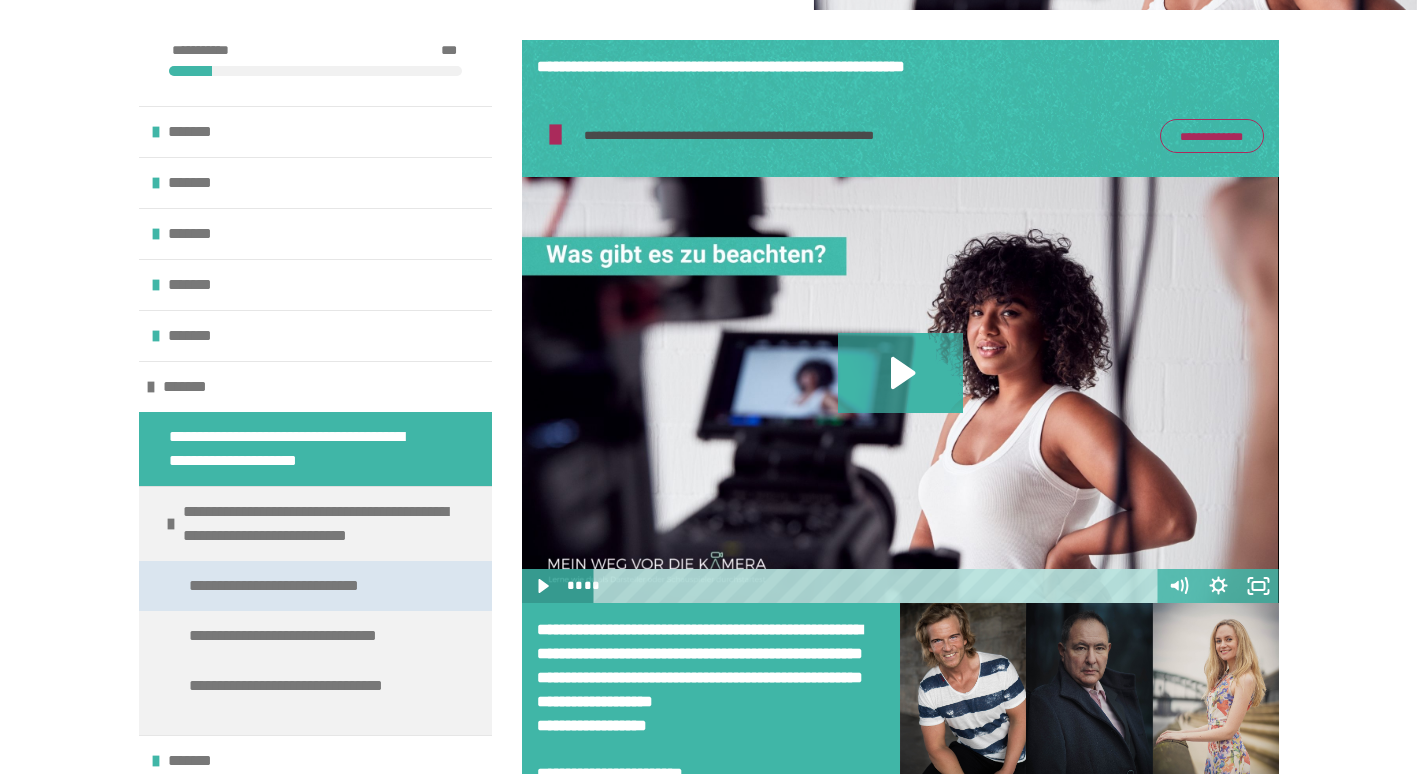 click on "**********" at bounding box center [287, 586] 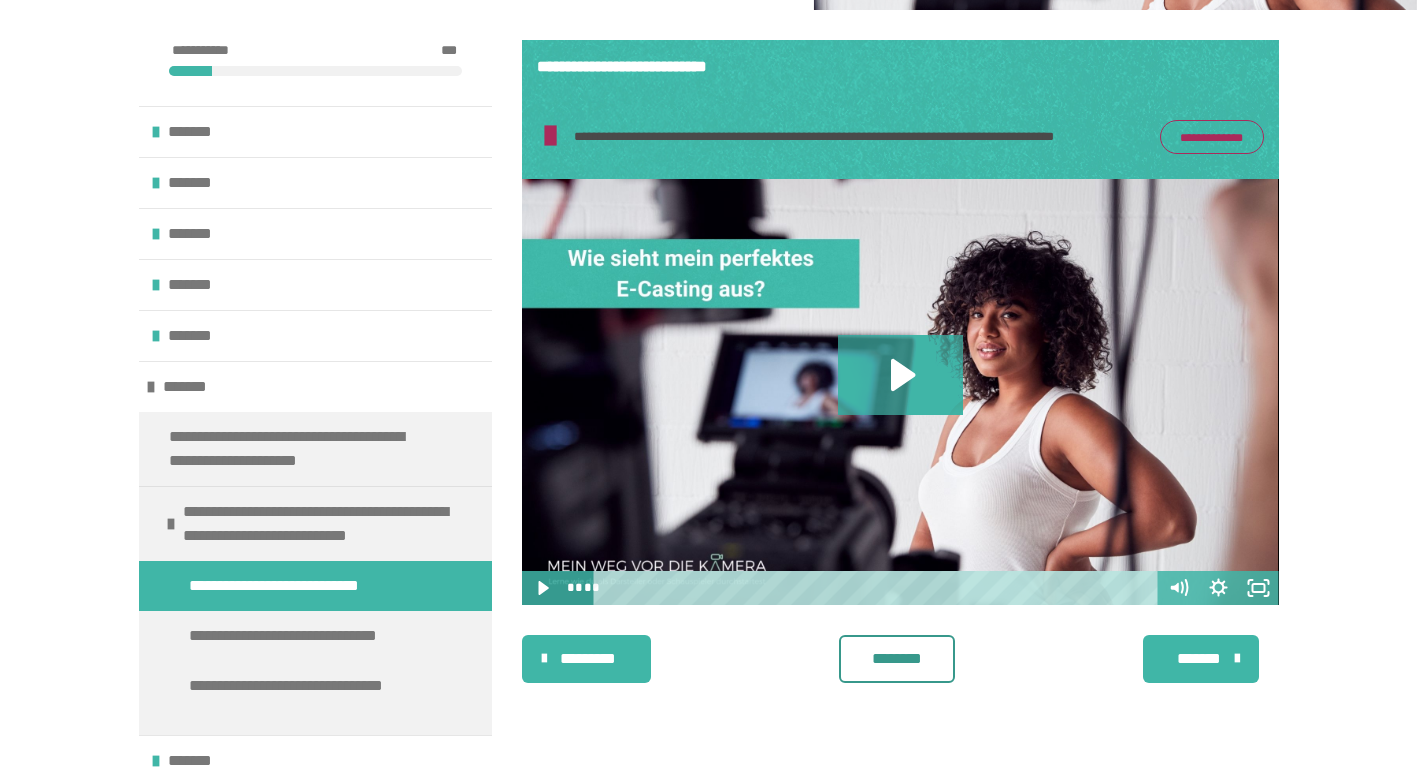 click on "**********" at bounding box center (1212, 137) 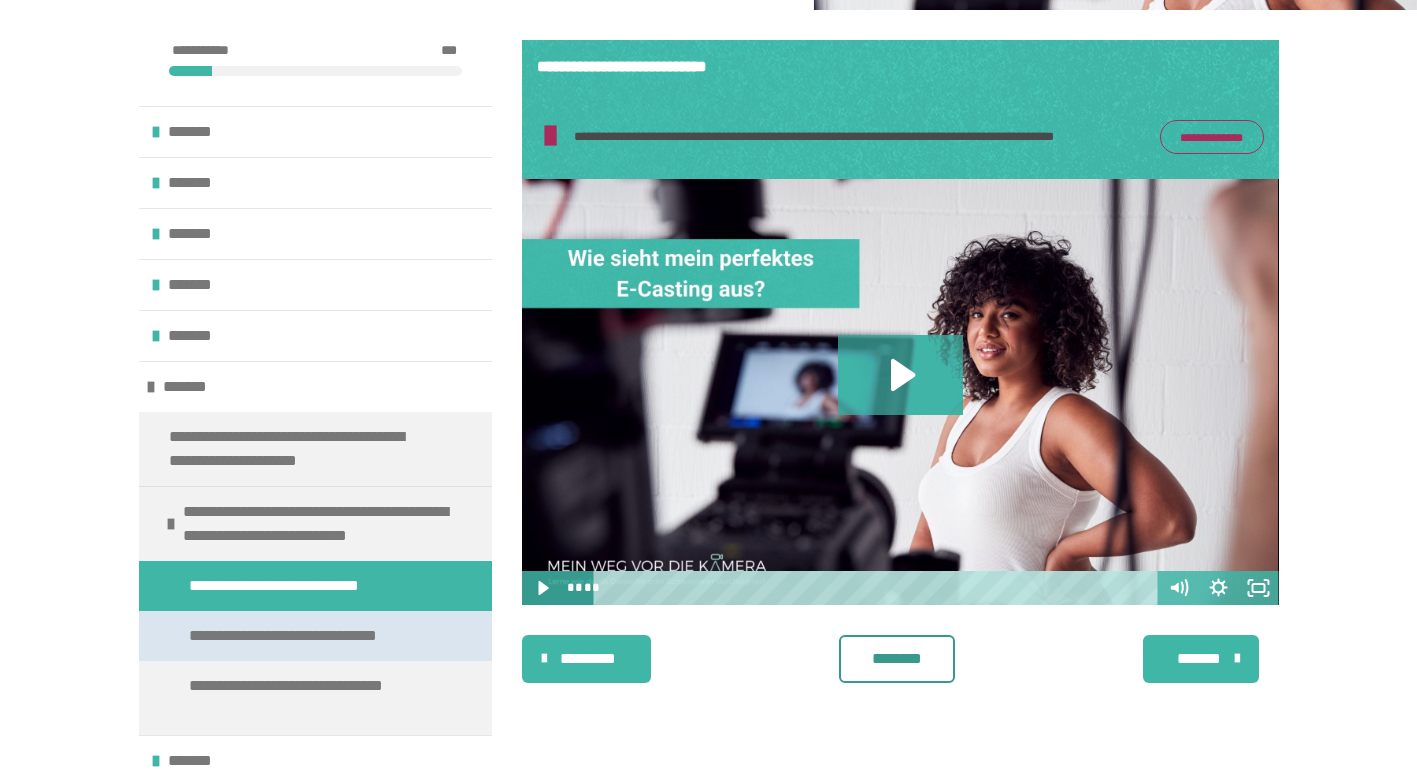 click on "**********" at bounding box center (297, 636) 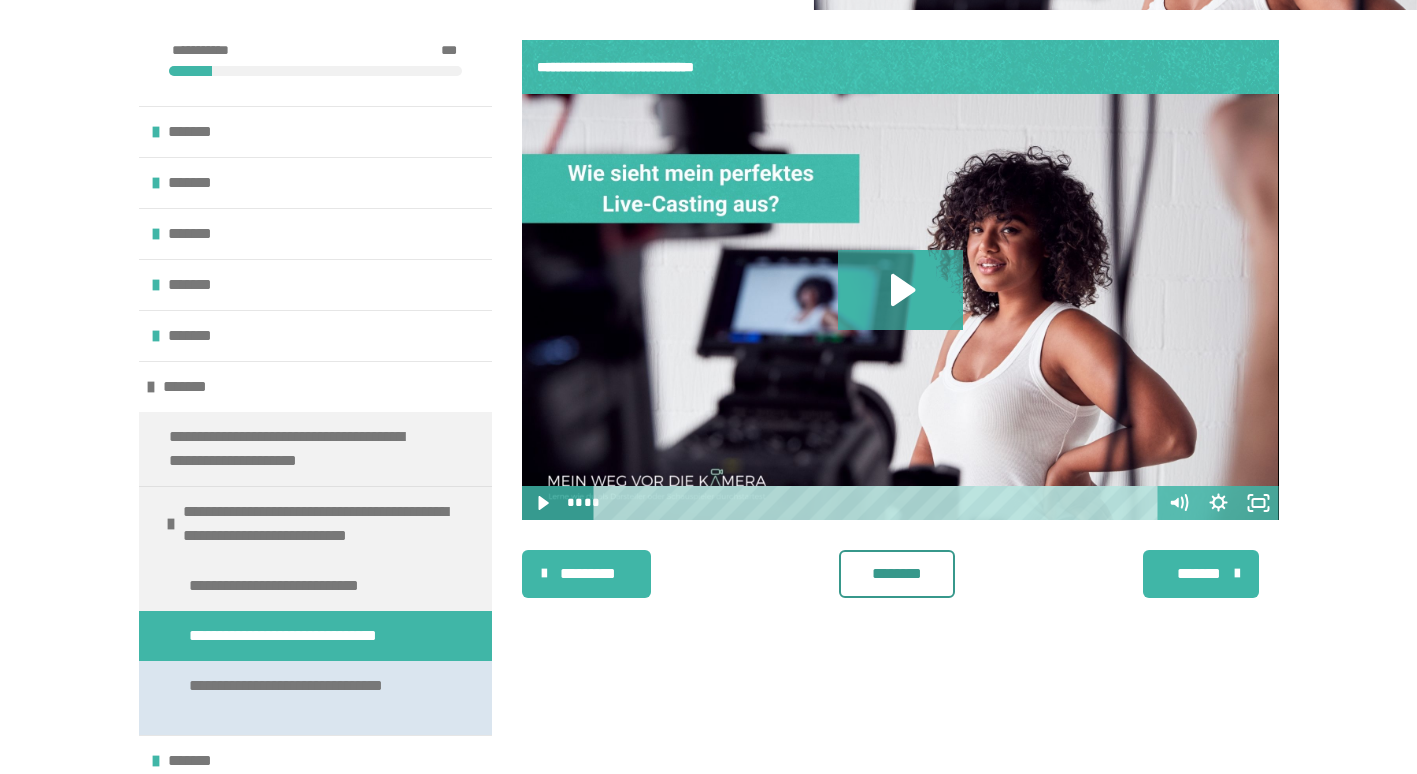 click on "**********" at bounding box center (310, 698) 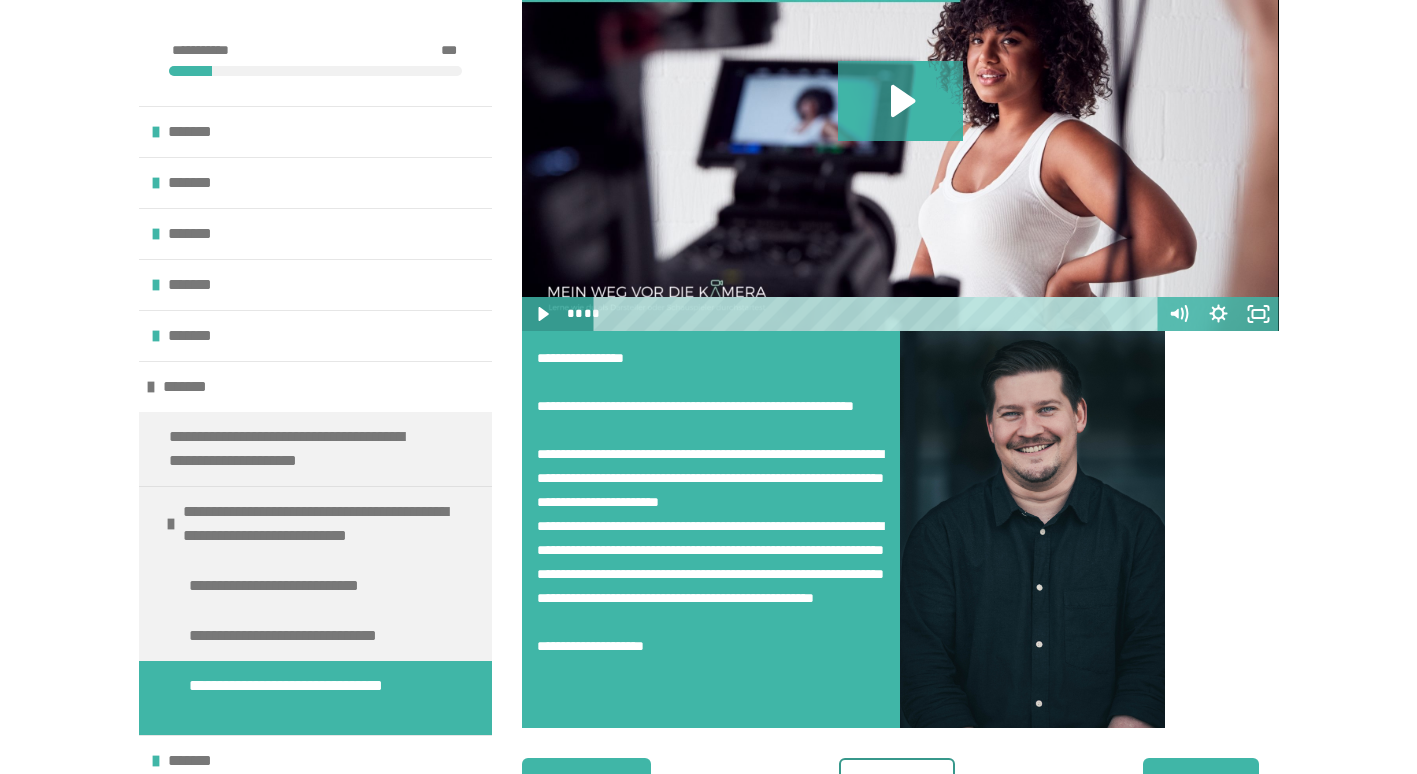 scroll, scrollTop: 586, scrollLeft: 0, axis: vertical 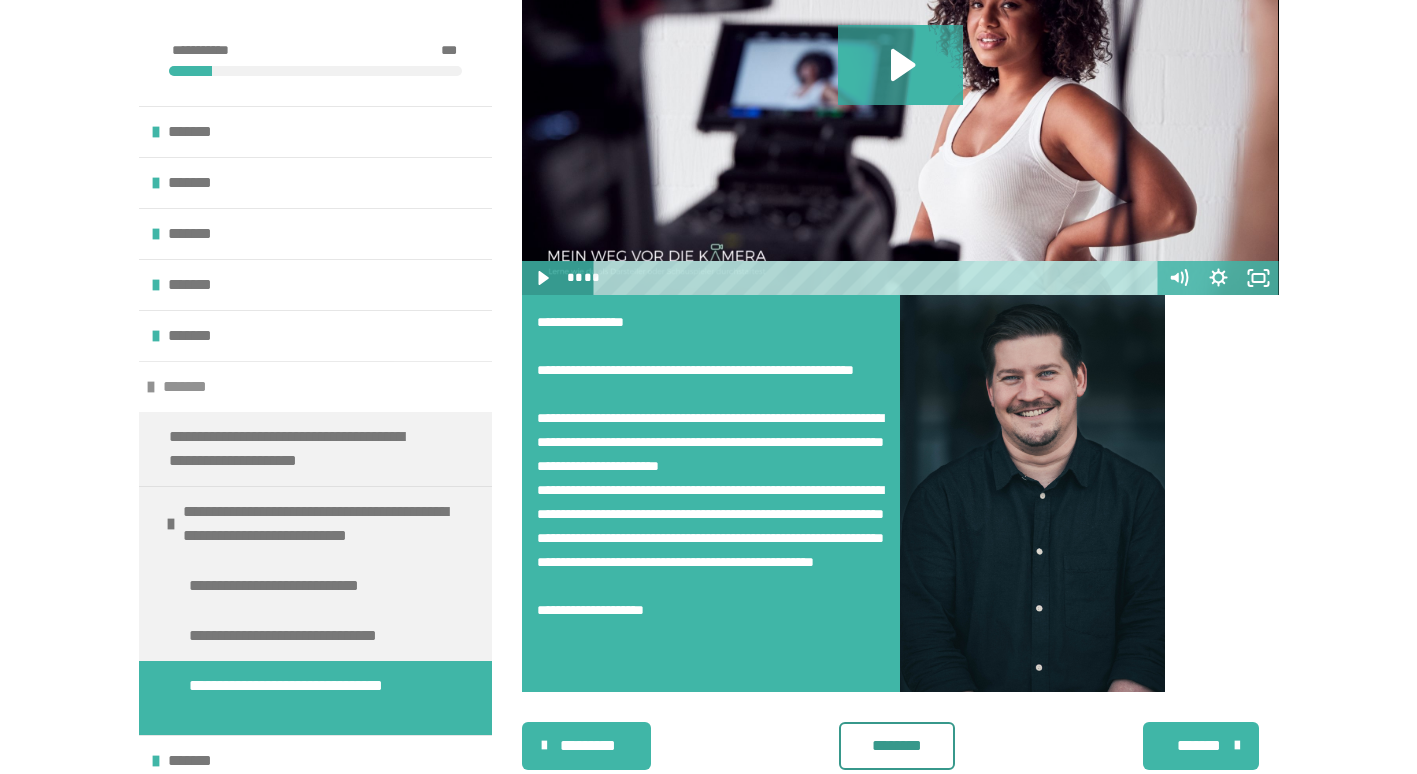 click on "*******" at bounding box center [315, 386] 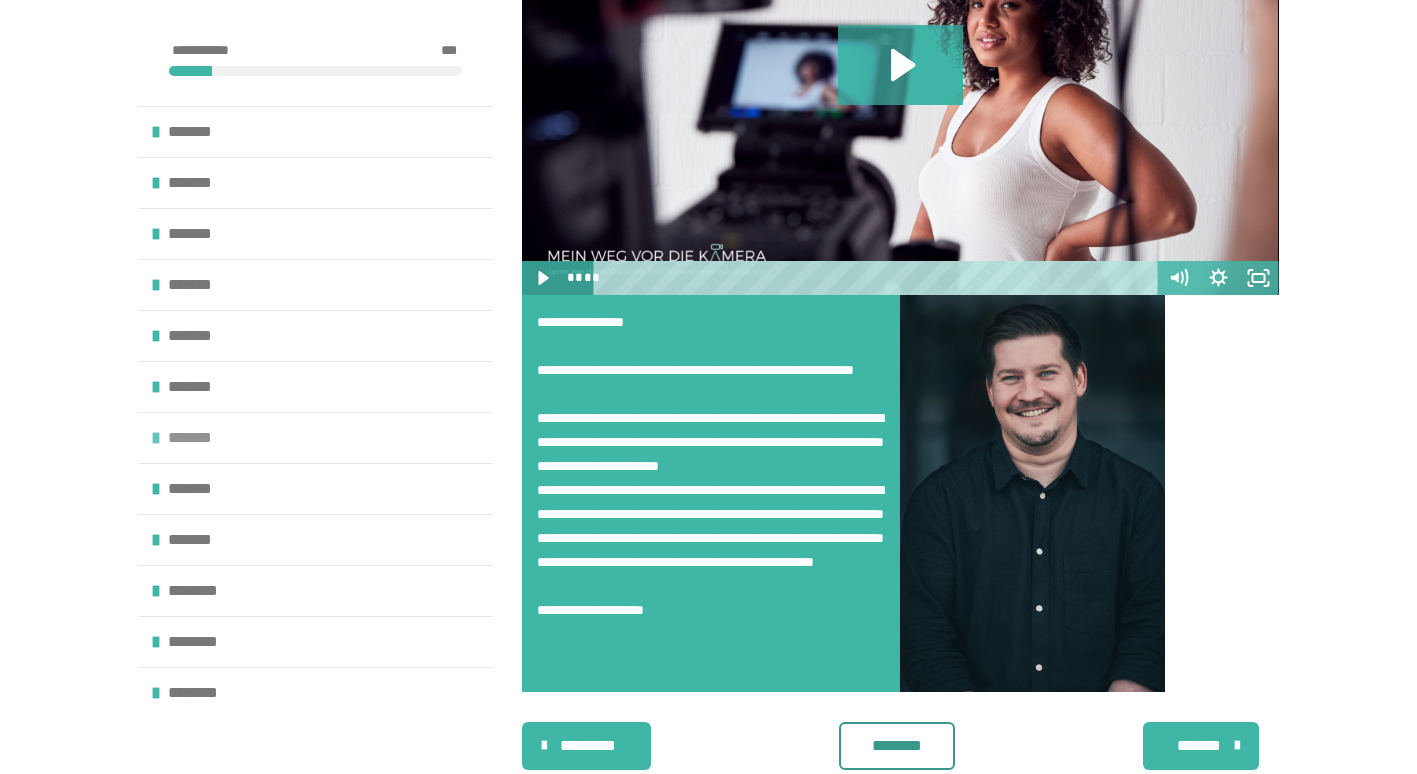 click on "*******" at bounding box center [315, 437] 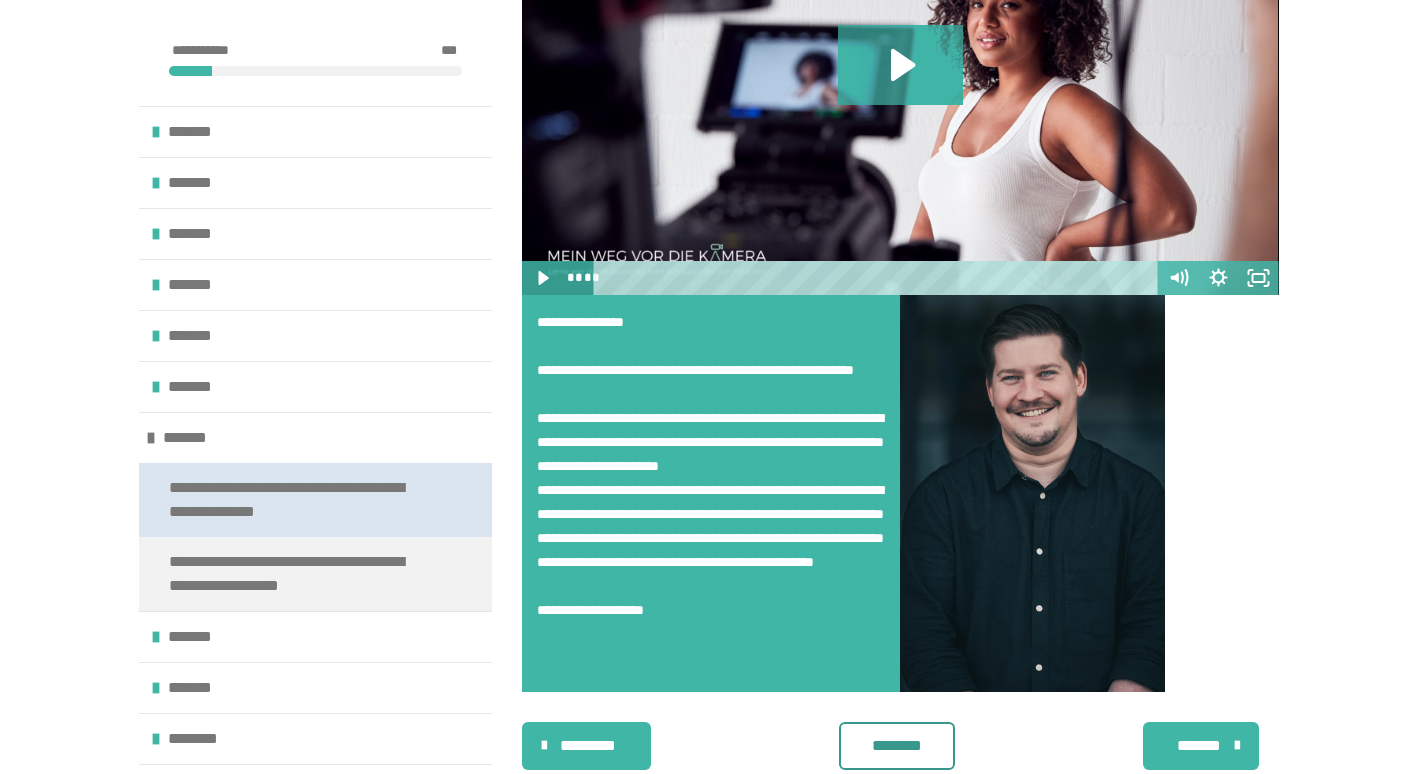 click on "**********" at bounding box center [300, 500] 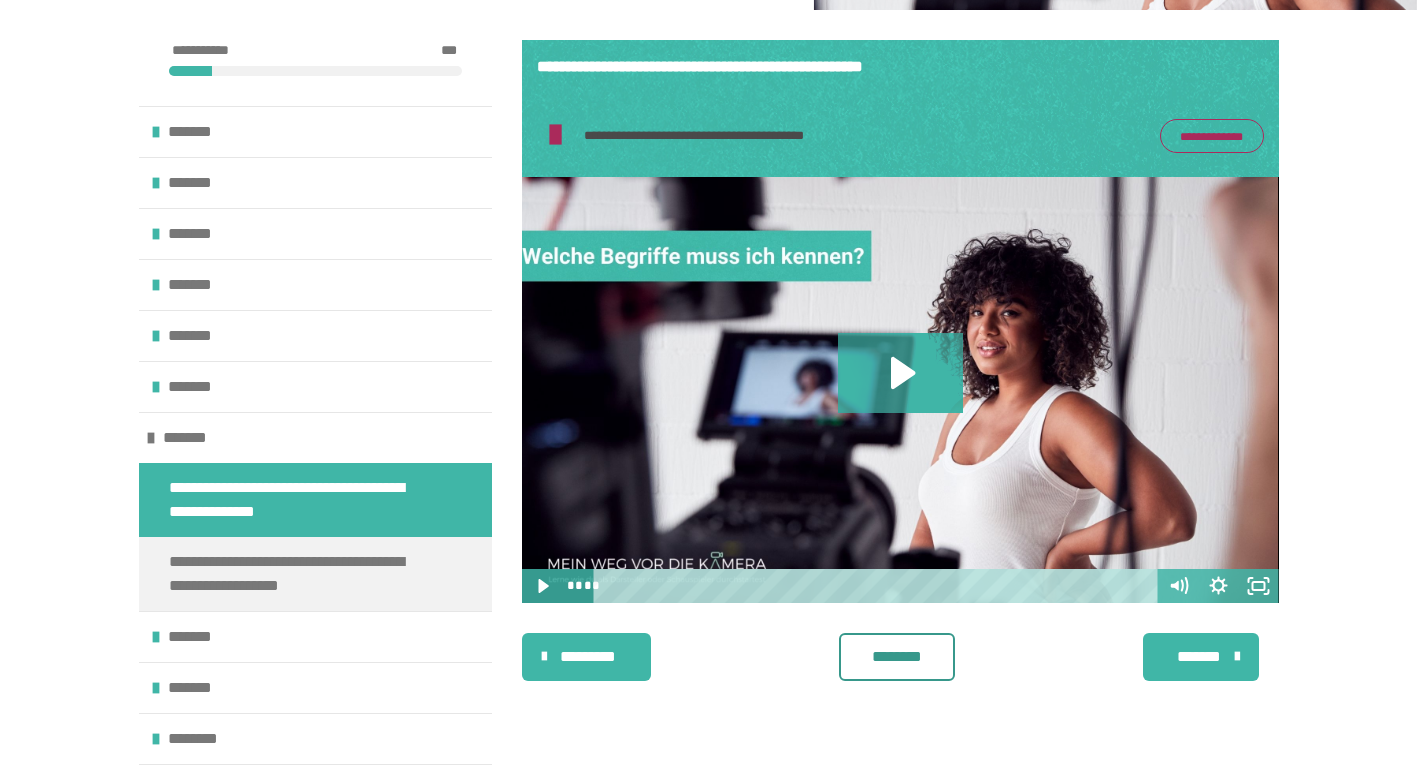 click on "**********" at bounding box center (1212, 136) 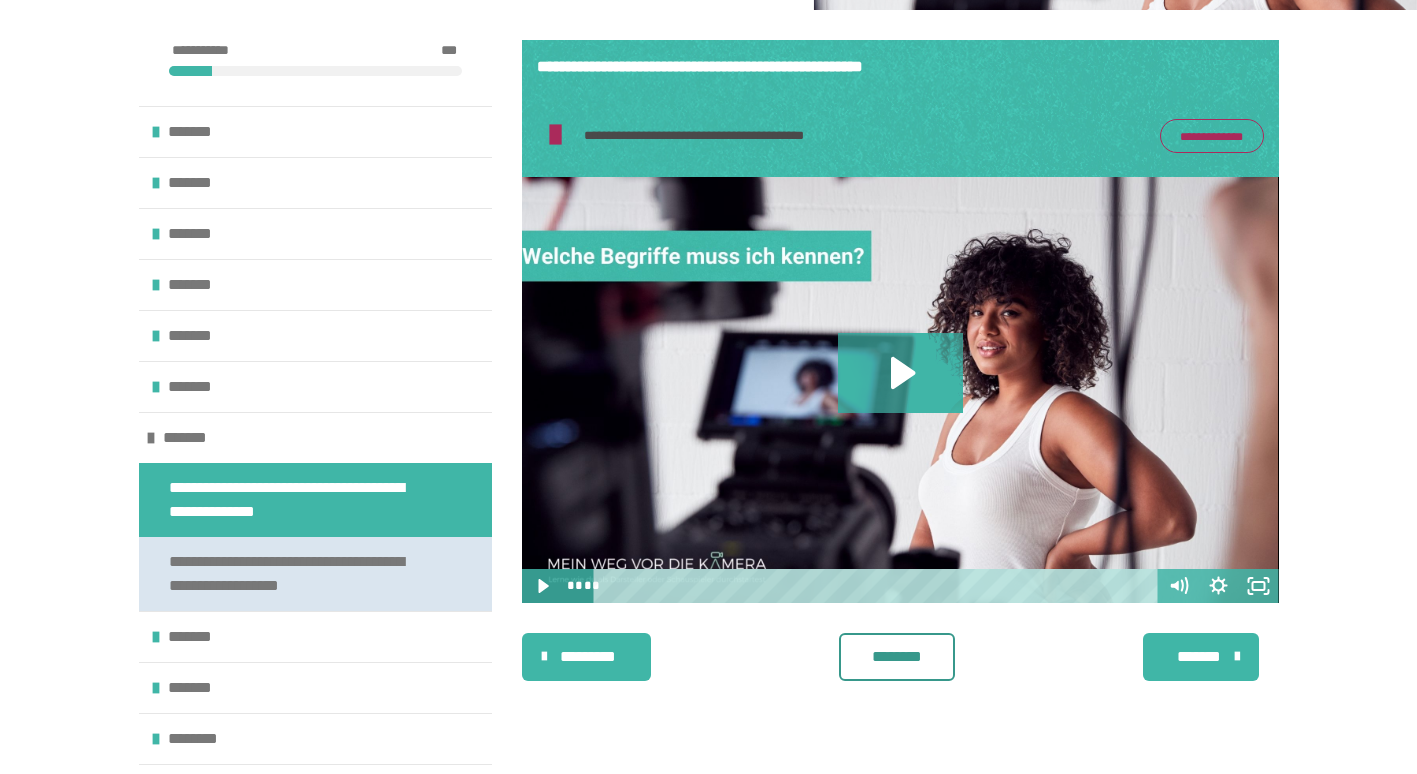 click on "**********" at bounding box center [300, 574] 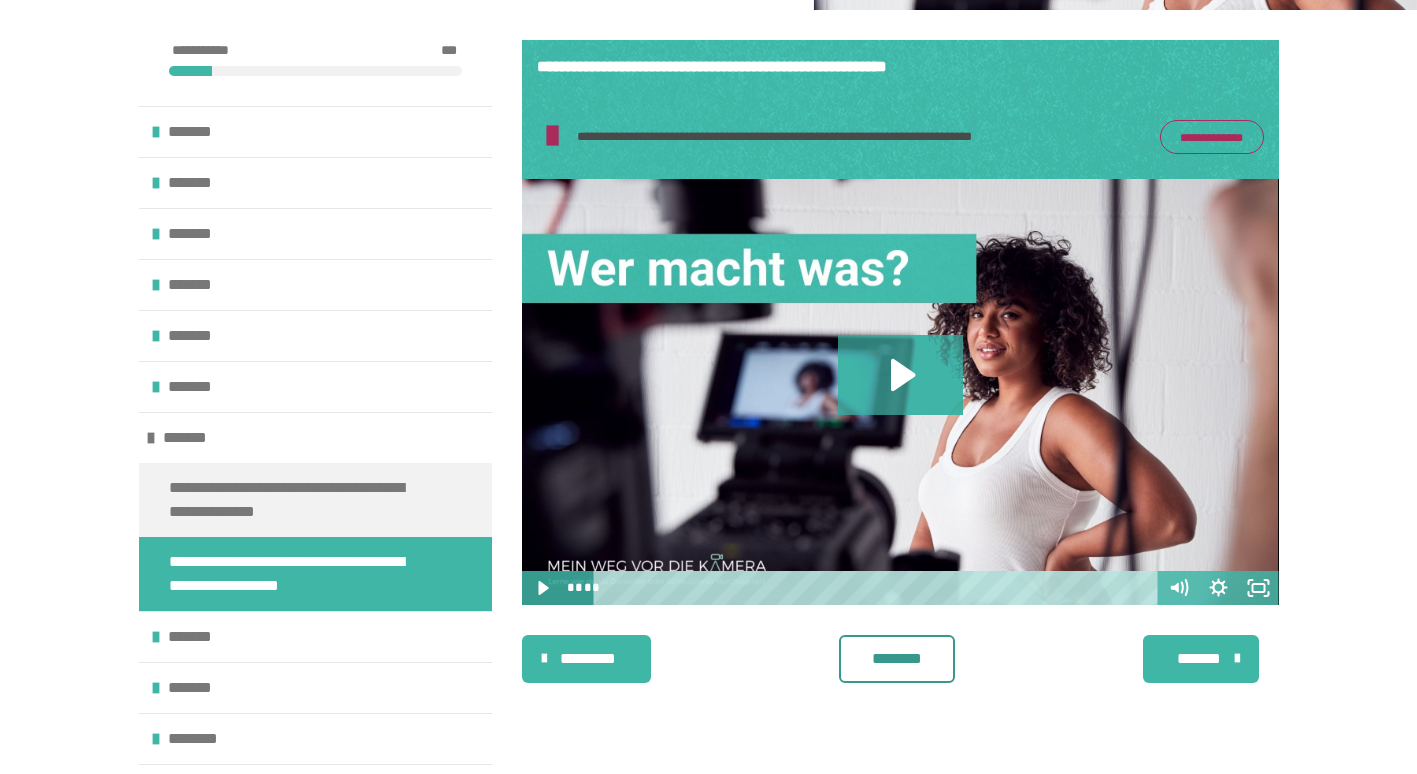 click on "**********" at bounding box center (1212, 137) 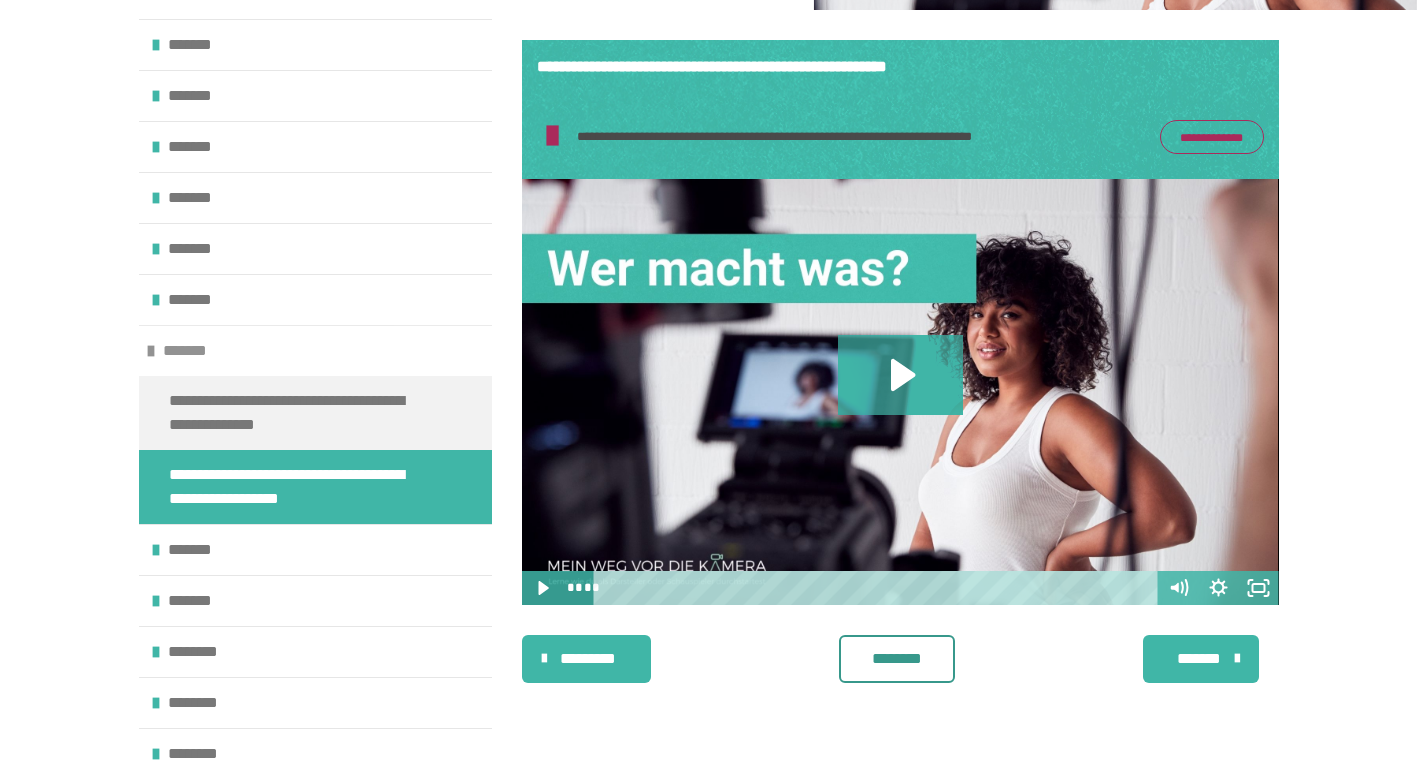 click on "*******" at bounding box center (194, 351) 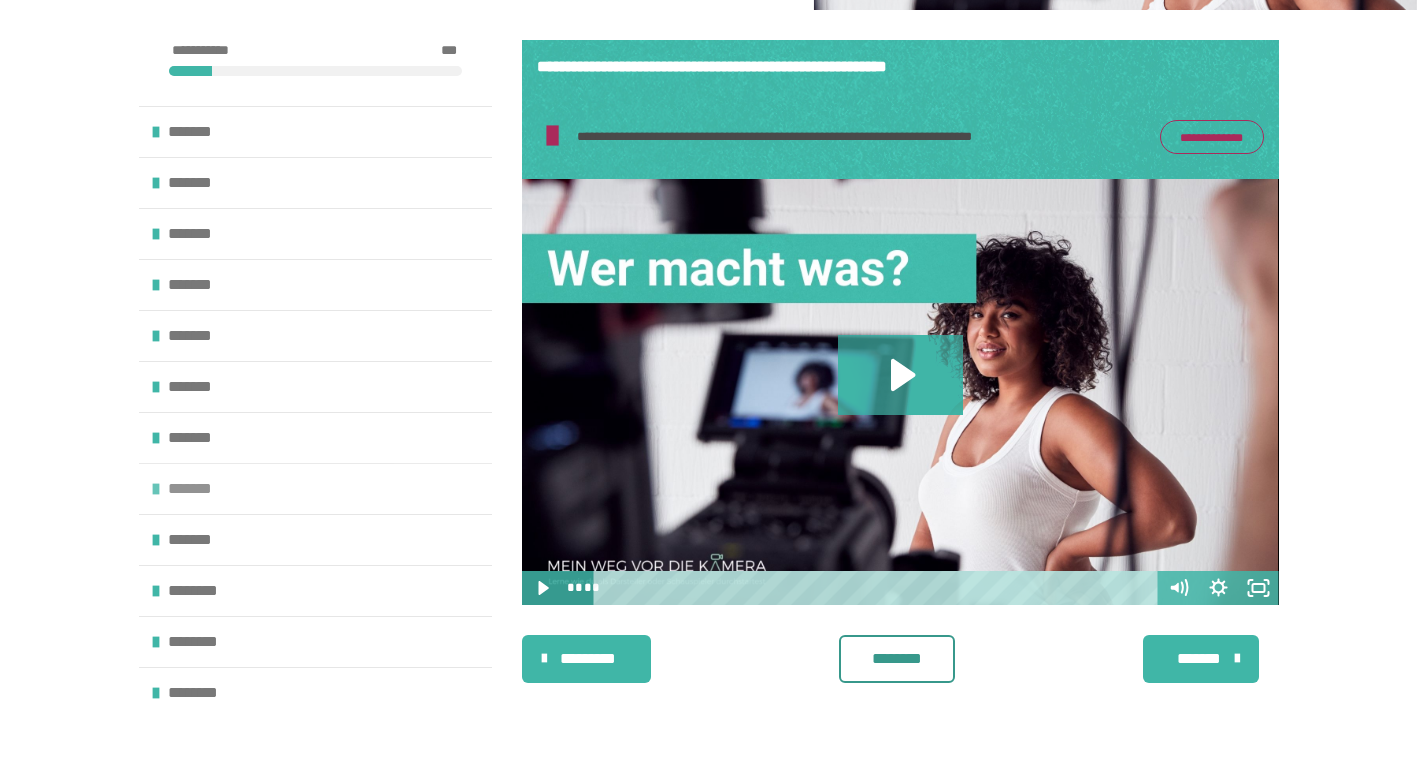 click on "*******" at bounding box center (199, 489) 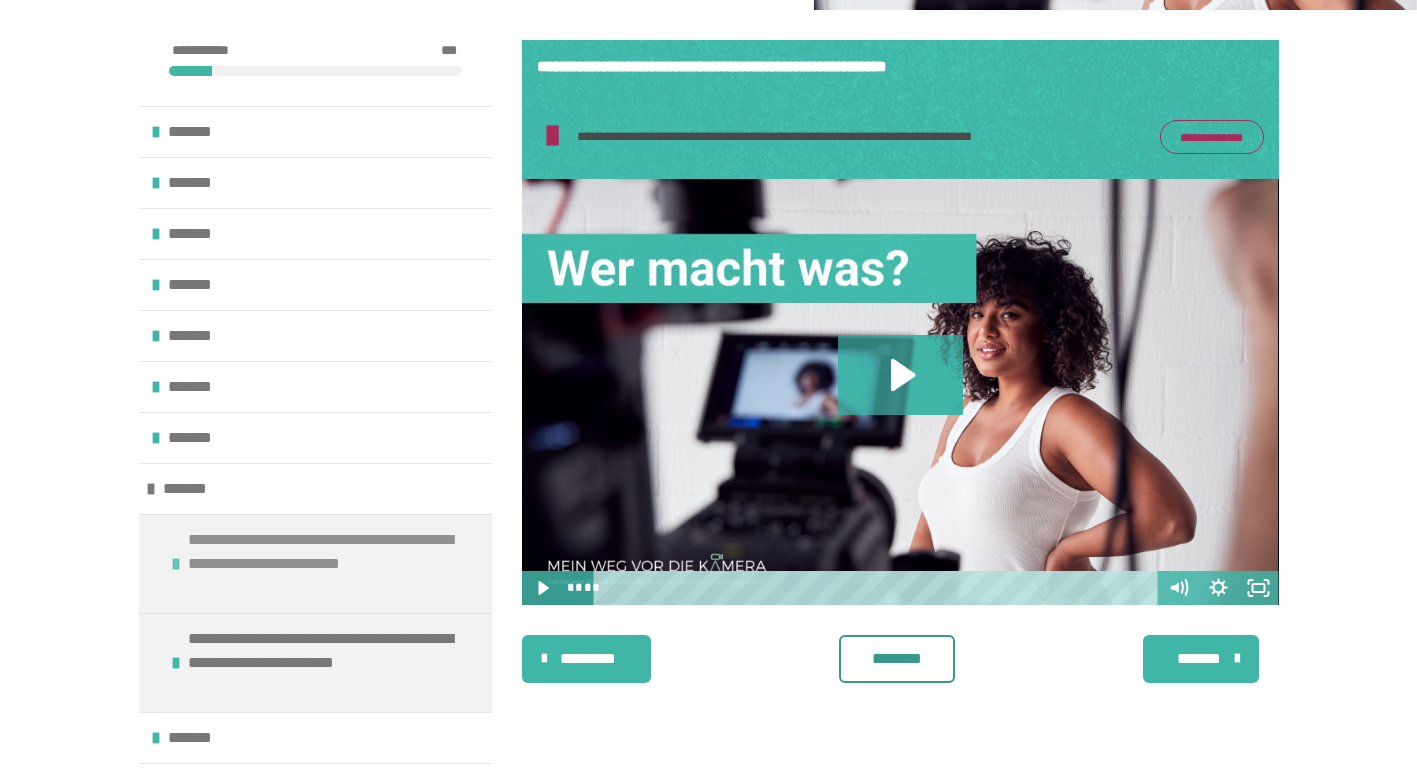 click on "**********" at bounding box center [315, 563] 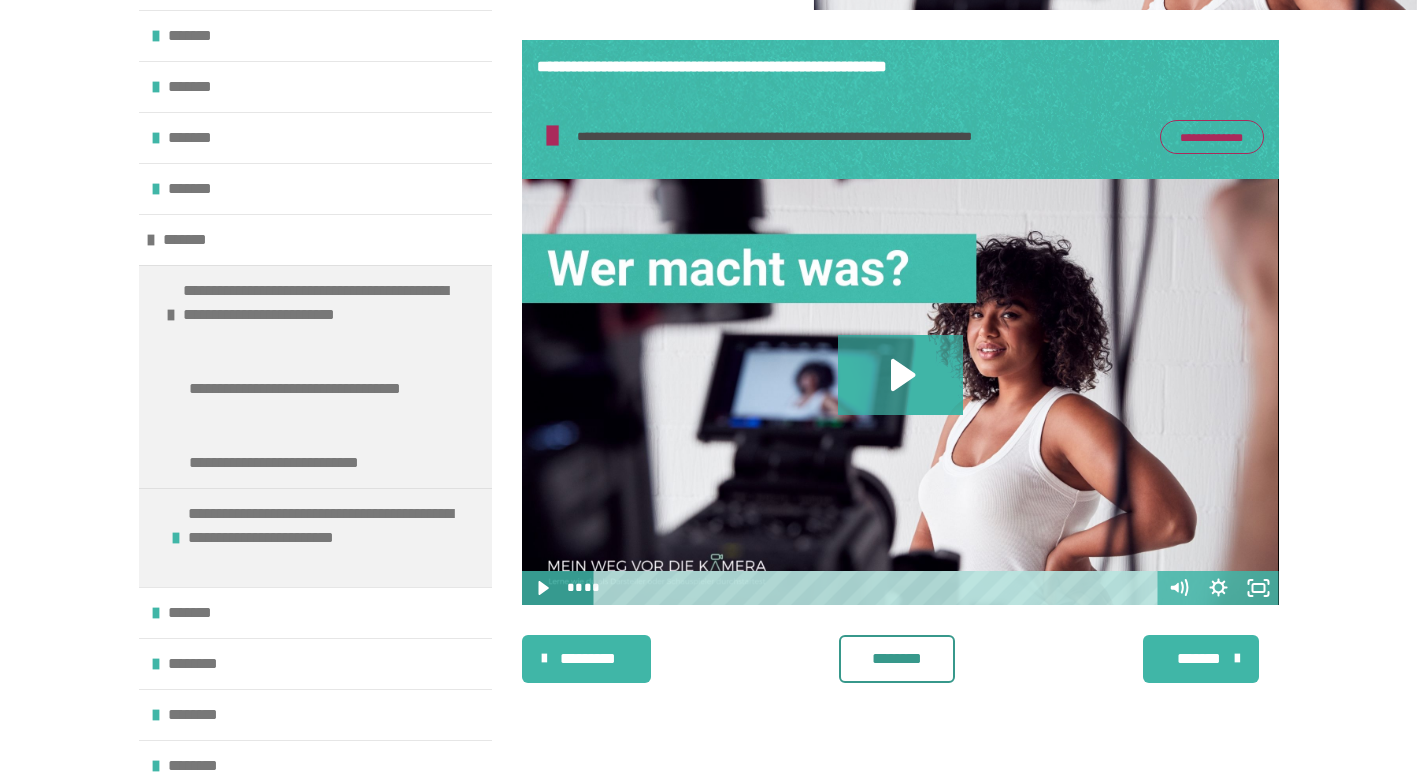 scroll, scrollTop: 250, scrollLeft: 0, axis: vertical 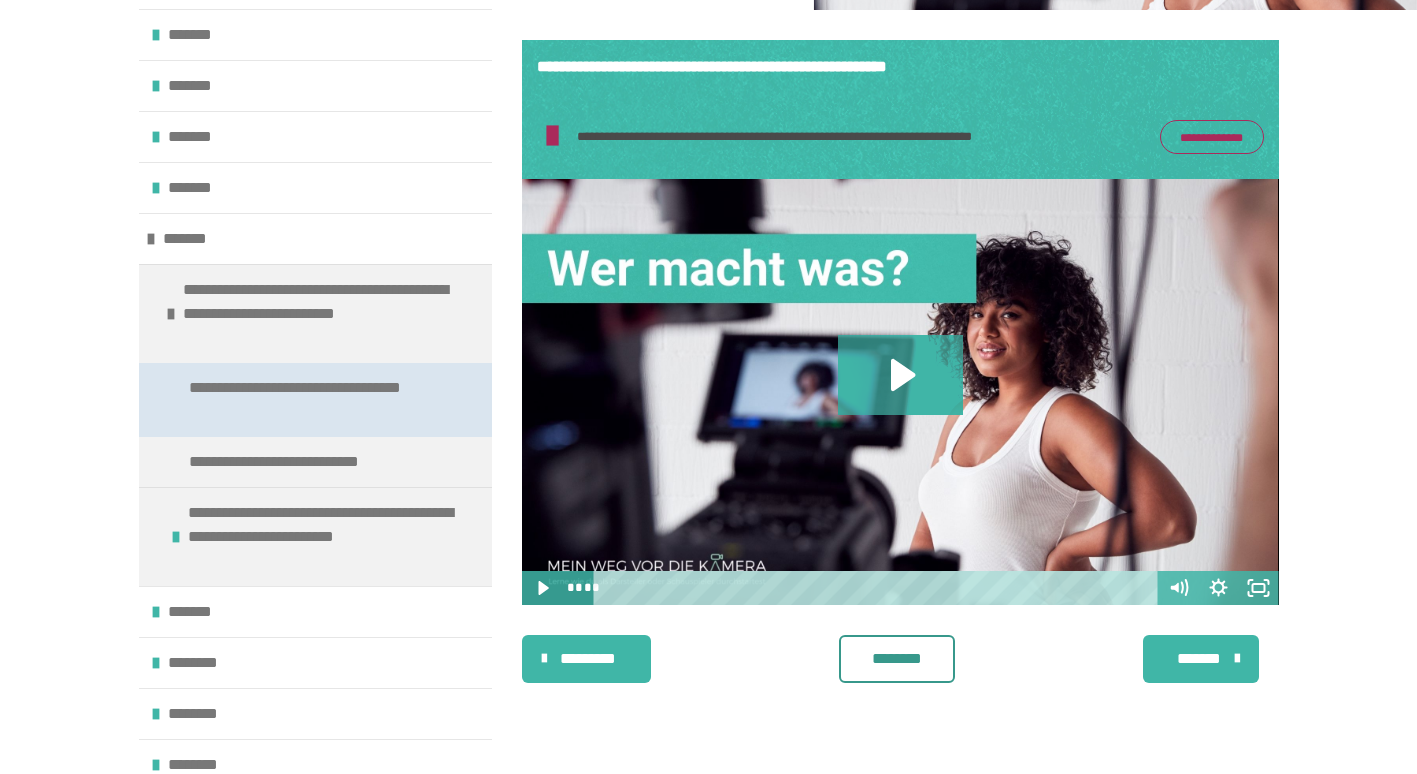 click on "**********" at bounding box center [310, 400] 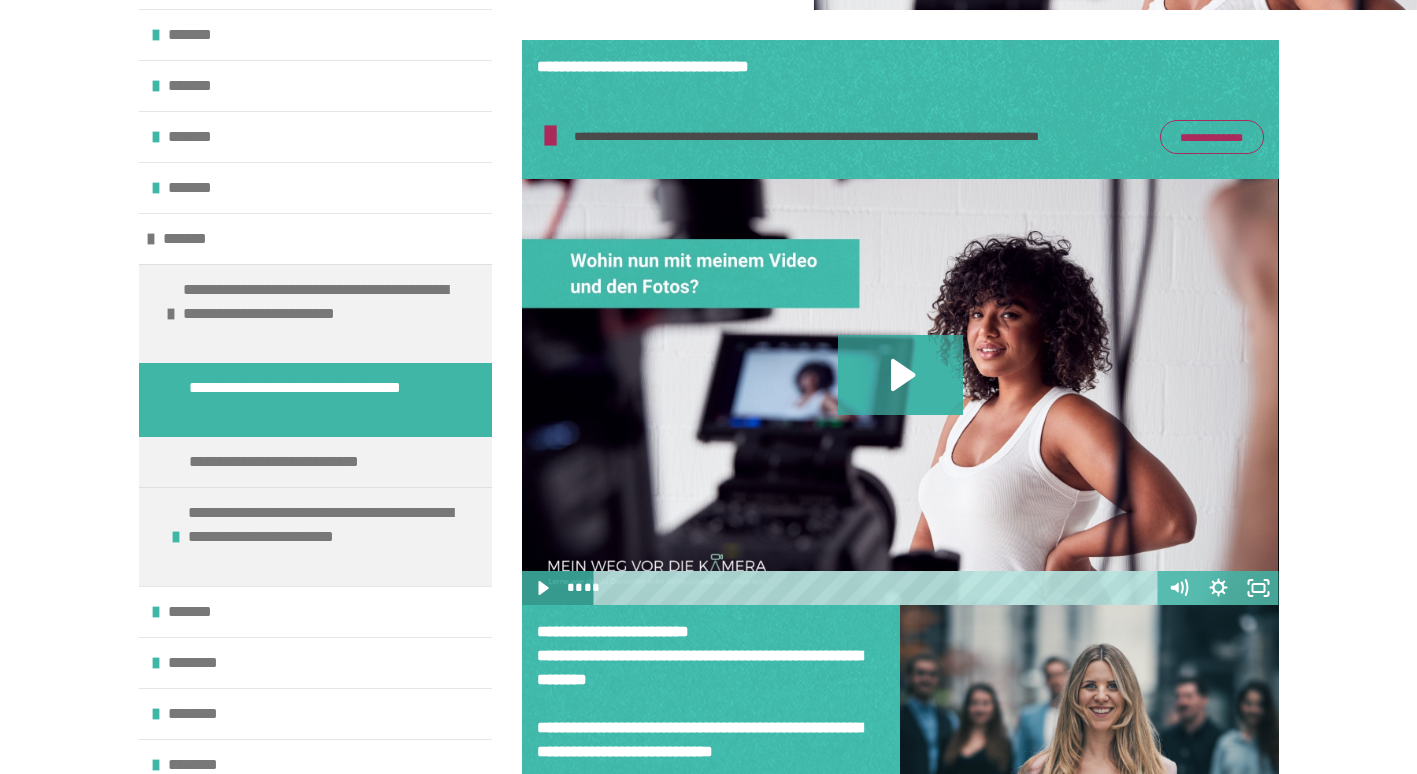 click on "**********" at bounding box center [1212, 137] 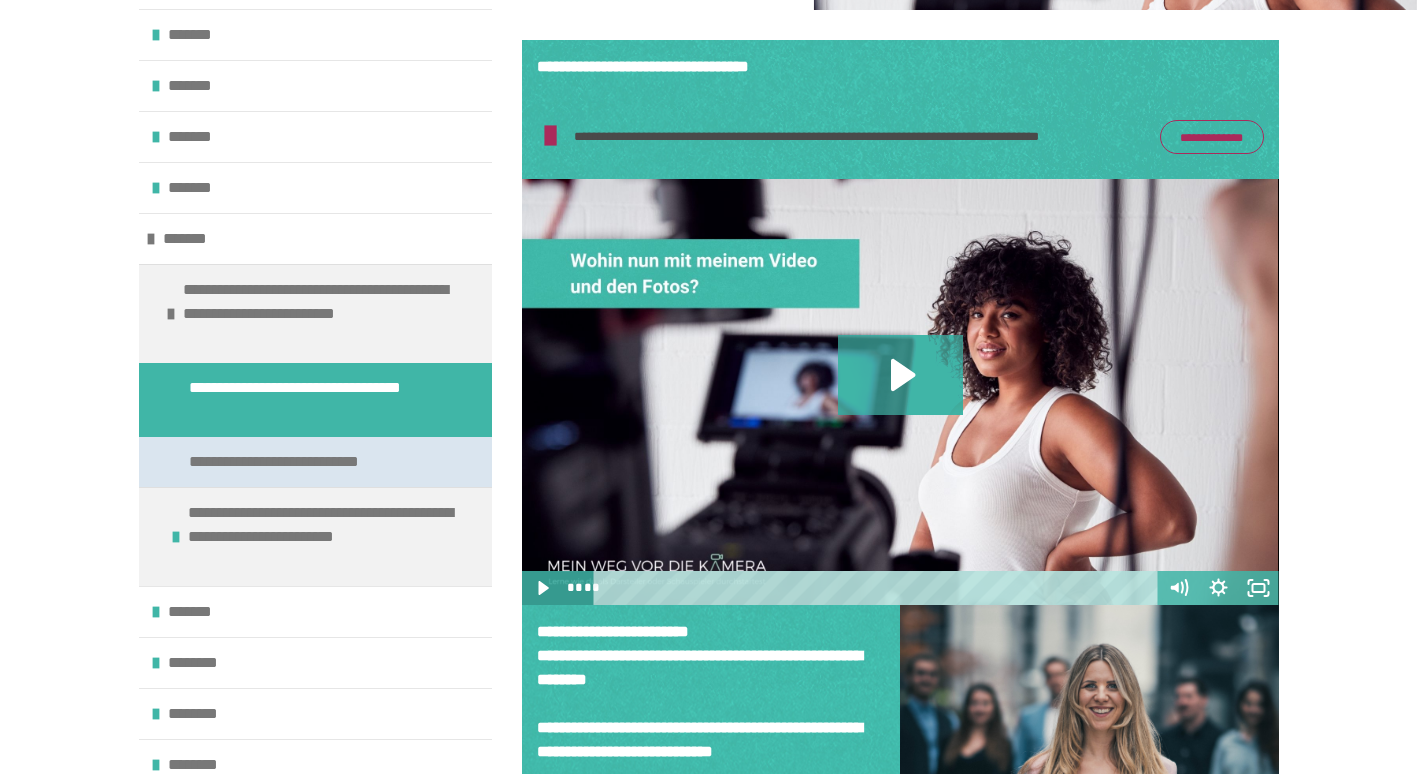 click on "**********" at bounding box center [290, 462] 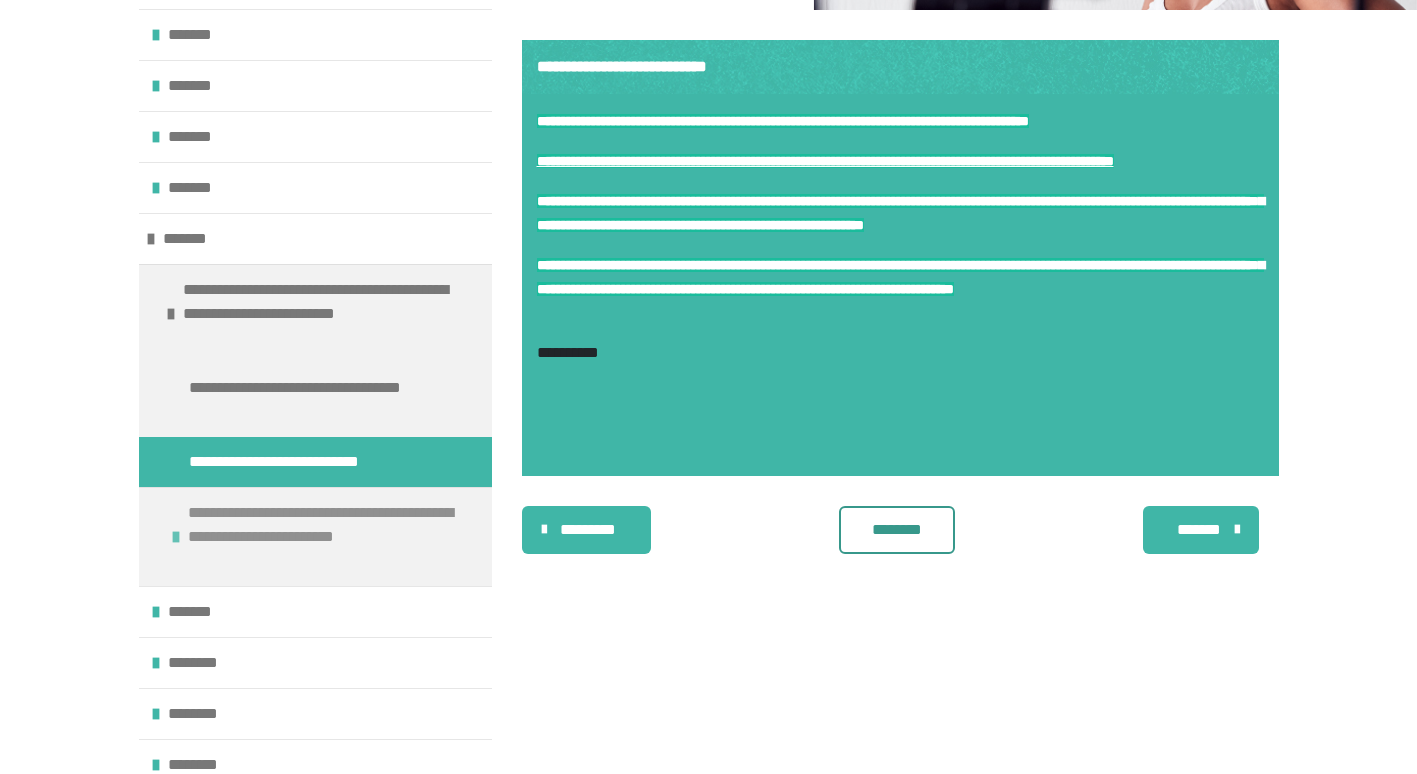 click on "**********" at bounding box center [327, 537] 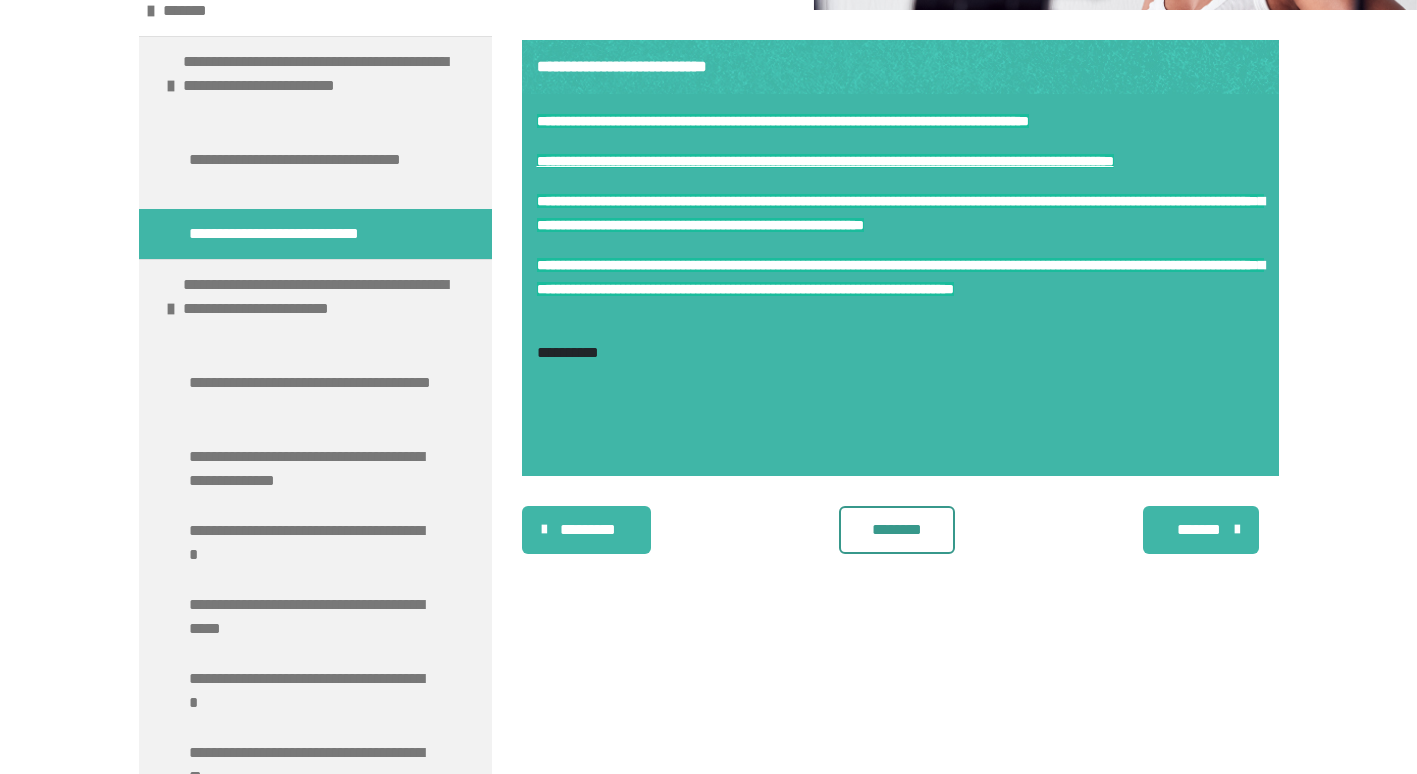 scroll, scrollTop: 520, scrollLeft: 0, axis: vertical 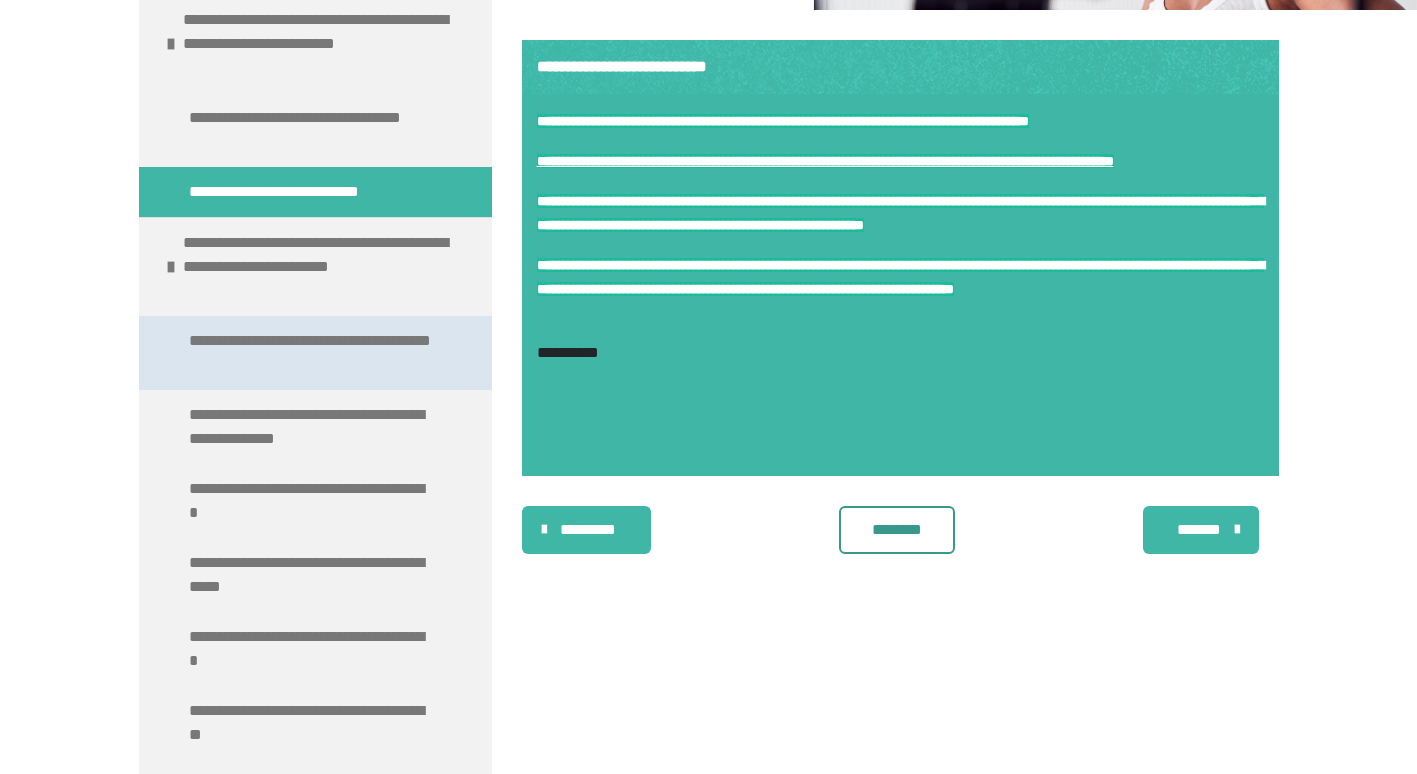 click on "**********" at bounding box center [310, 353] 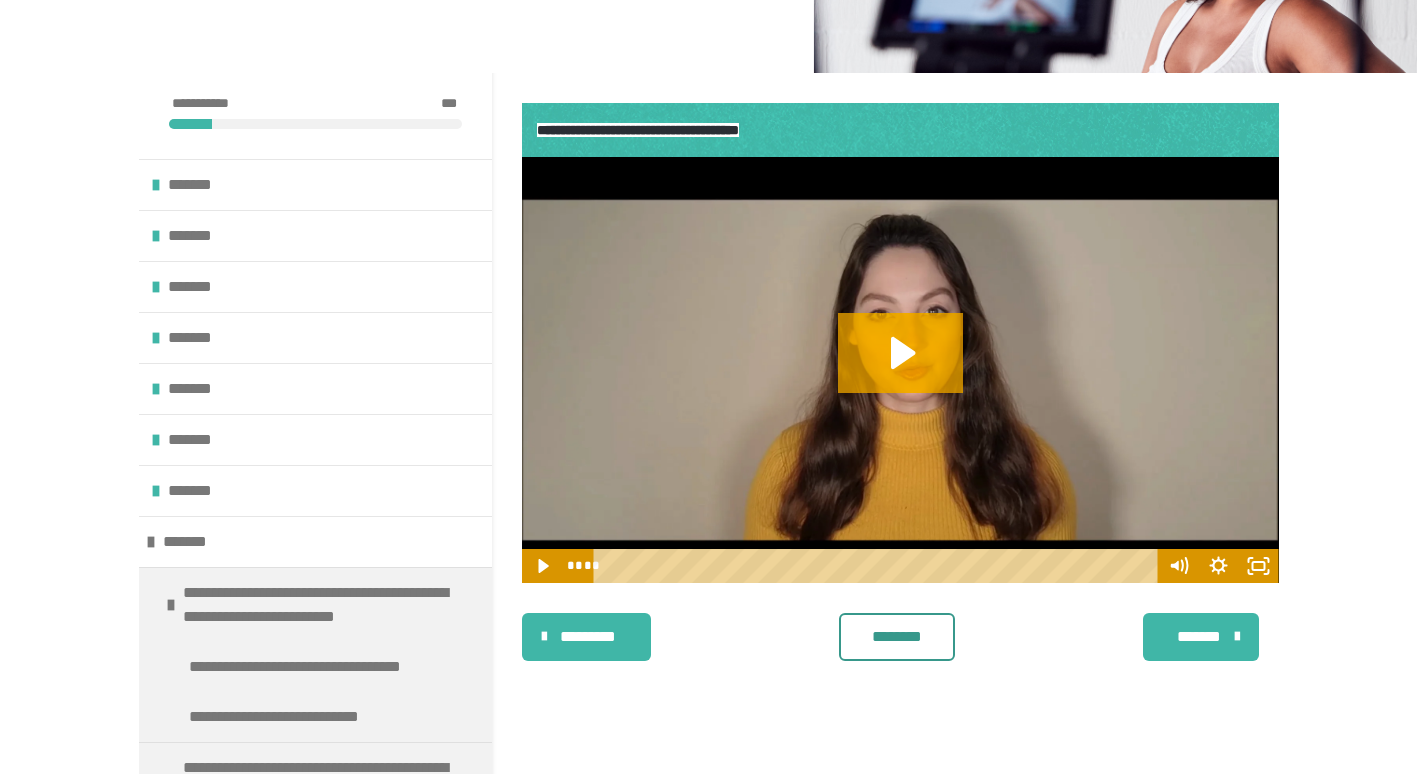 scroll, scrollTop: 248, scrollLeft: 0, axis: vertical 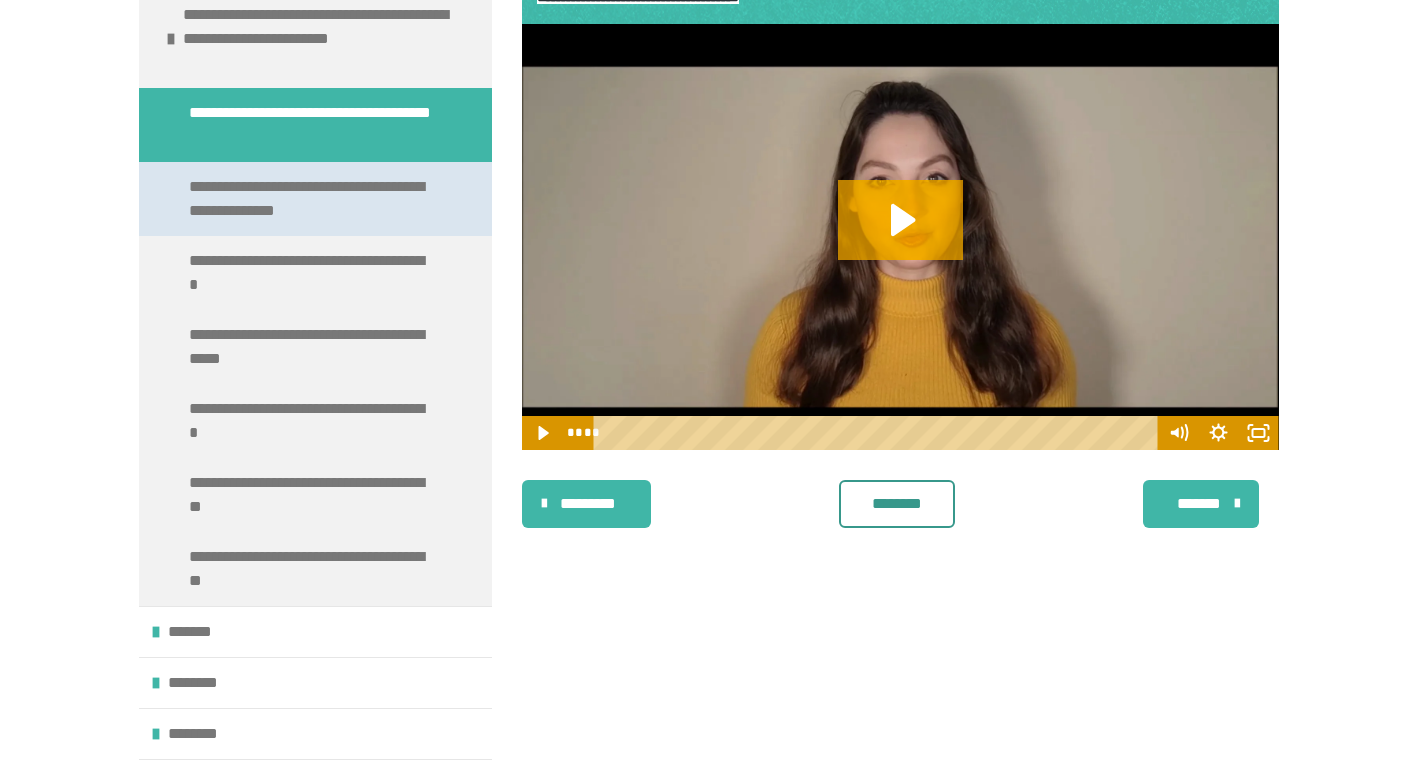 click on "**********" at bounding box center (310, 199) 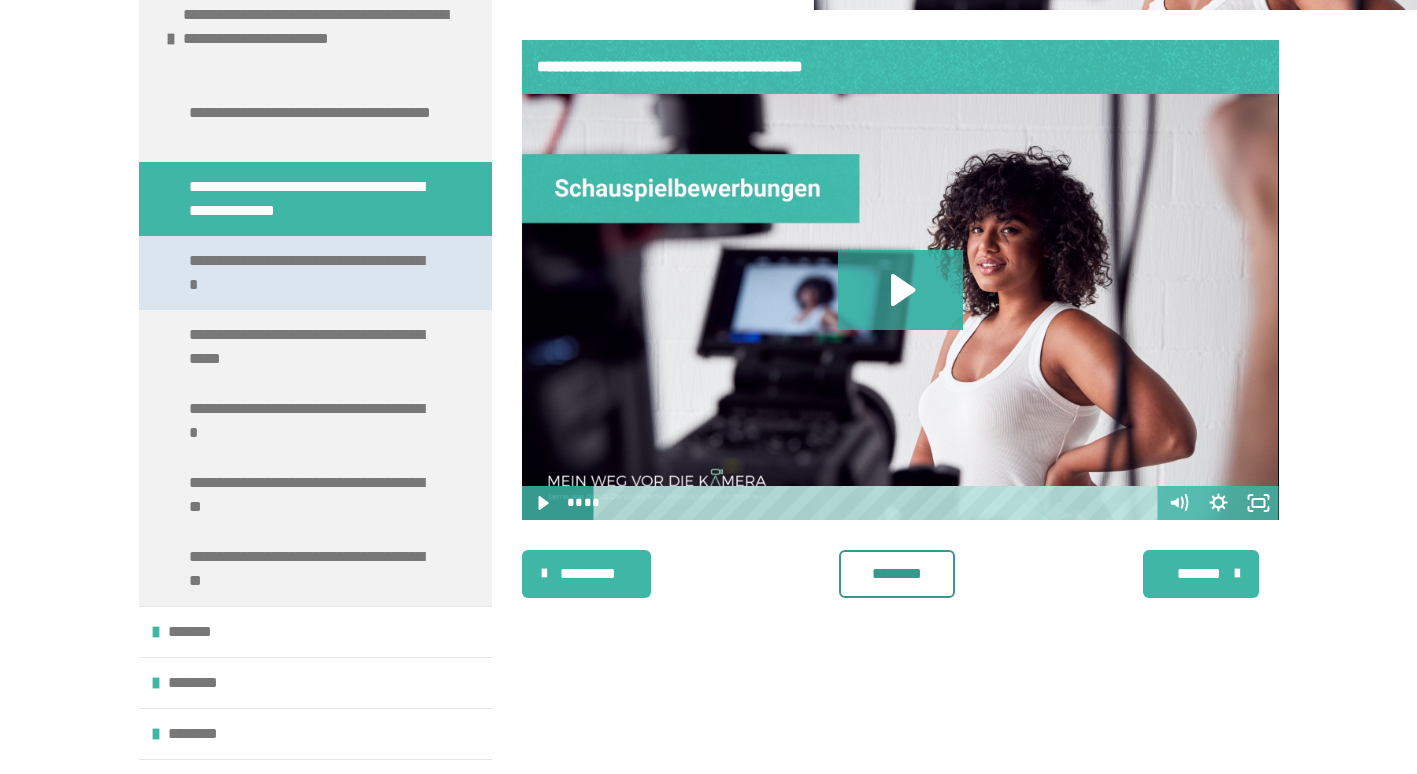 click on "**********" at bounding box center (310, 273) 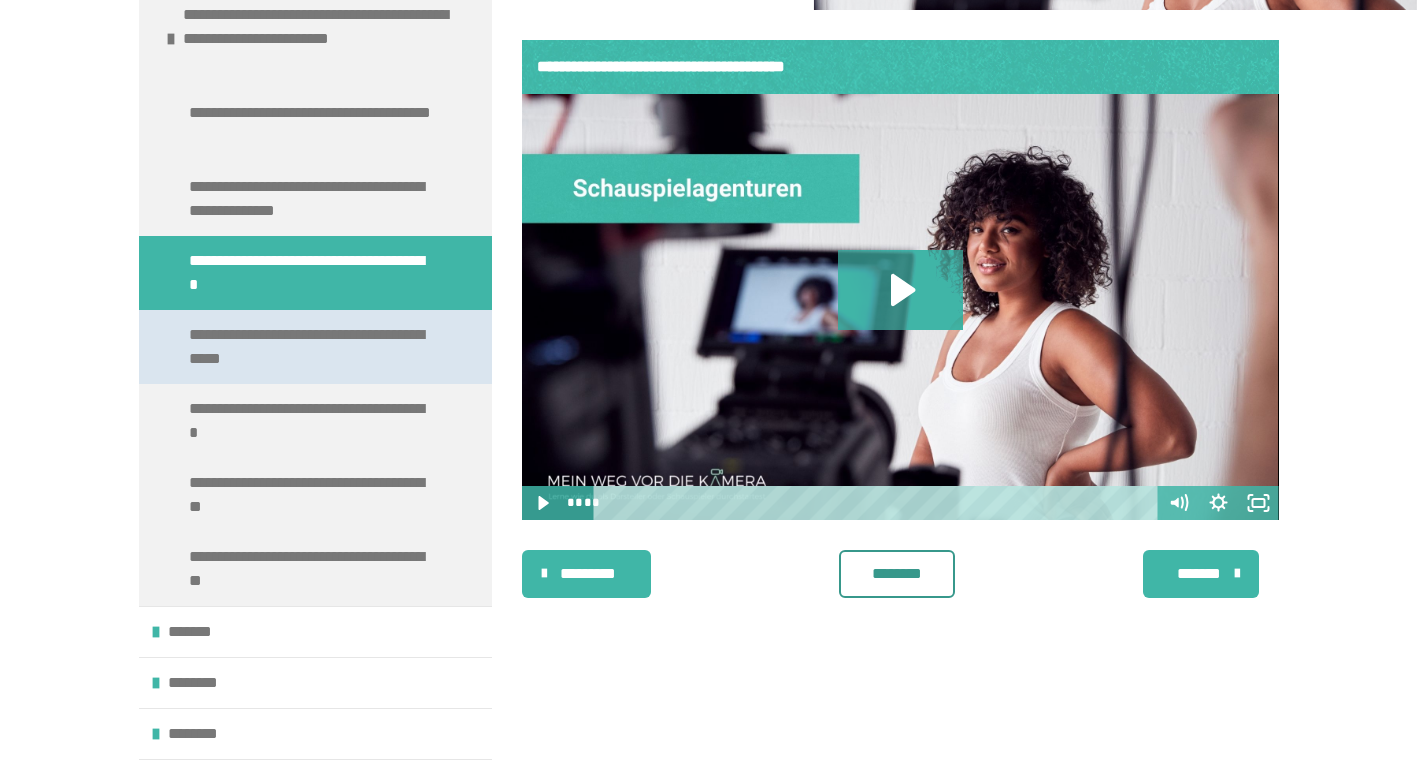 click on "**********" at bounding box center (310, 347) 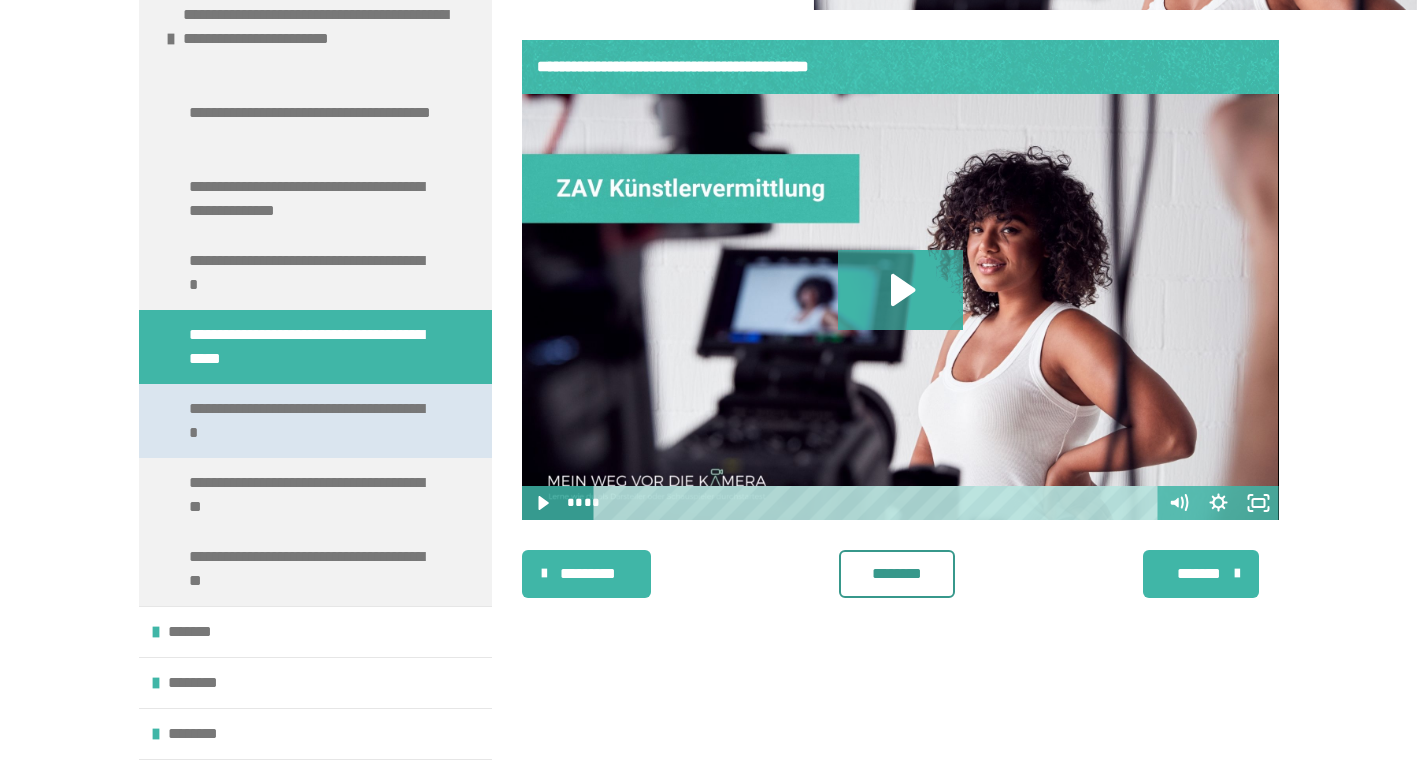 click on "**********" at bounding box center (310, 421) 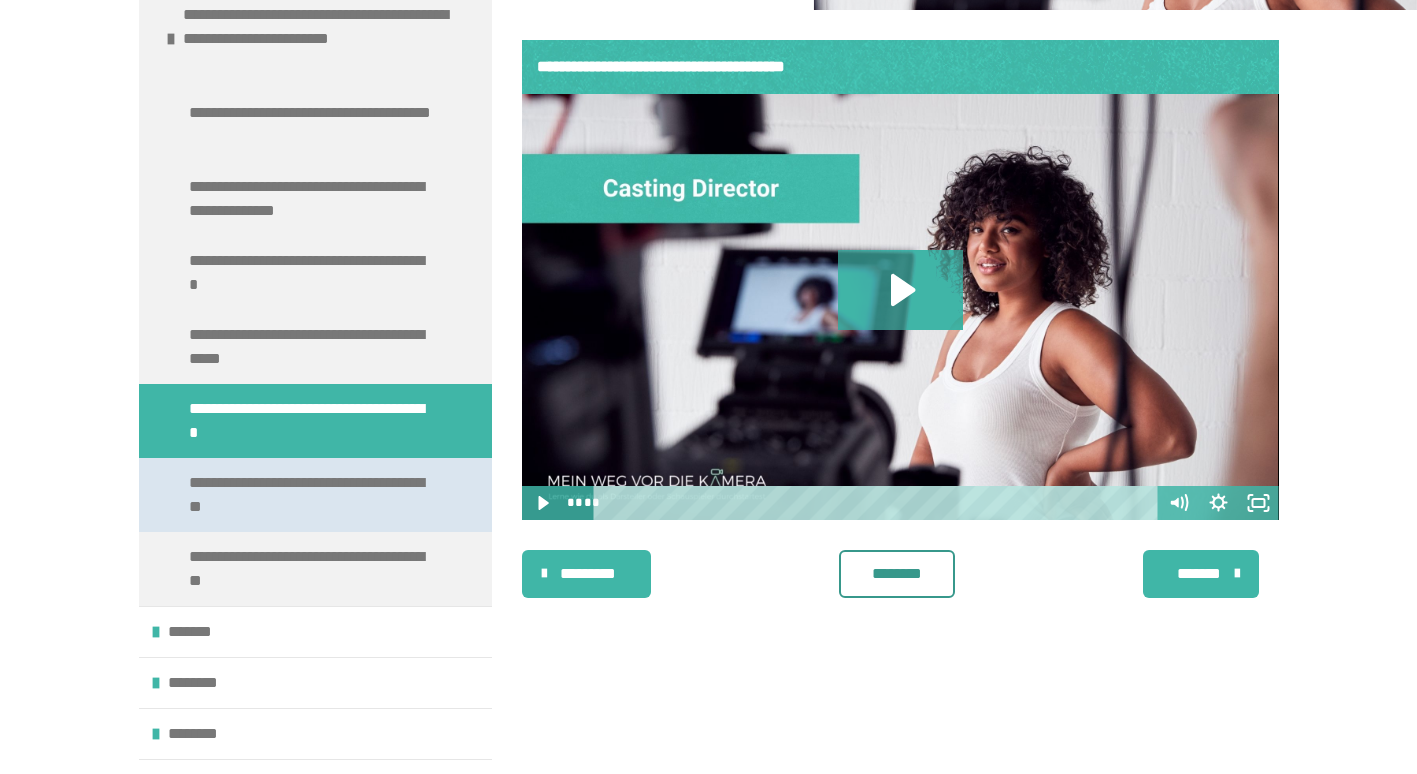 click on "**********" at bounding box center (310, 495) 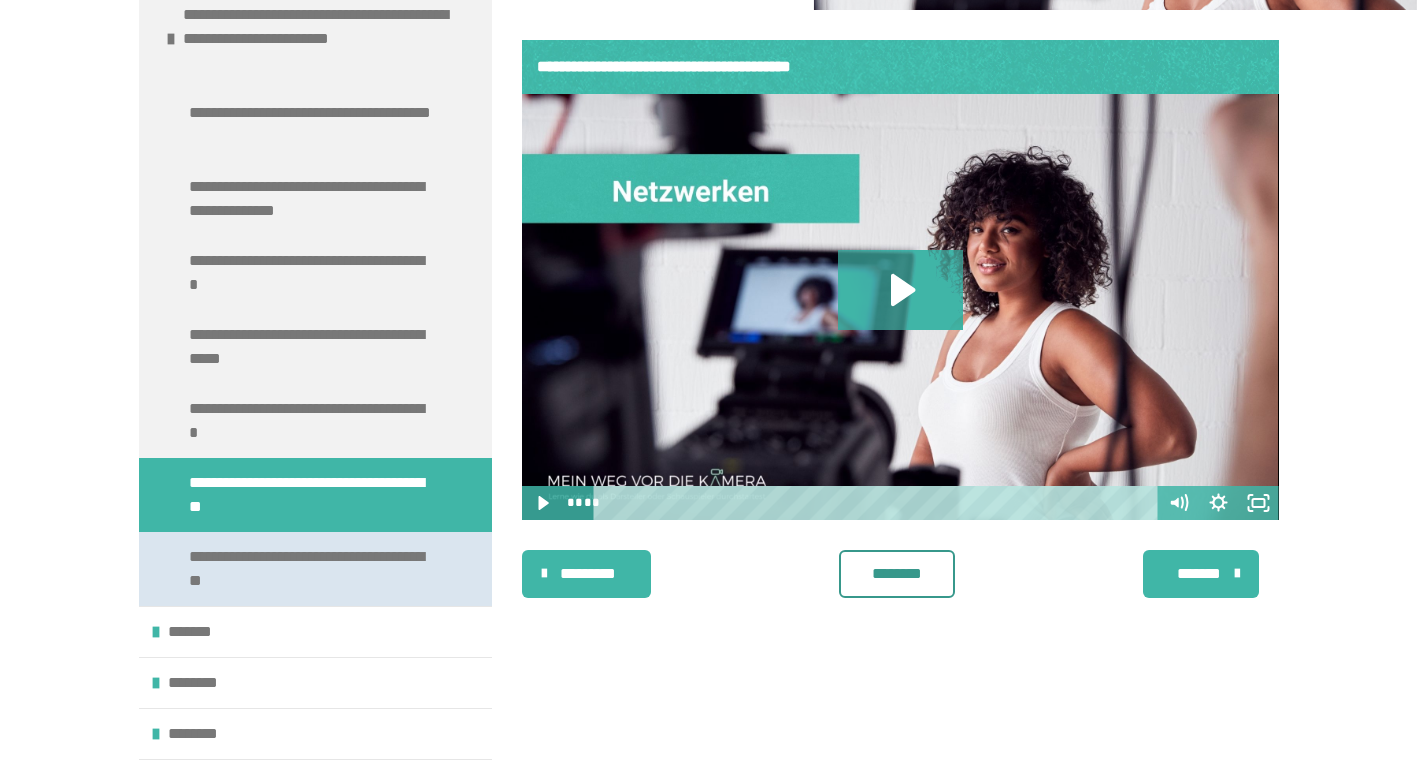 click on "**********" at bounding box center (310, 569) 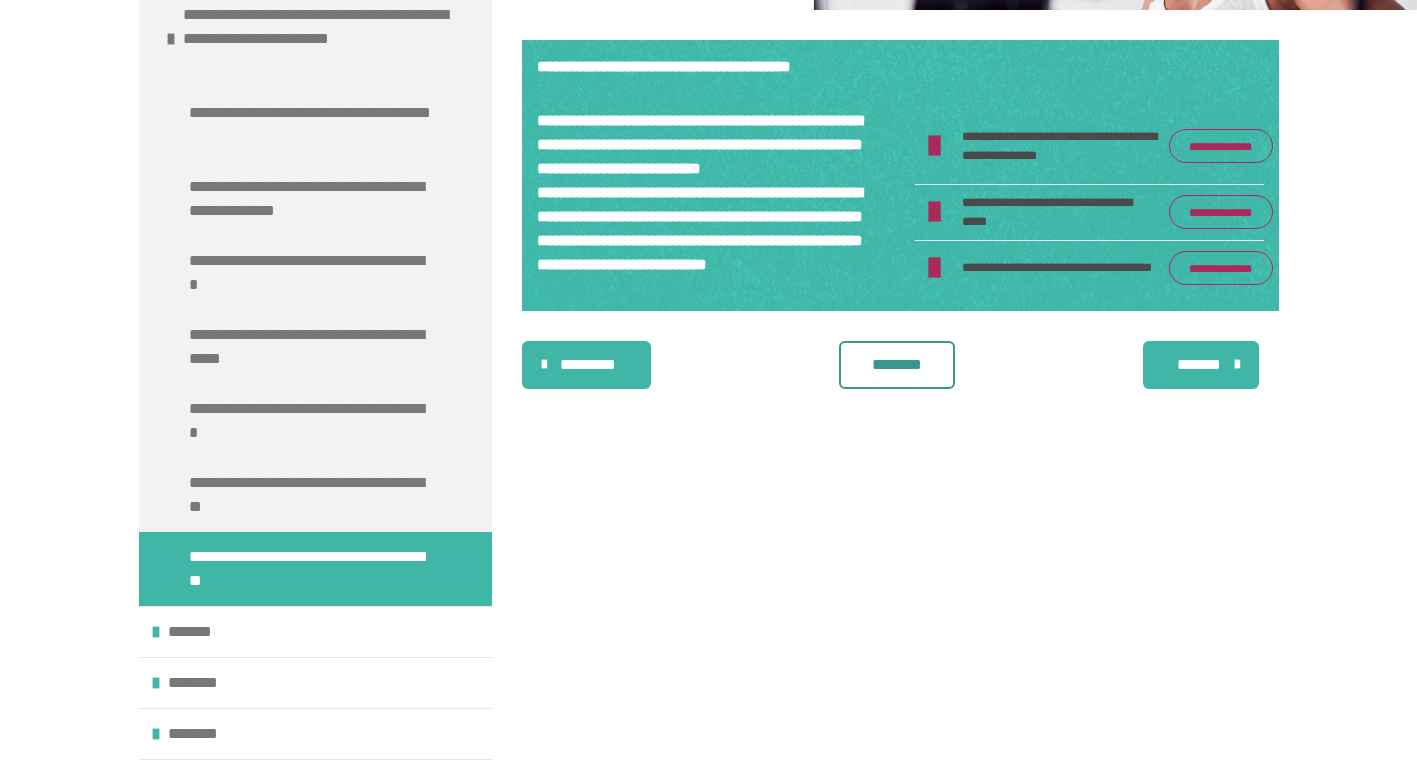 click on "**********" at bounding box center [1221, 146] 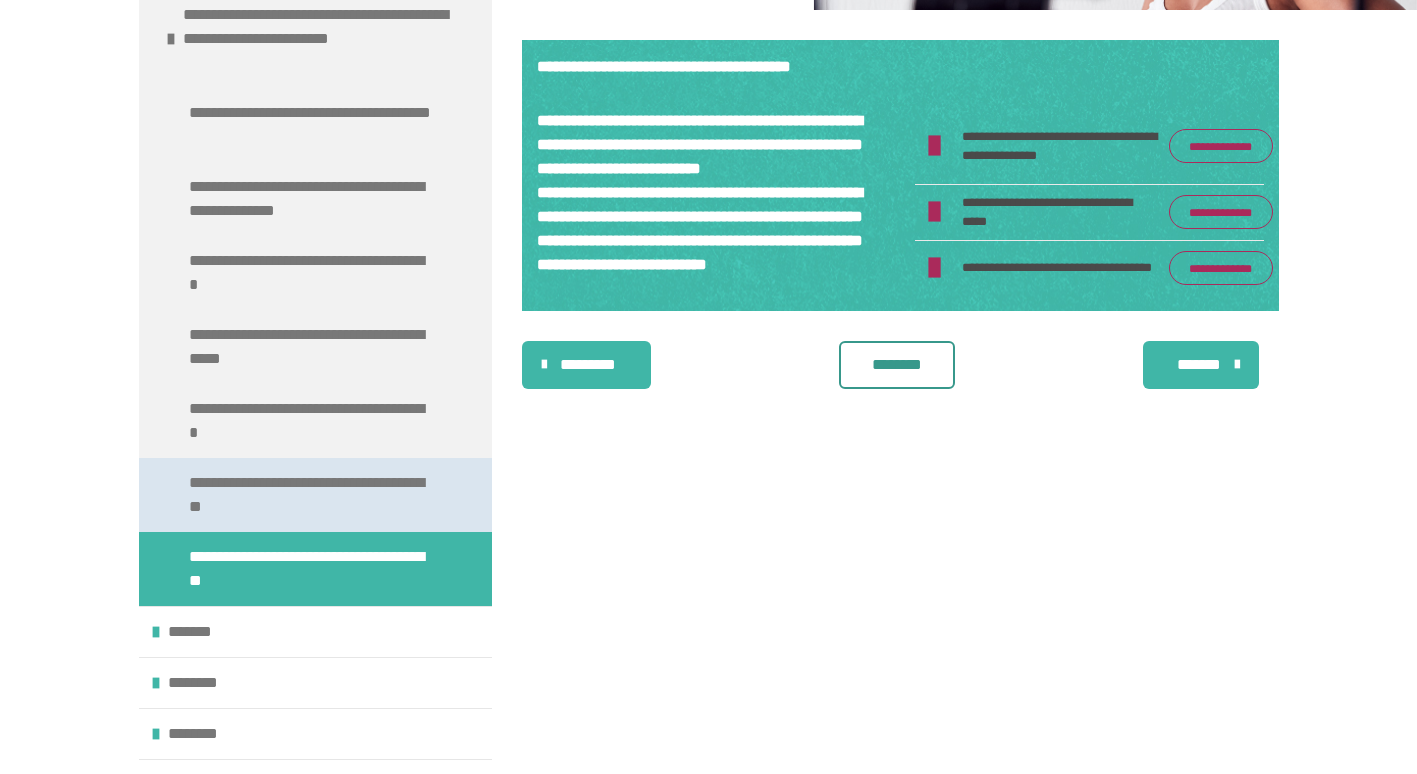 click on "**********" at bounding box center [310, 495] 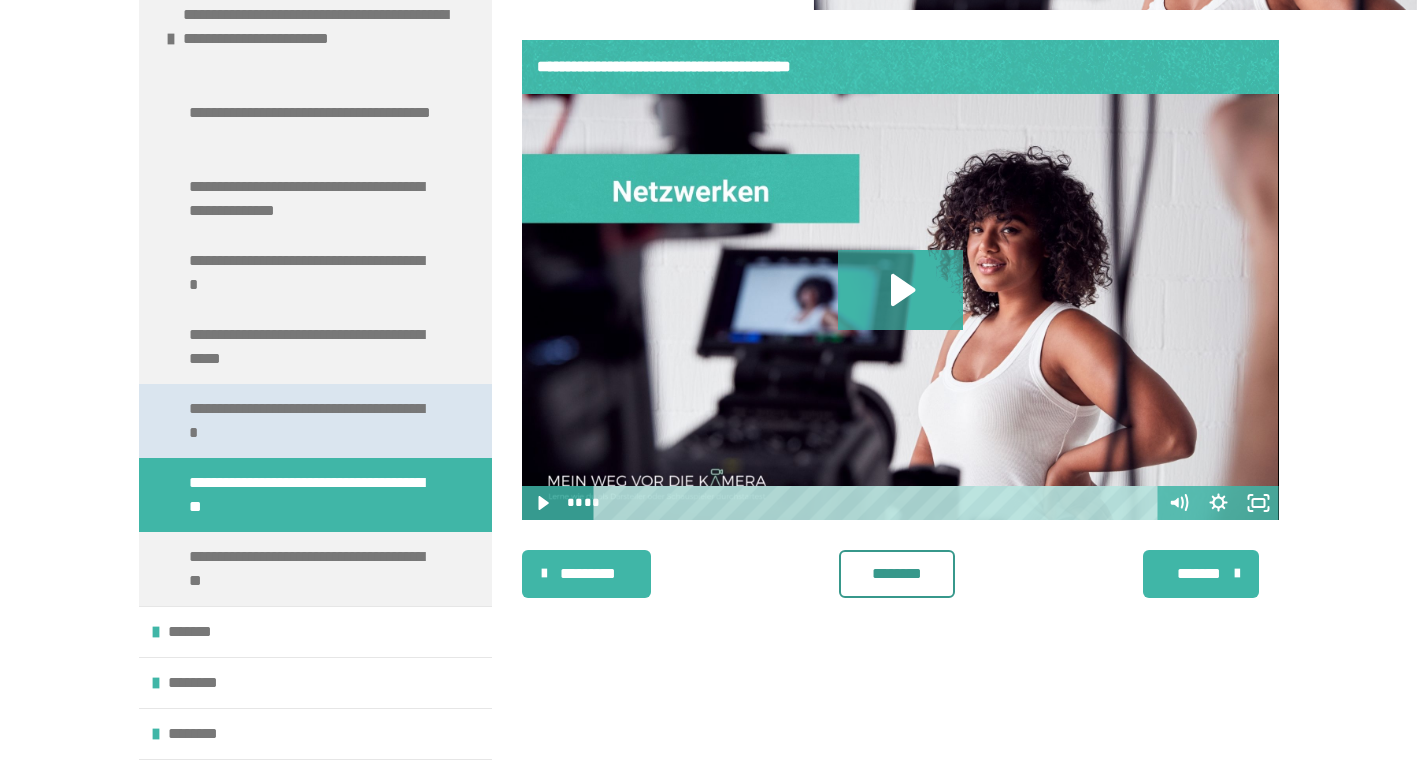 click on "**********" at bounding box center [310, 421] 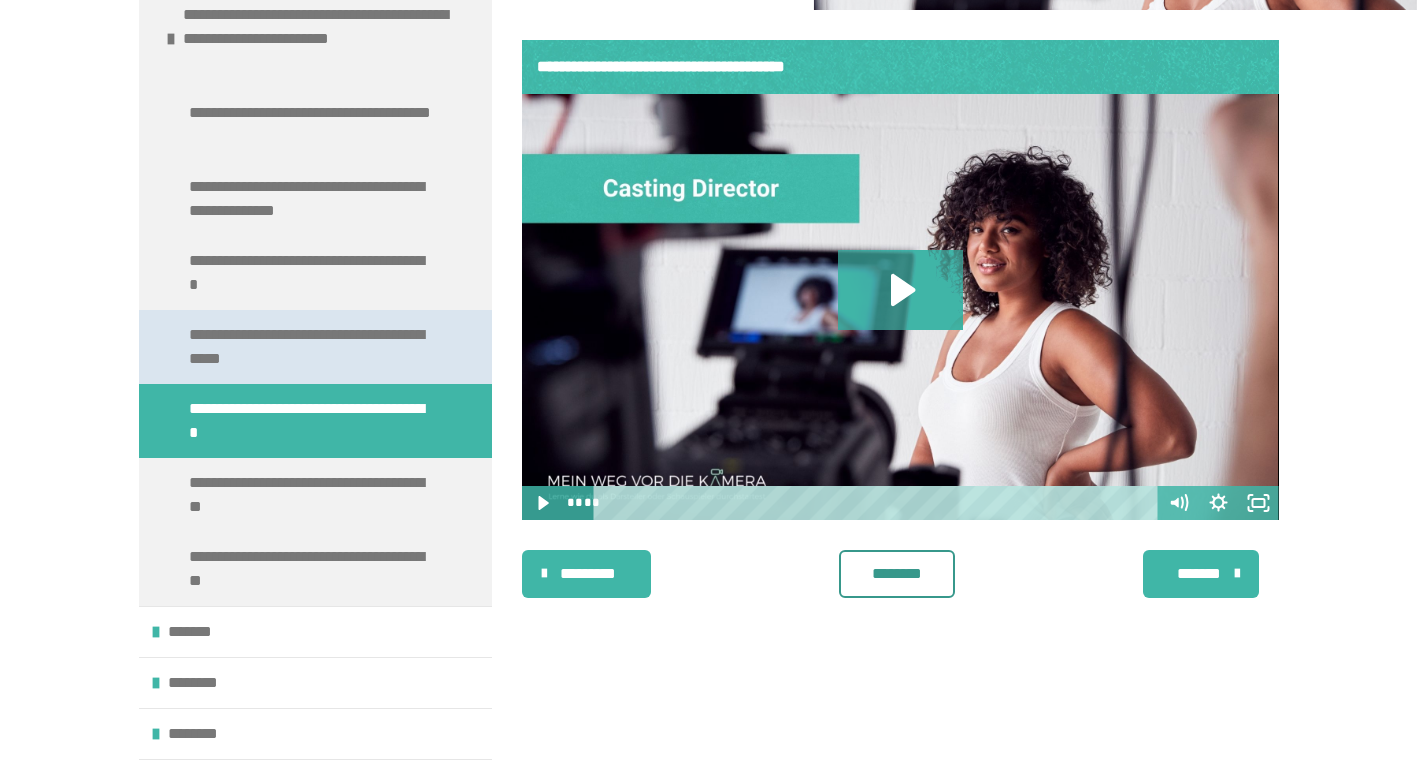 click on "**********" at bounding box center (315, 347) 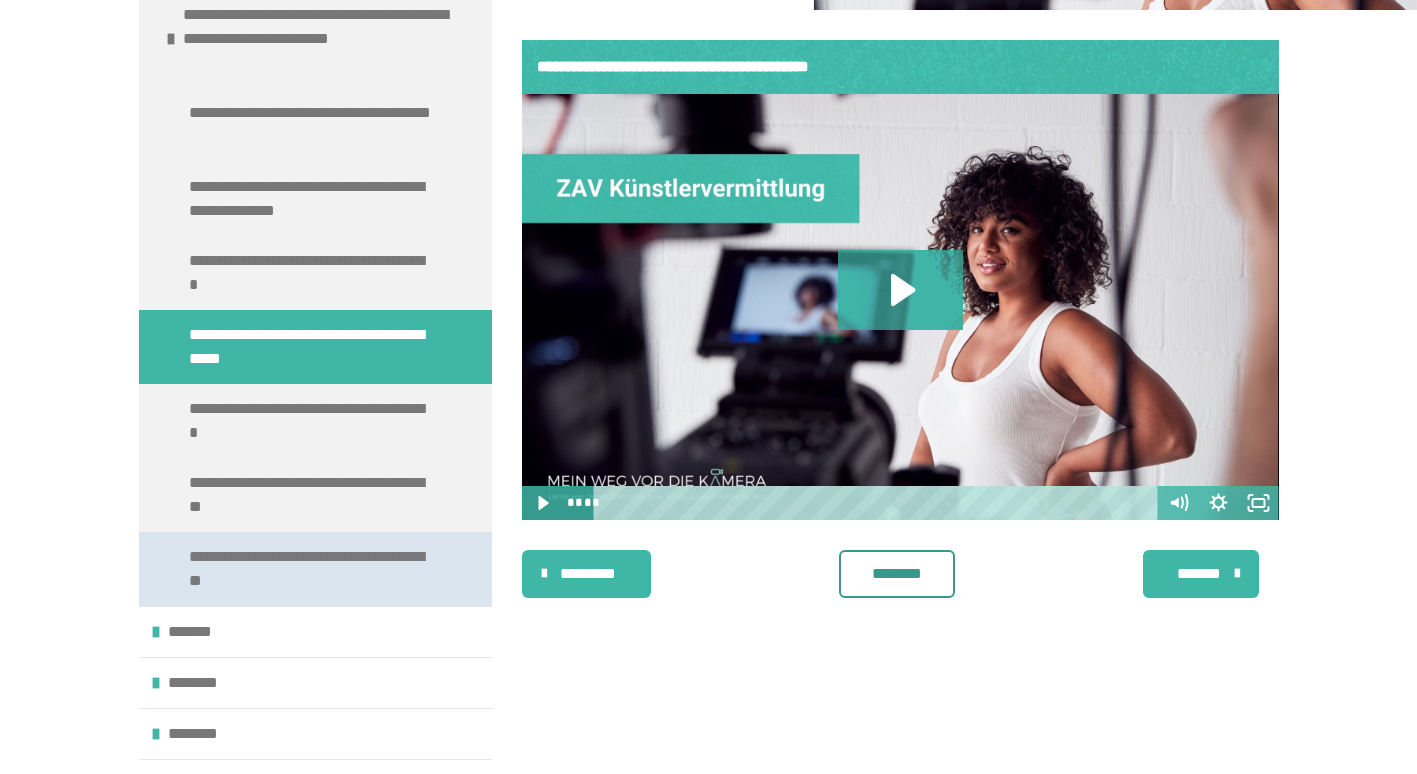 click on "**********" at bounding box center (310, 569) 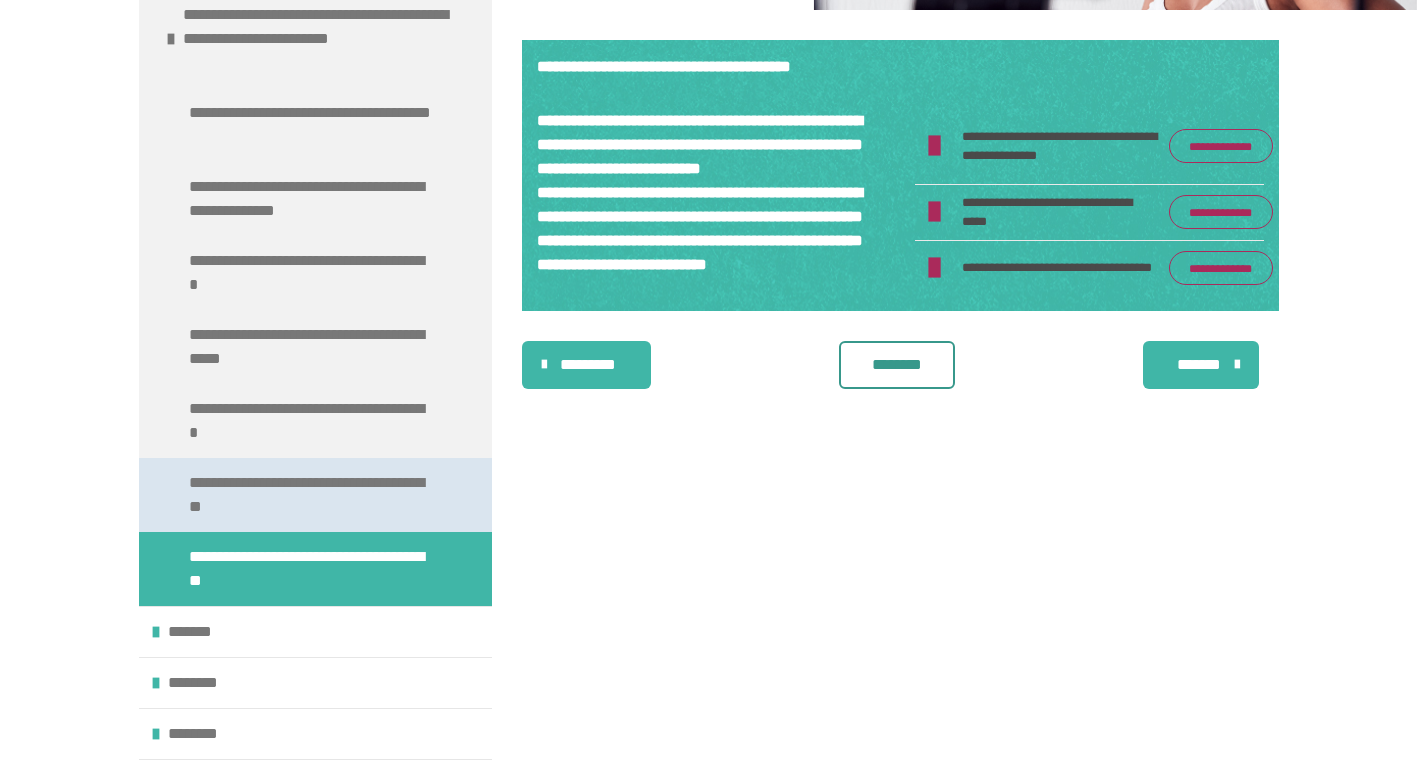 click on "**********" at bounding box center (310, 495) 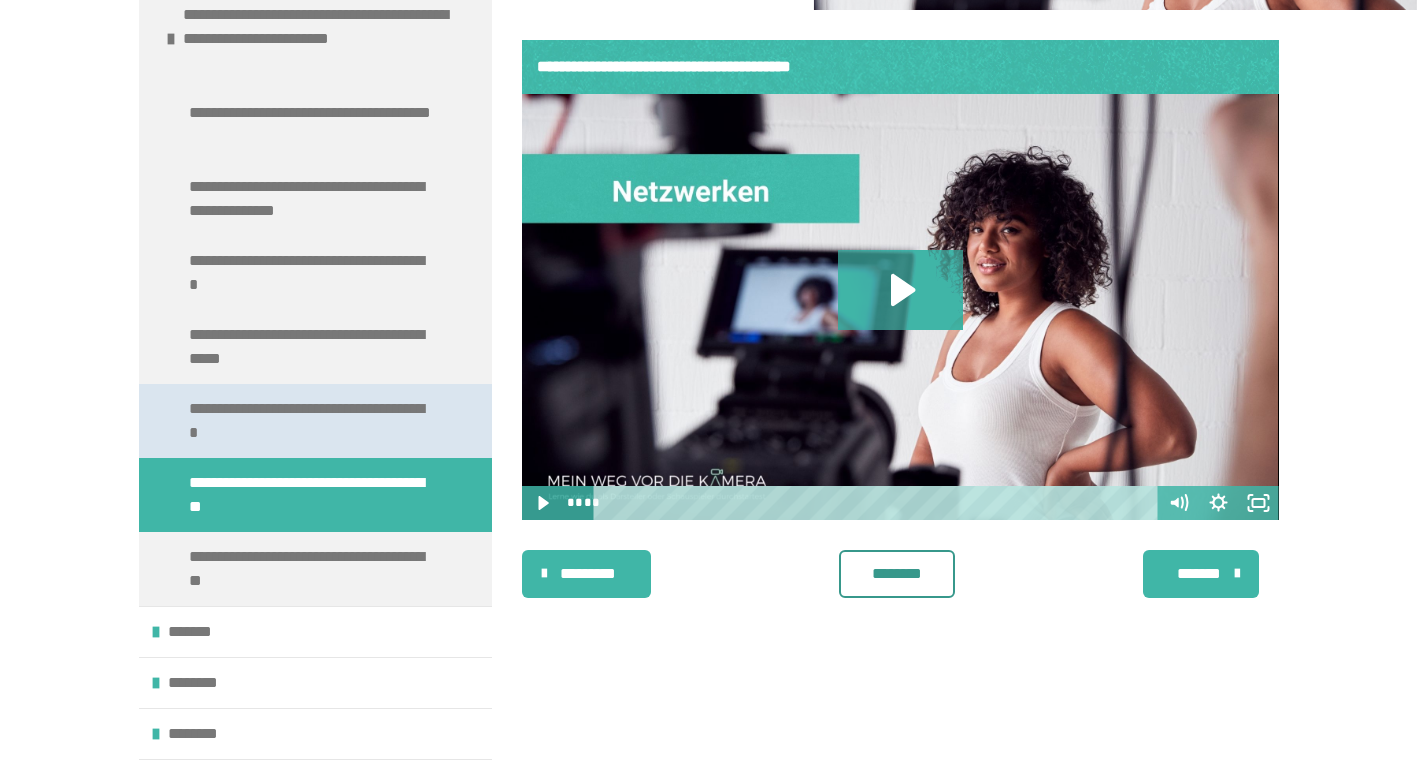 click on "**********" at bounding box center (310, 421) 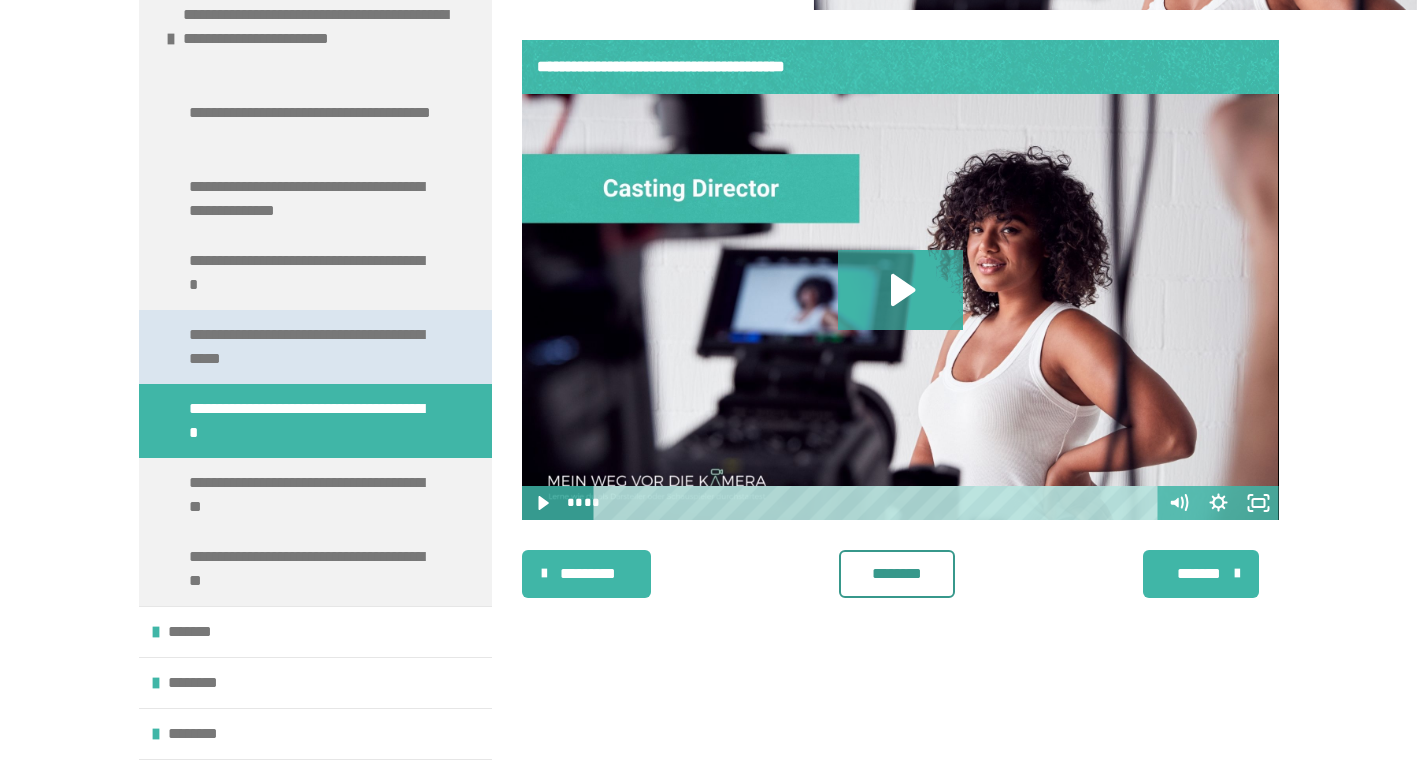 click on "**********" at bounding box center [310, 347] 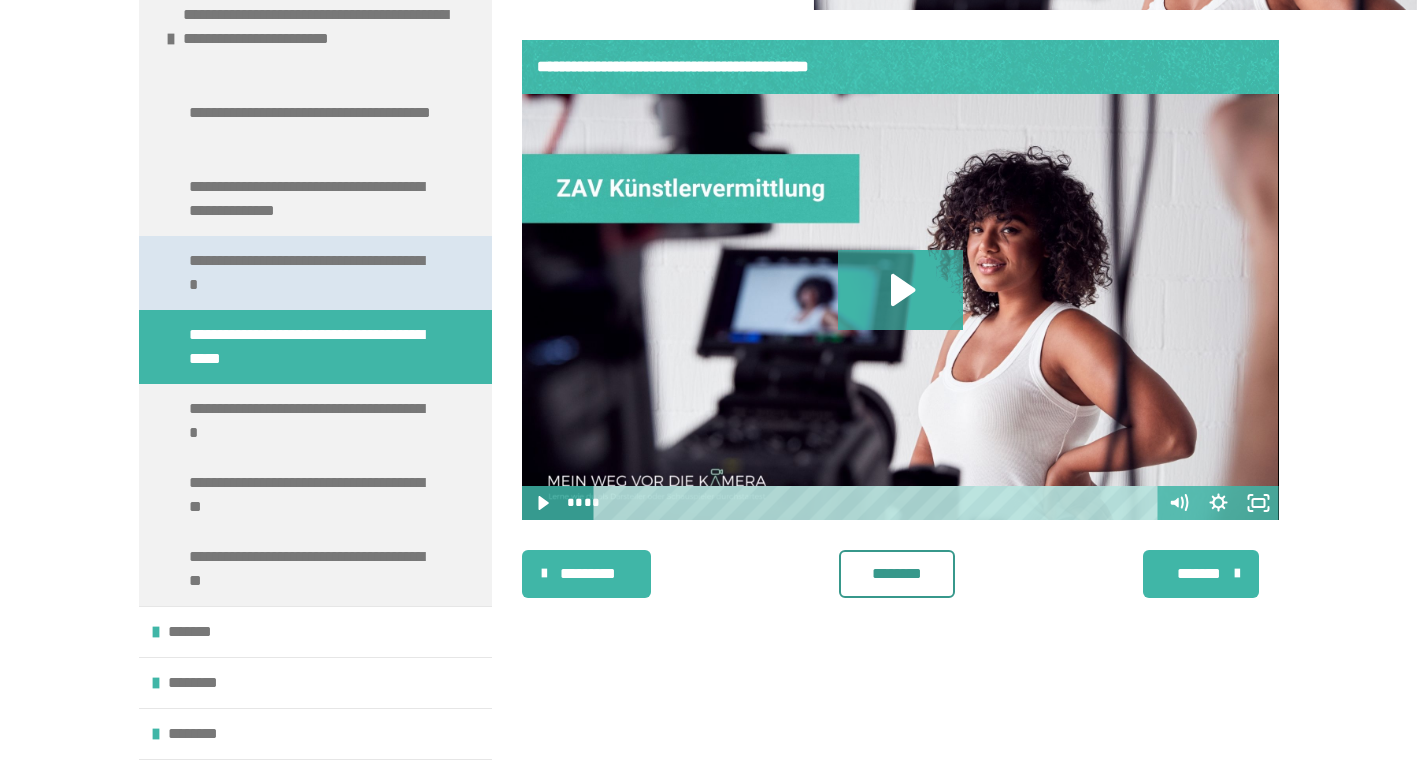 click on "**********" at bounding box center [310, 273] 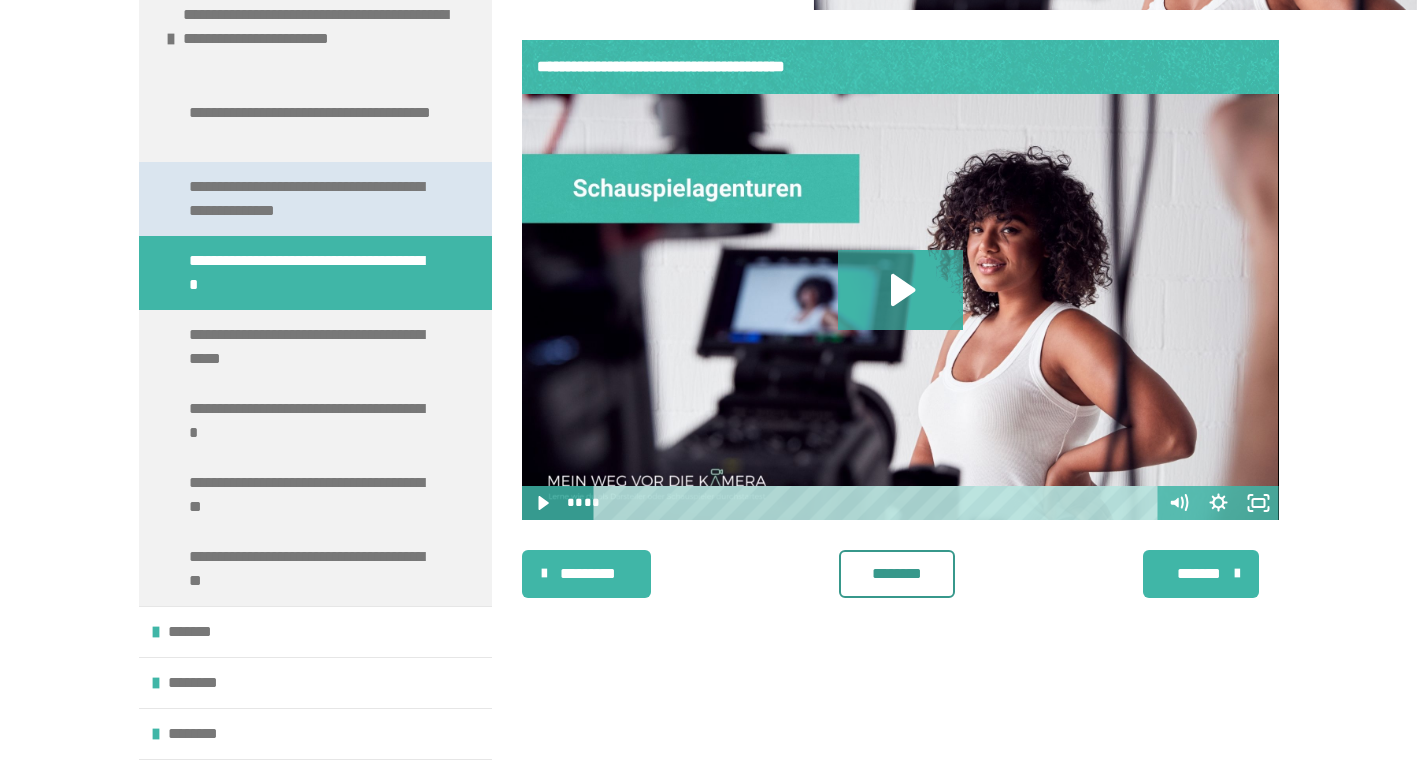 click on "**********" at bounding box center (310, 199) 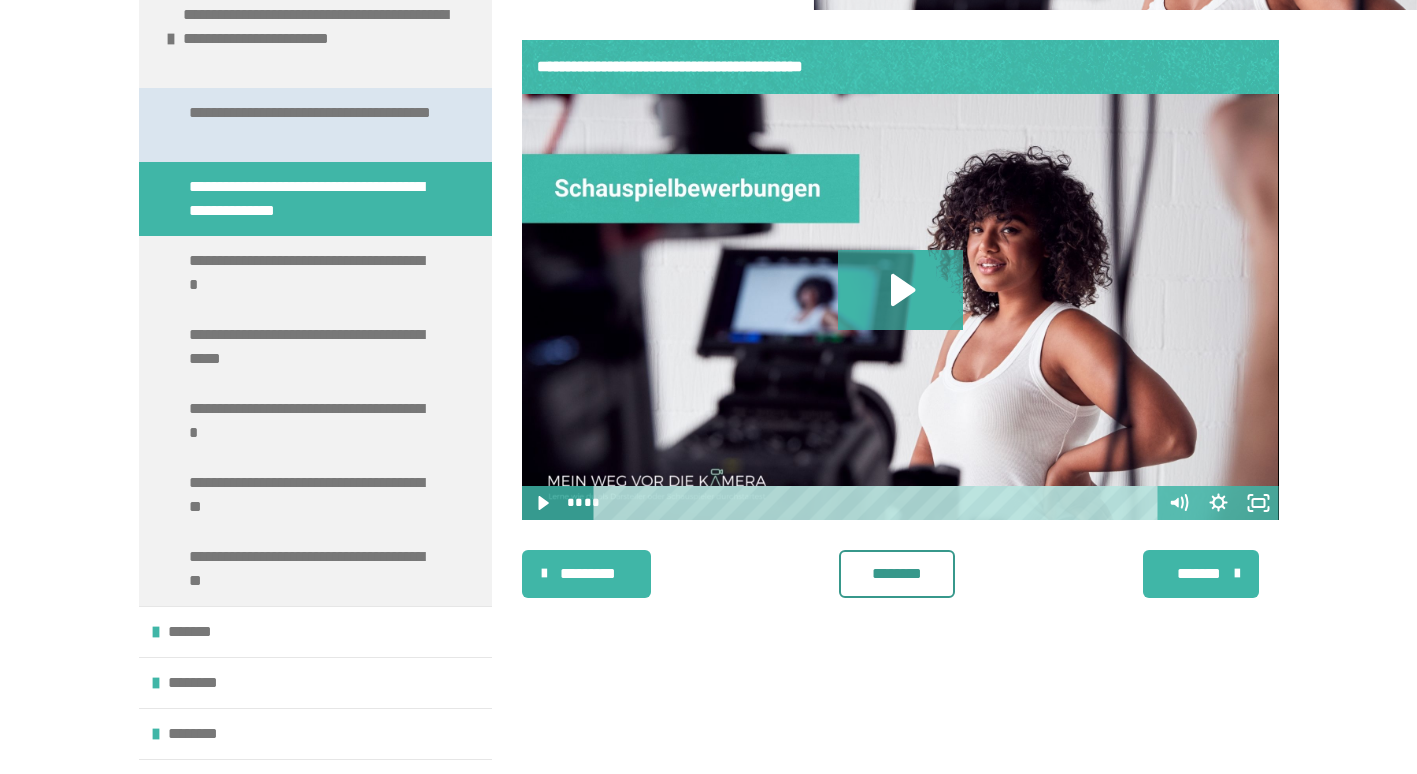 click on "**********" at bounding box center (310, 125) 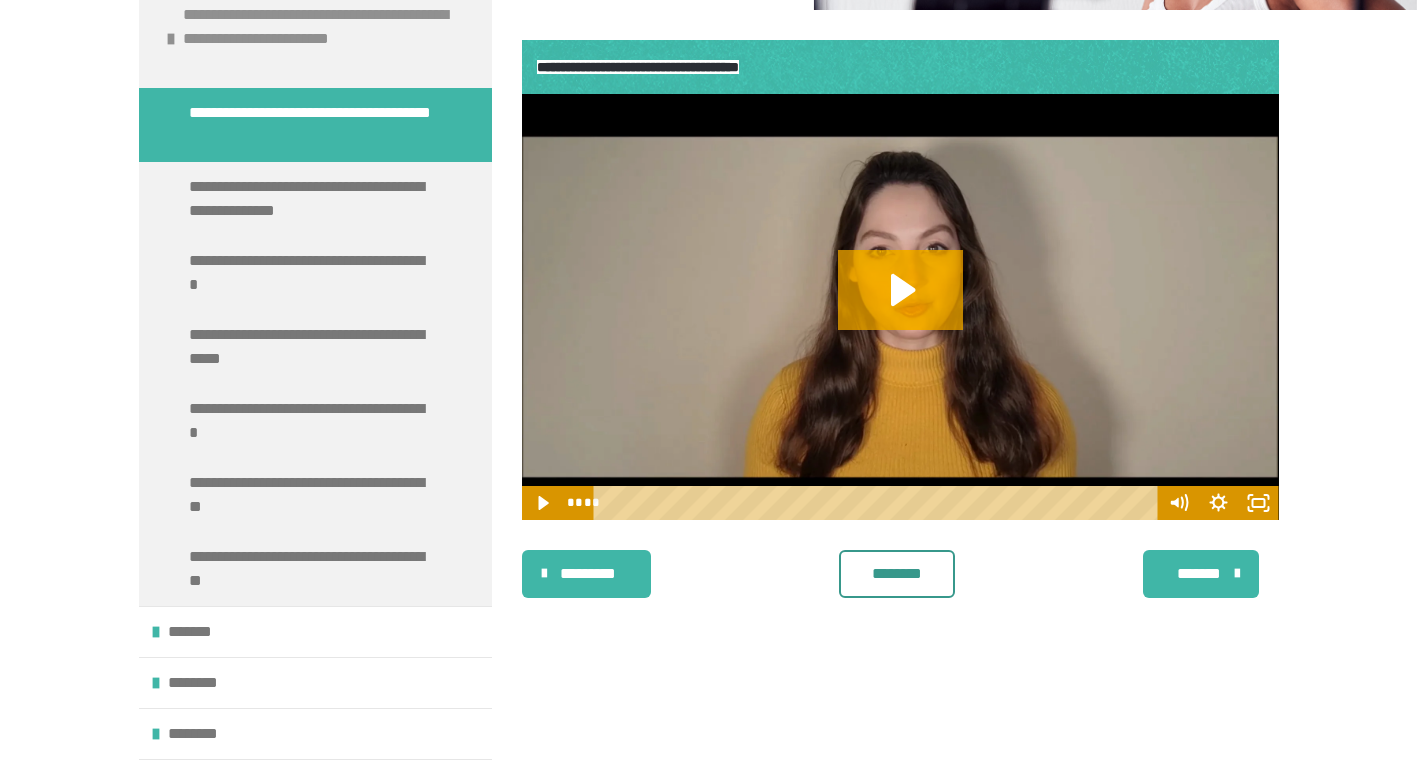 click on "**********" at bounding box center [322, 39] 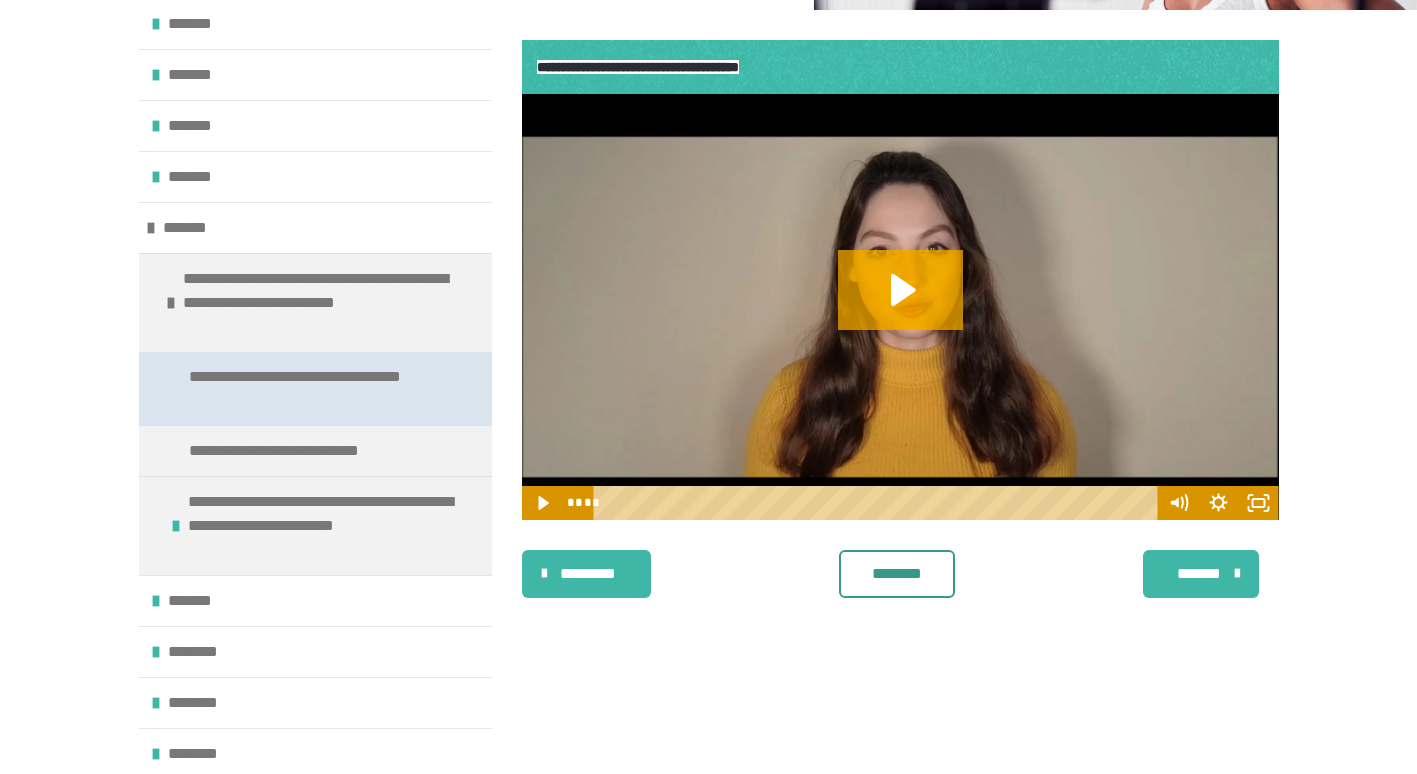 click on "**********" at bounding box center (310, 389) 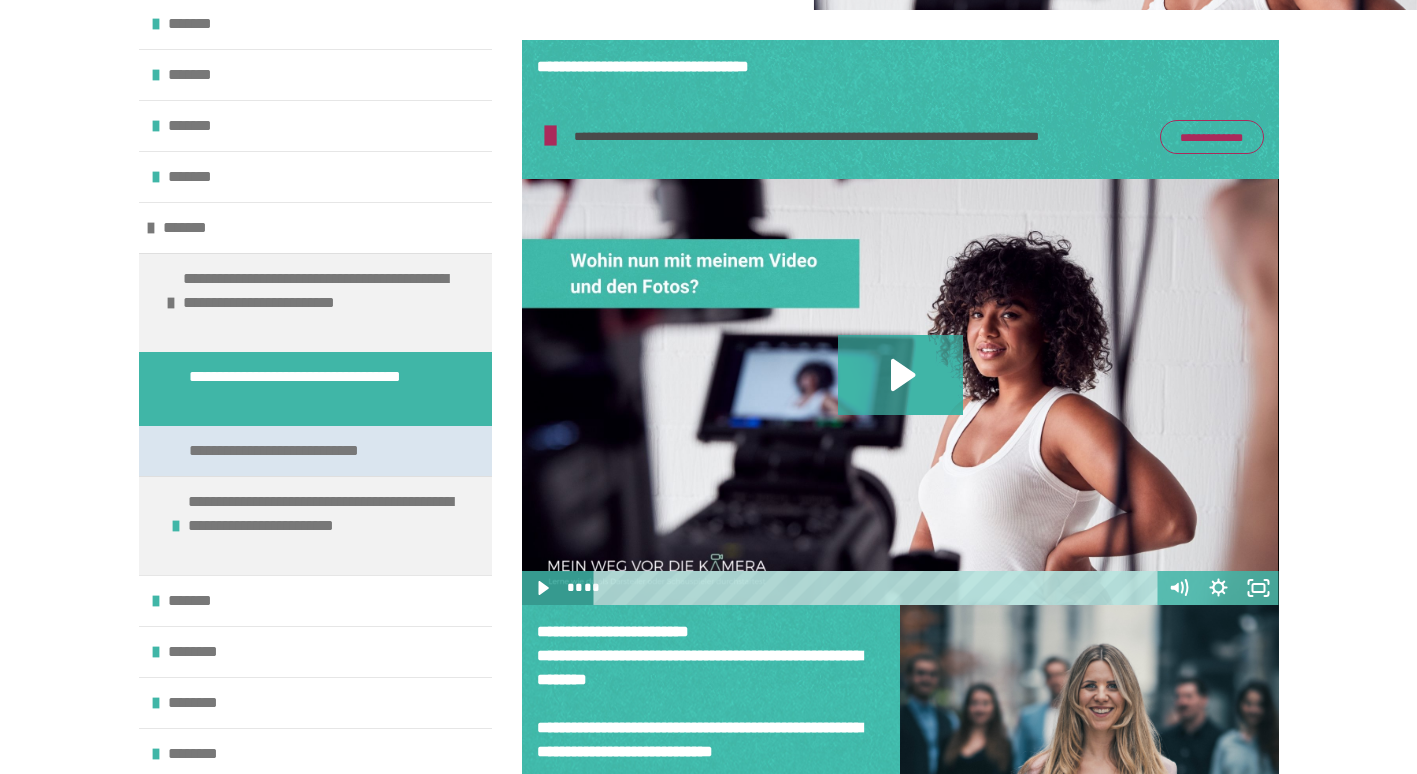 click on "**********" at bounding box center (290, 451) 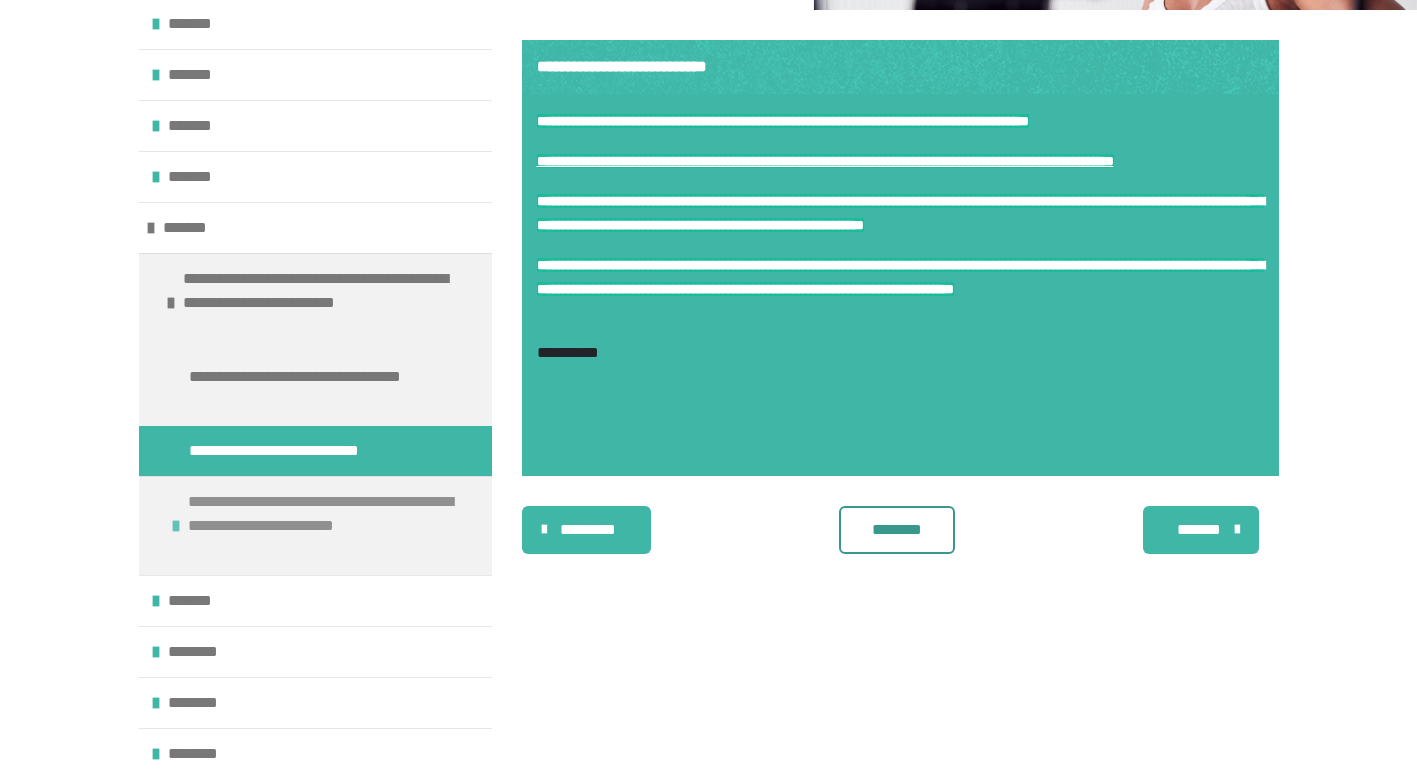 click on "**********" at bounding box center (327, 526) 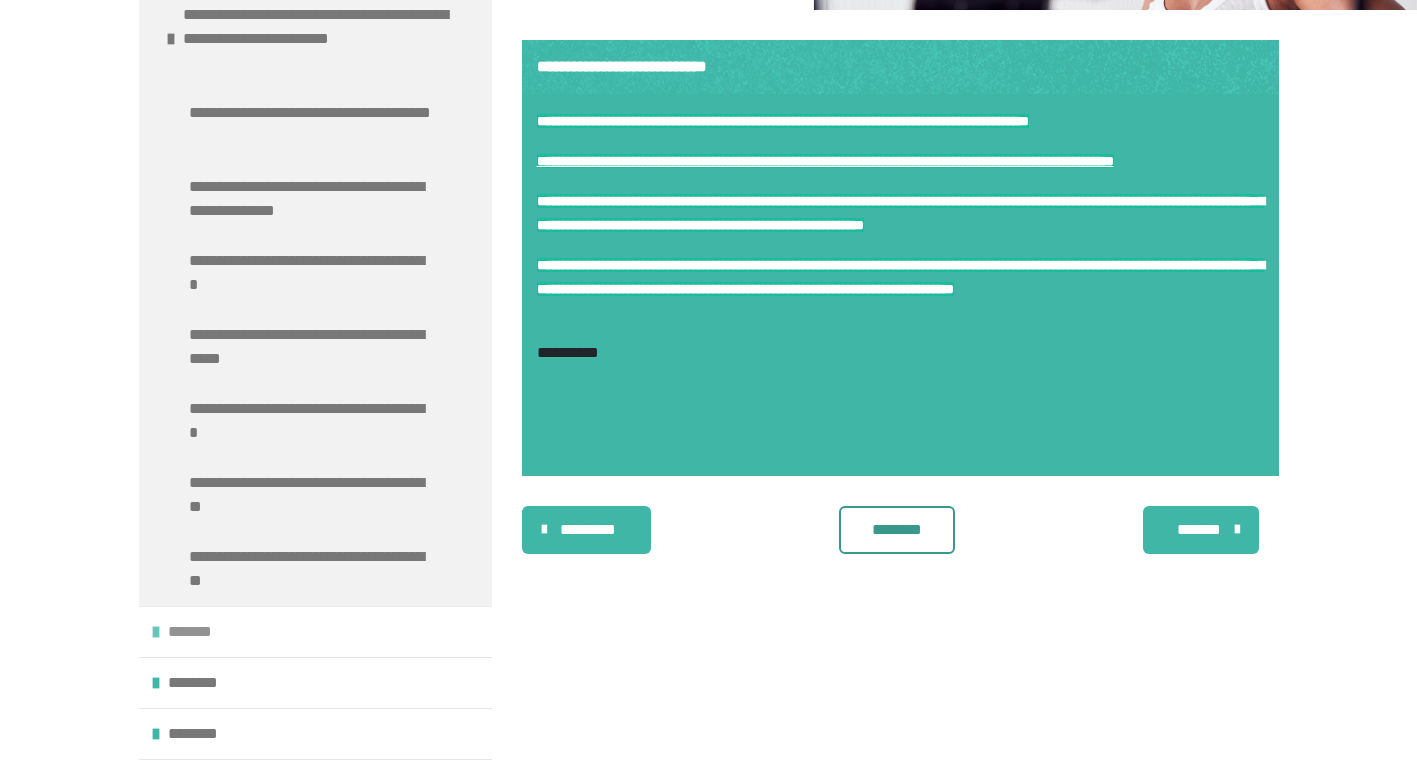 click on "*******" at bounding box center (315, 631) 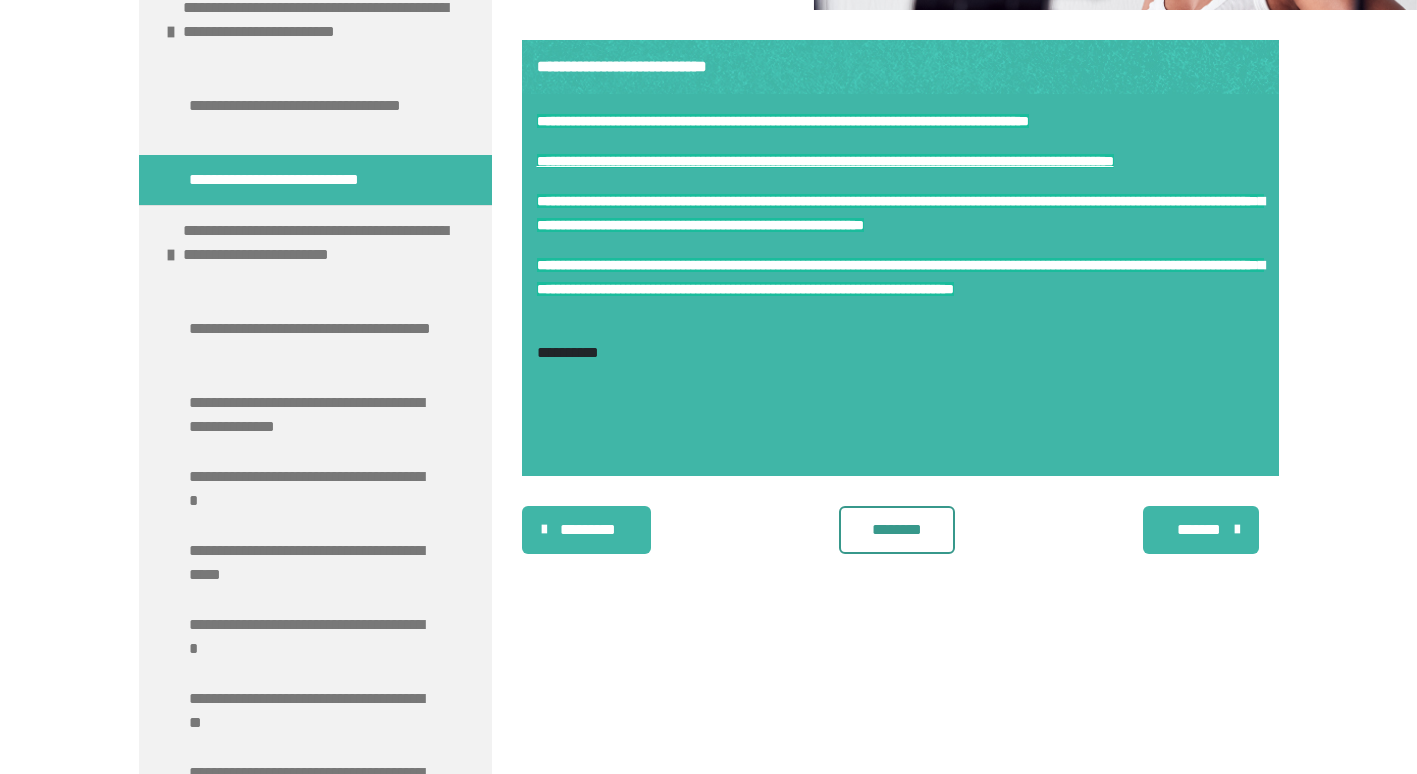 scroll, scrollTop: 521, scrollLeft: 0, axis: vertical 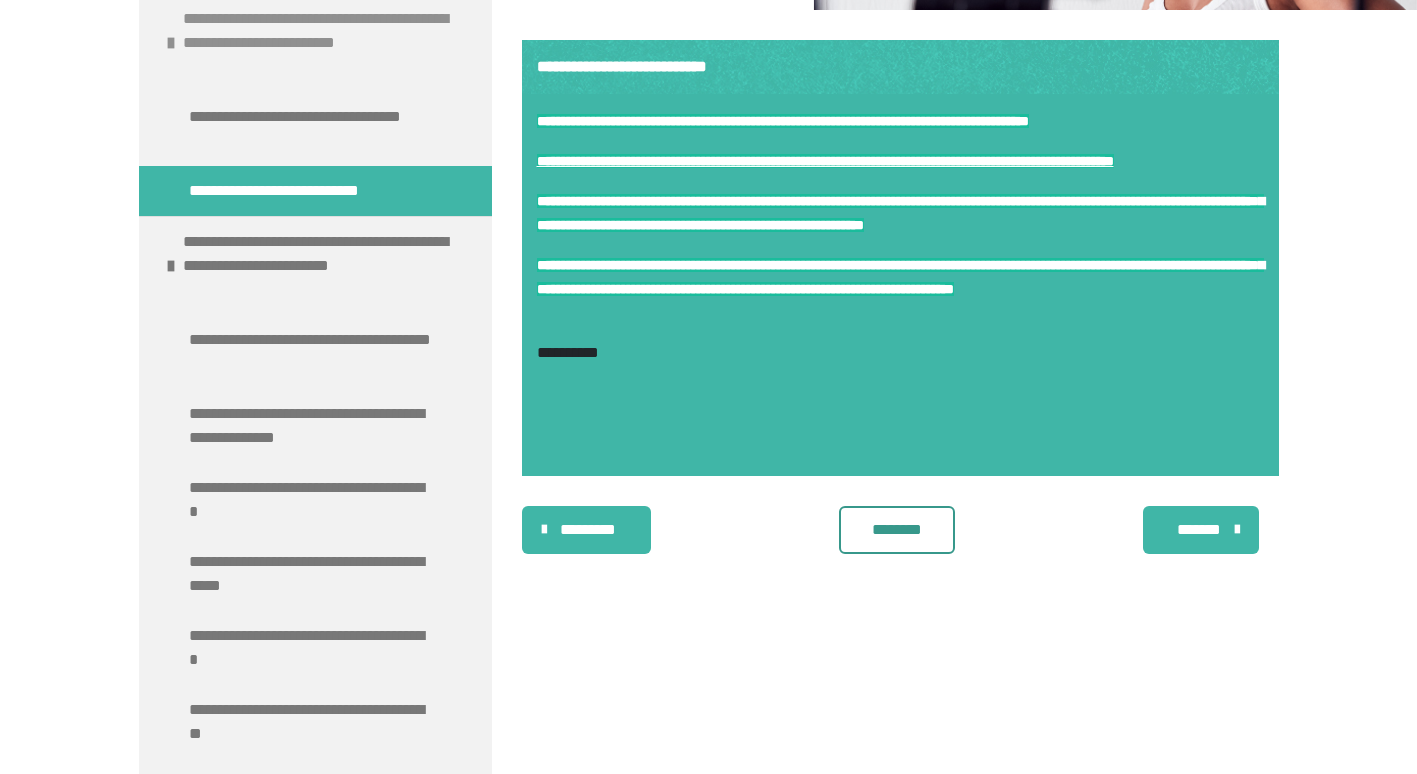 click on "**********" at bounding box center (322, 43) 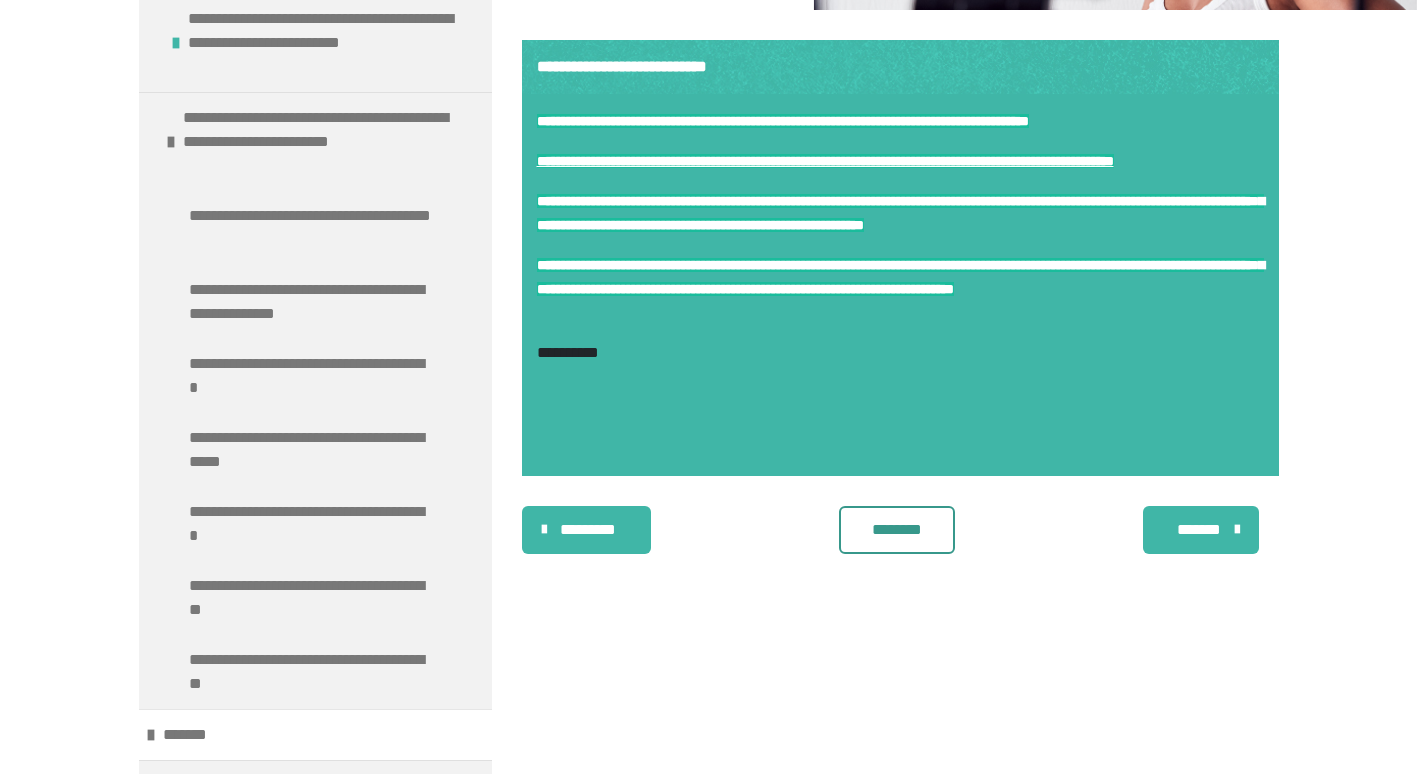 click on "**********" at bounding box center [709, 427] 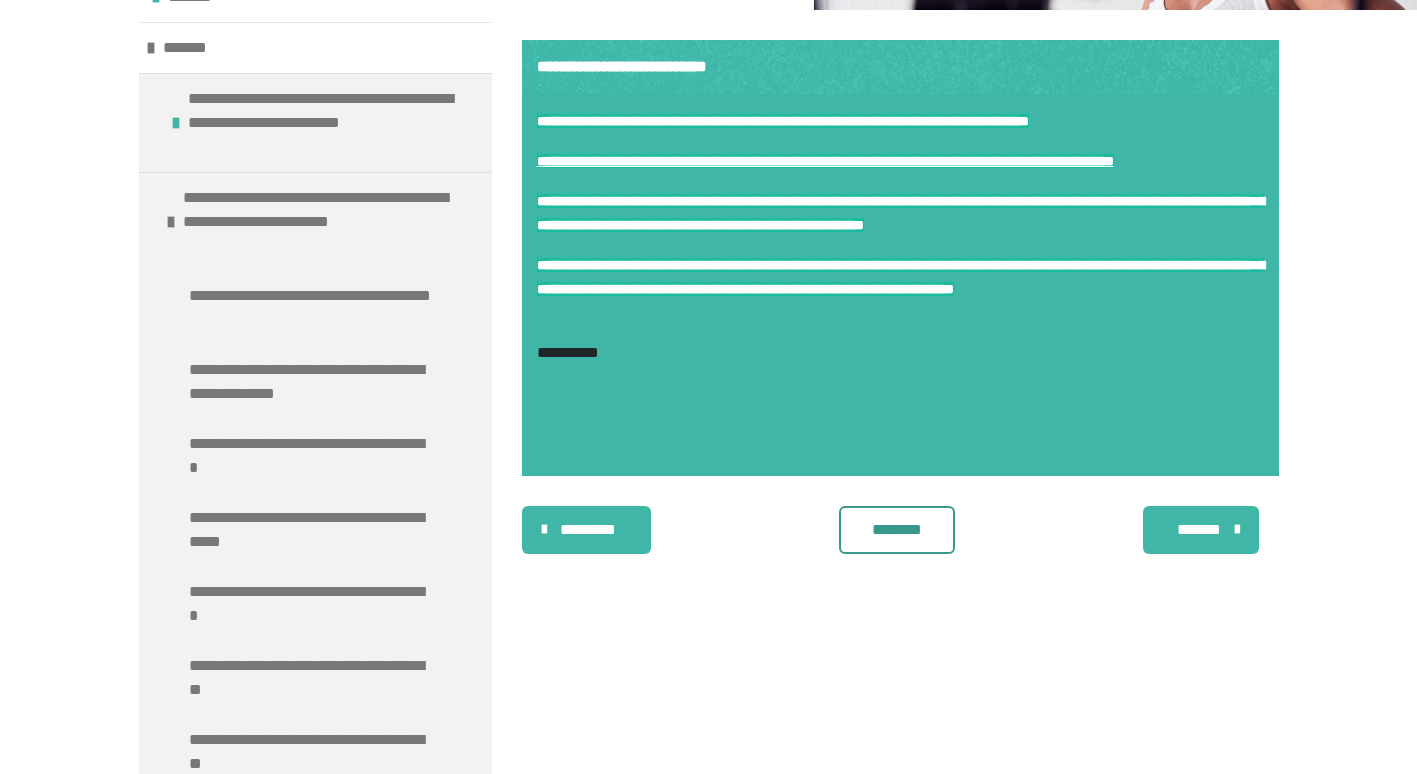 scroll, scrollTop: 405, scrollLeft: 0, axis: vertical 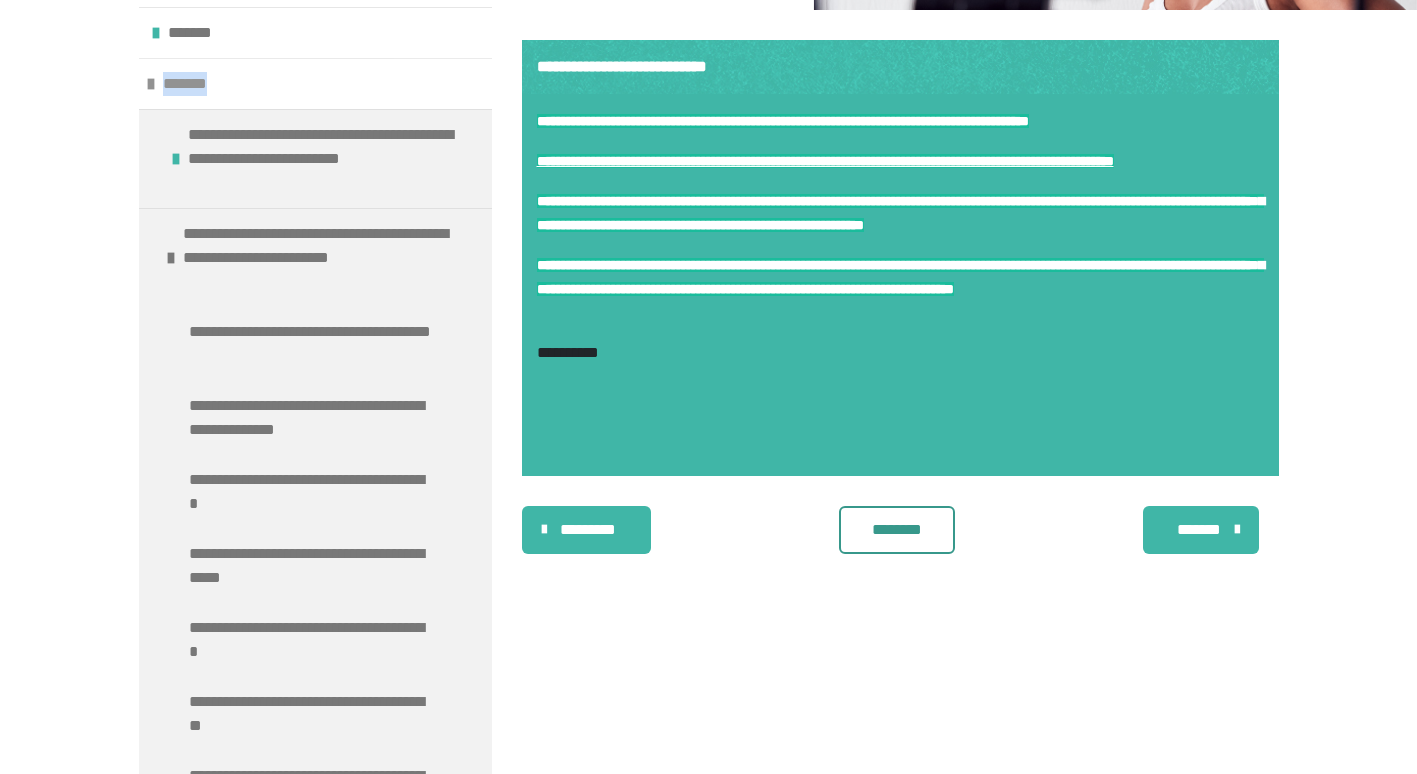 drag, startPoint x: 339, startPoint y: 55, endPoint x: 237, endPoint y: 83, distance: 105.773346 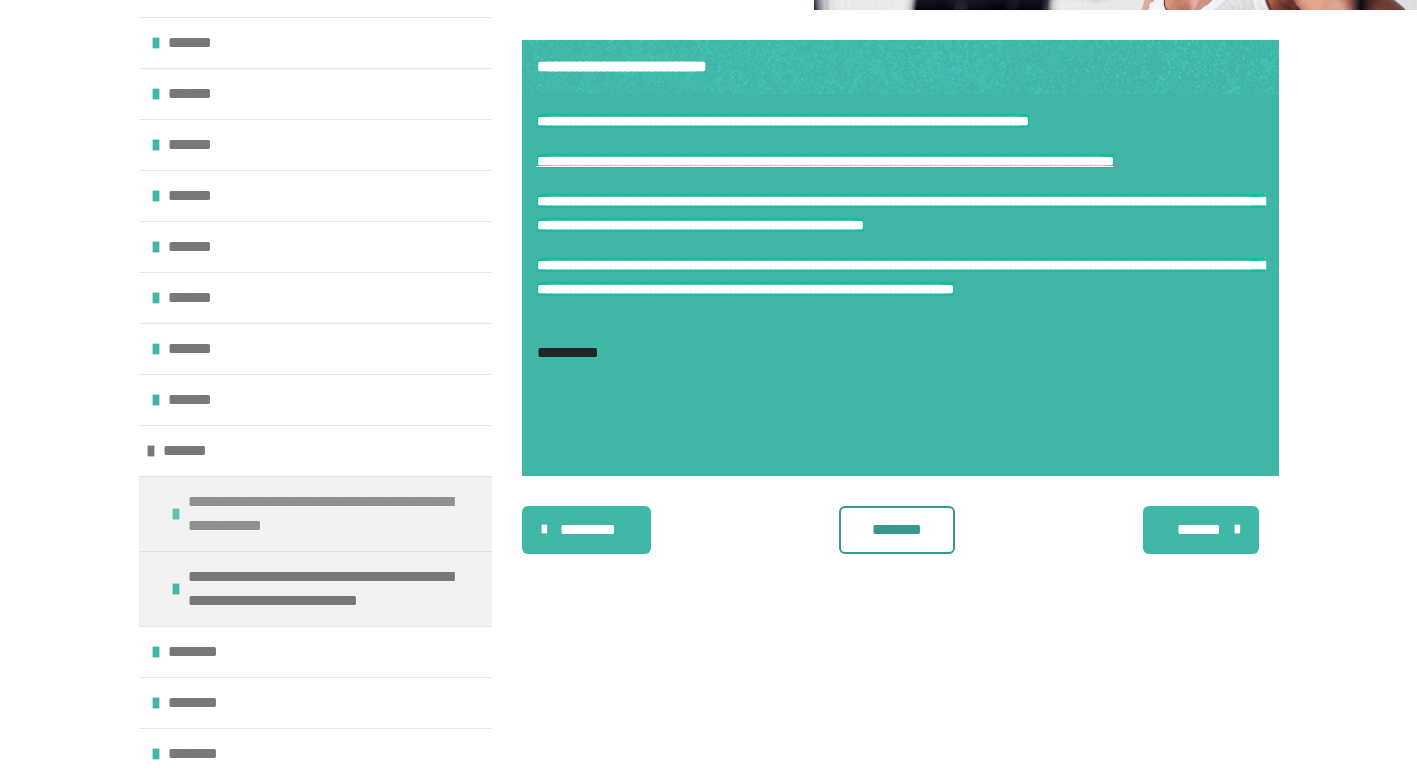 click on "**********" at bounding box center (327, 514) 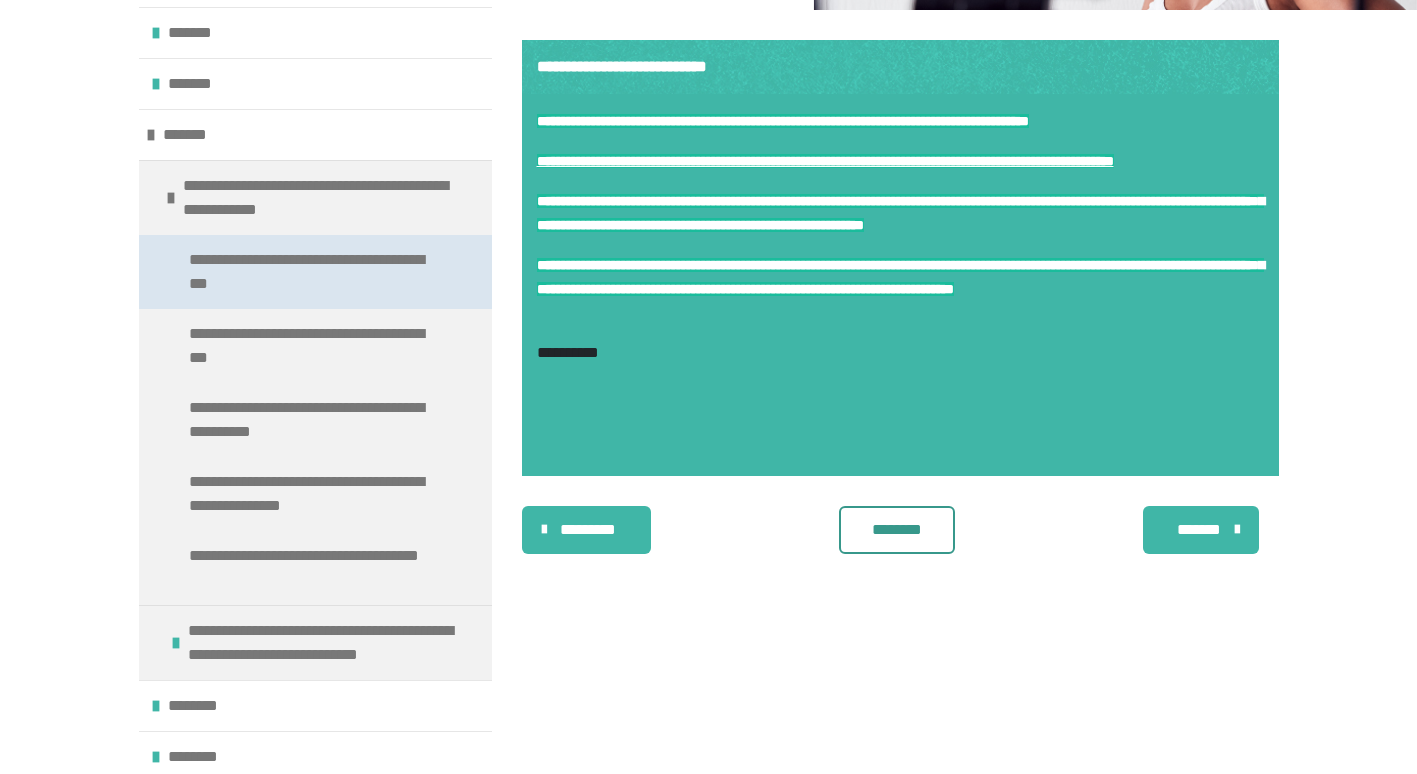 click on "**********" at bounding box center (315, 272) 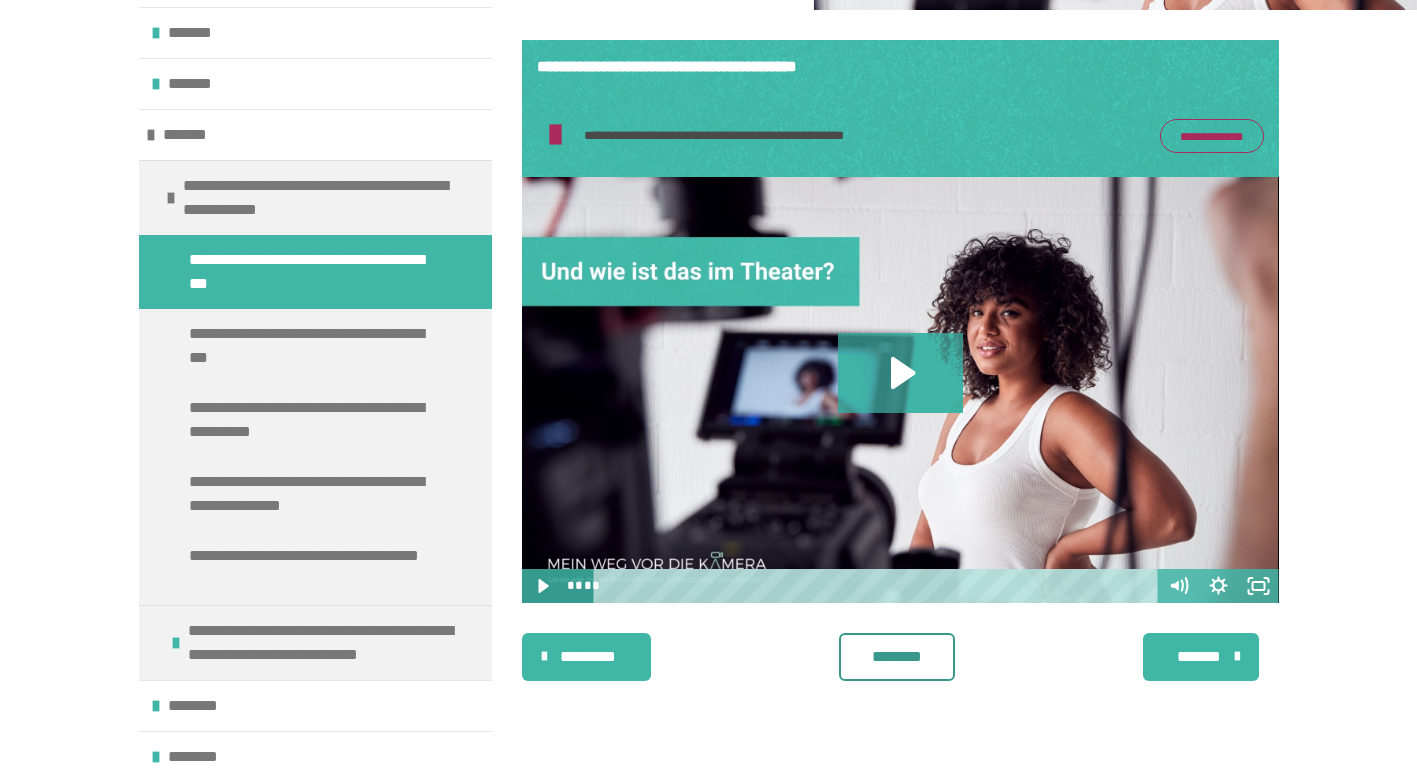 click on "**********" at bounding box center [1212, 136] 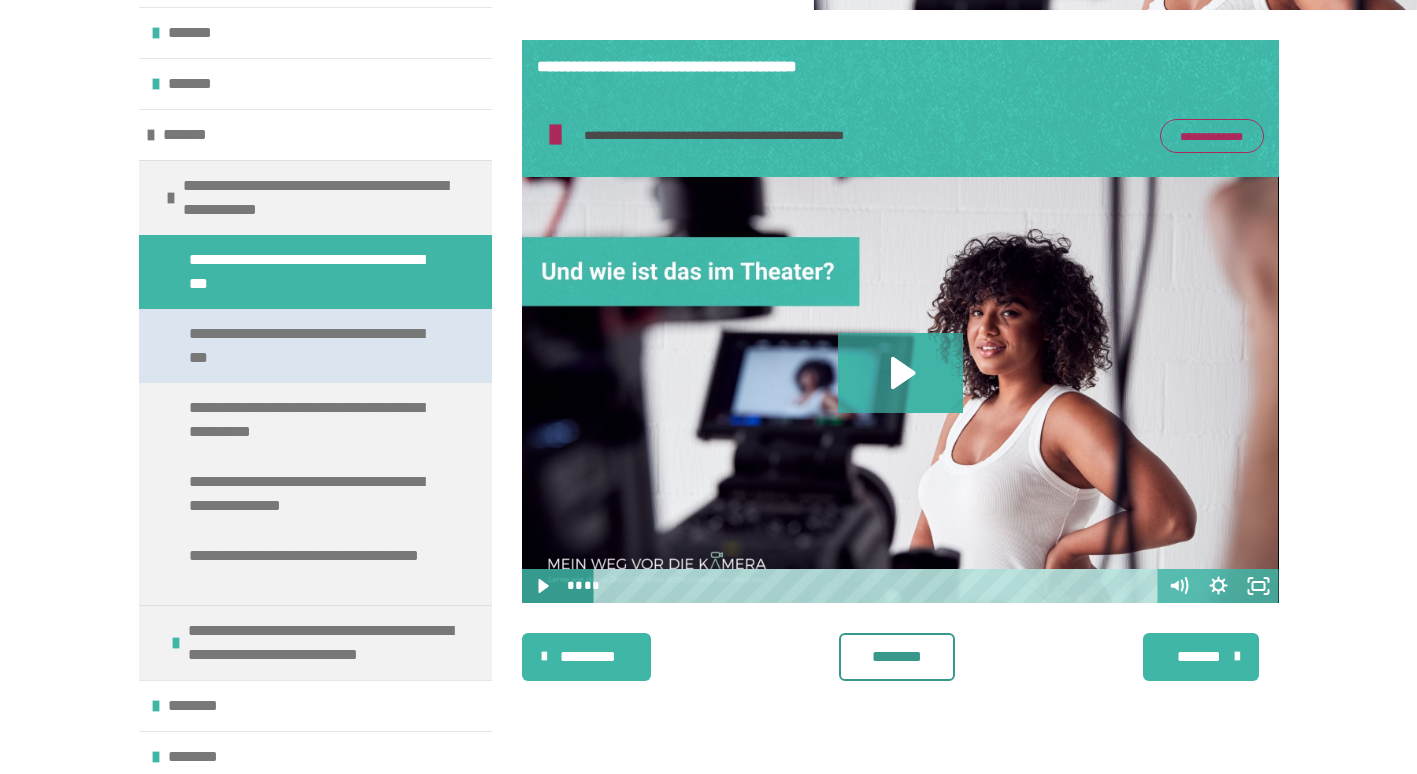 click on "**********" at bounding box center [310, 346] 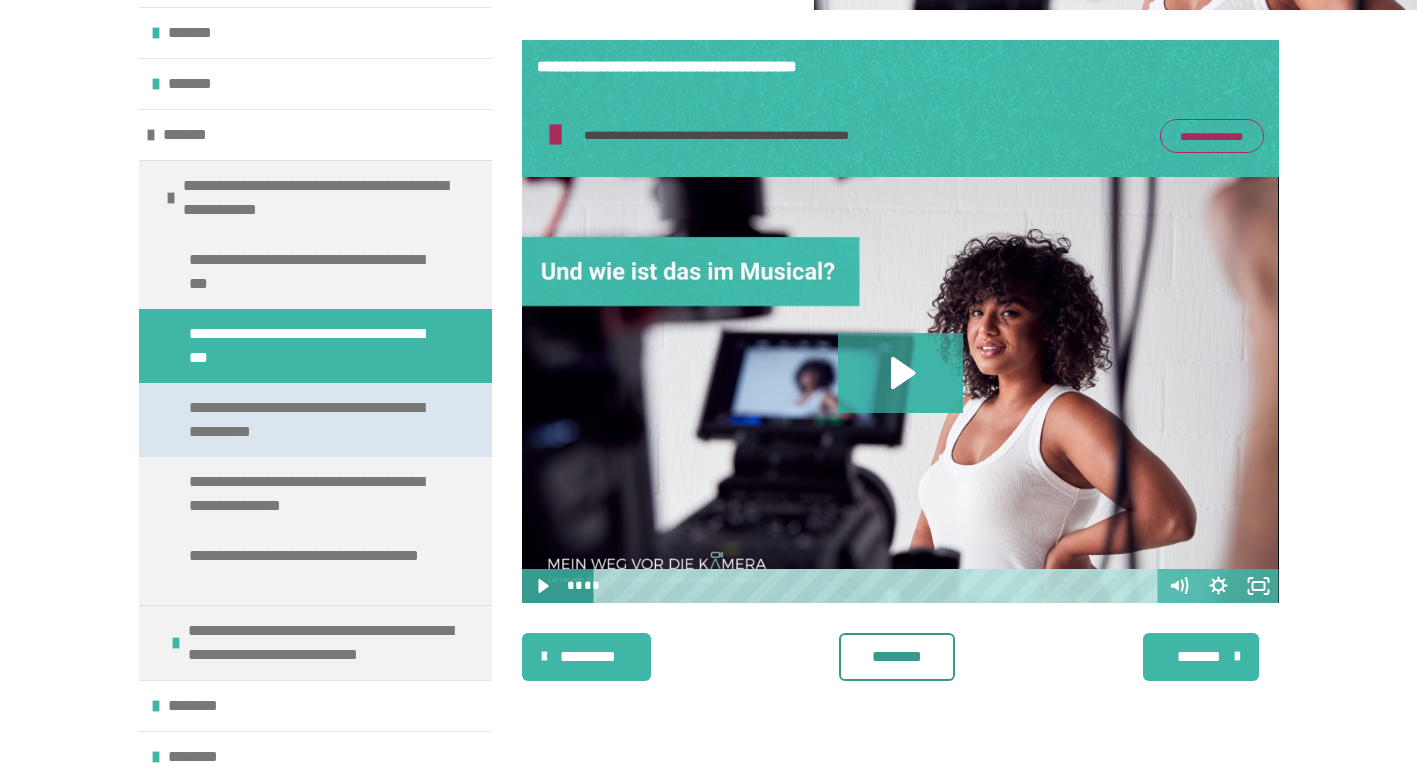 click on "**********" at bounding box center (310, 420) 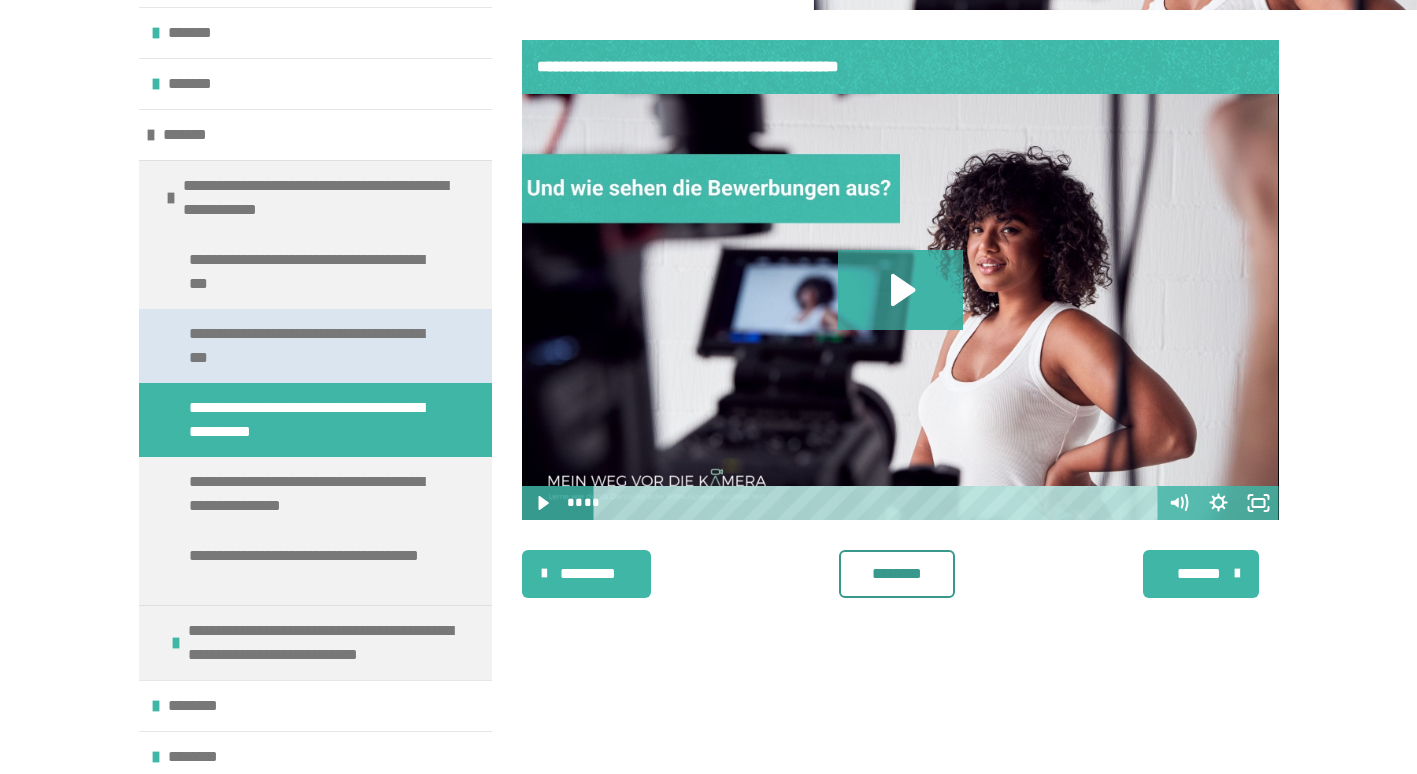 click on "**********" at bounding box center (310, 346) 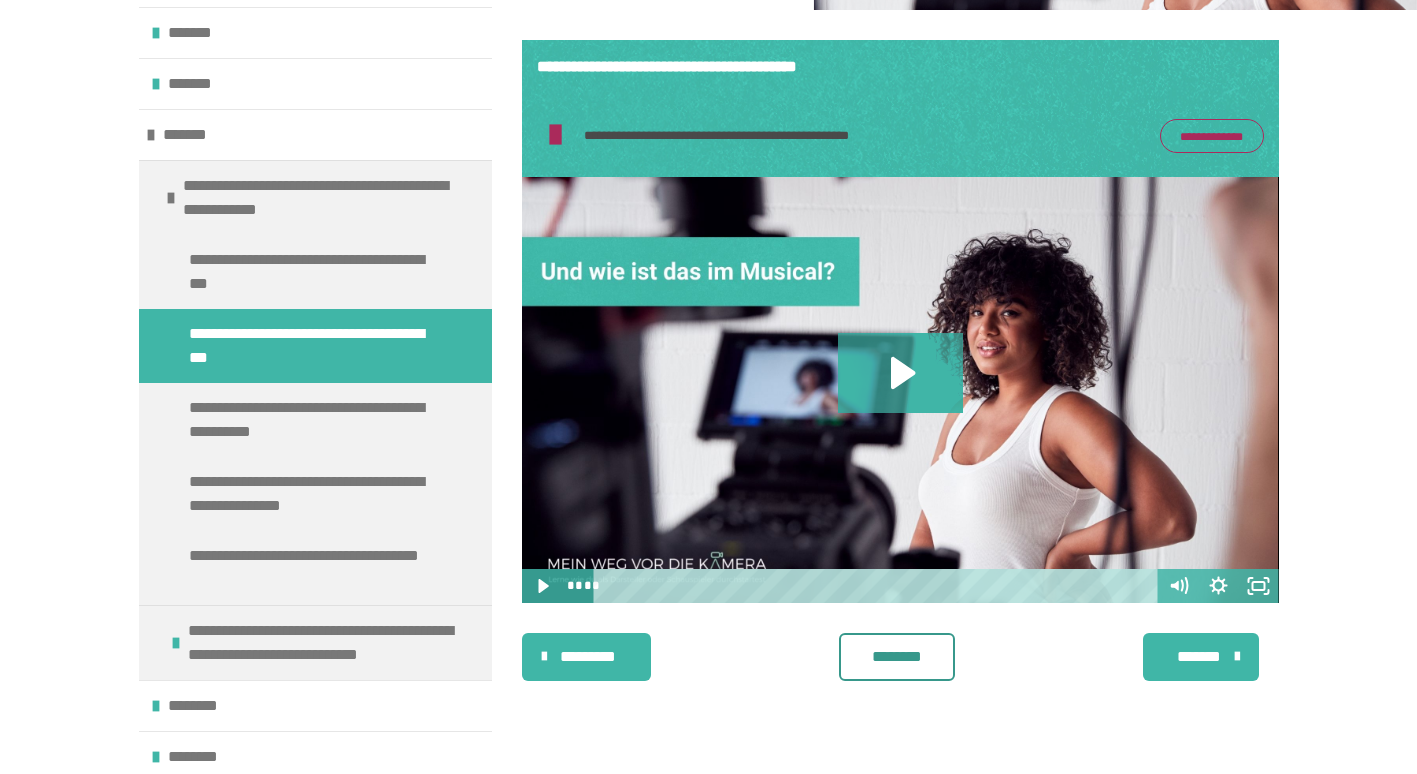 click on "**********" at bounding box center (1212, 136) 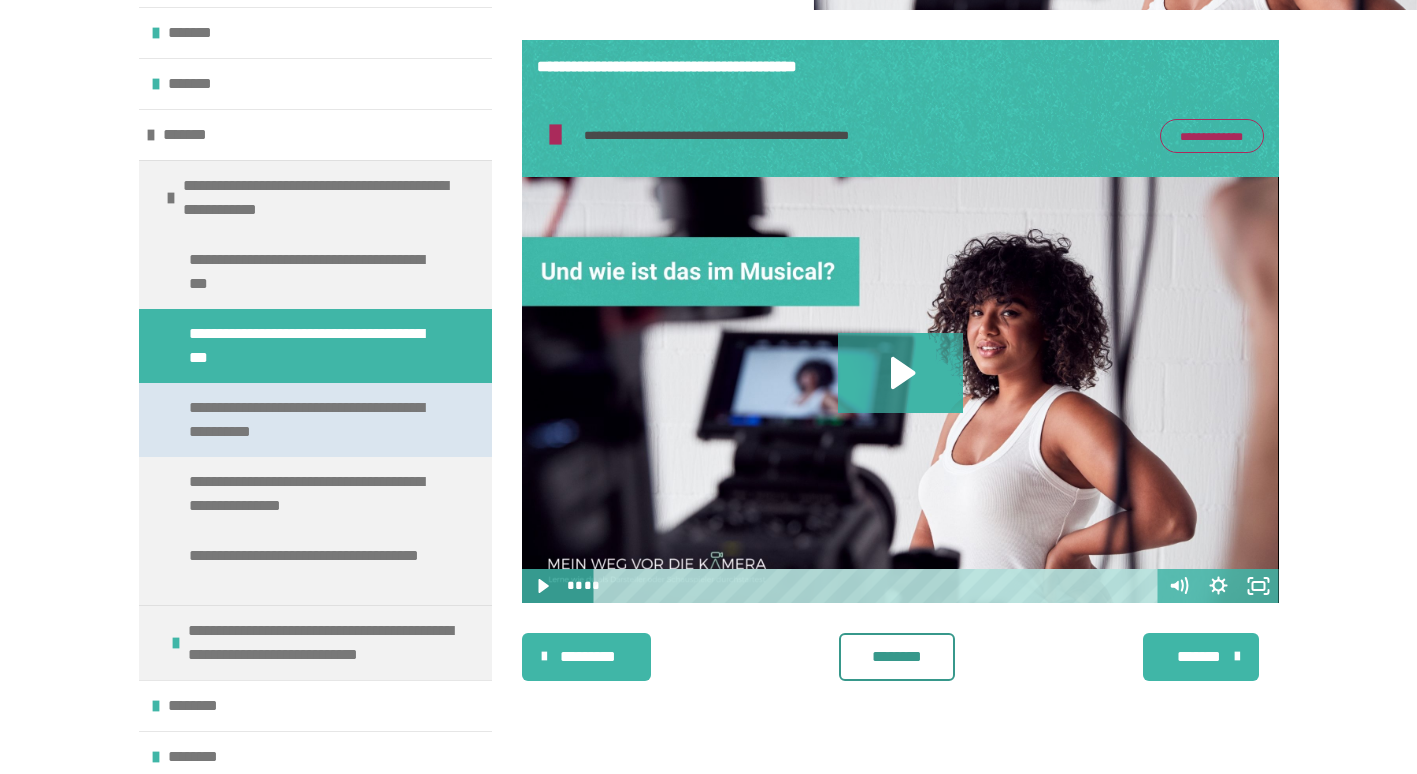 click on "**********" at bounding box center (310, 420) 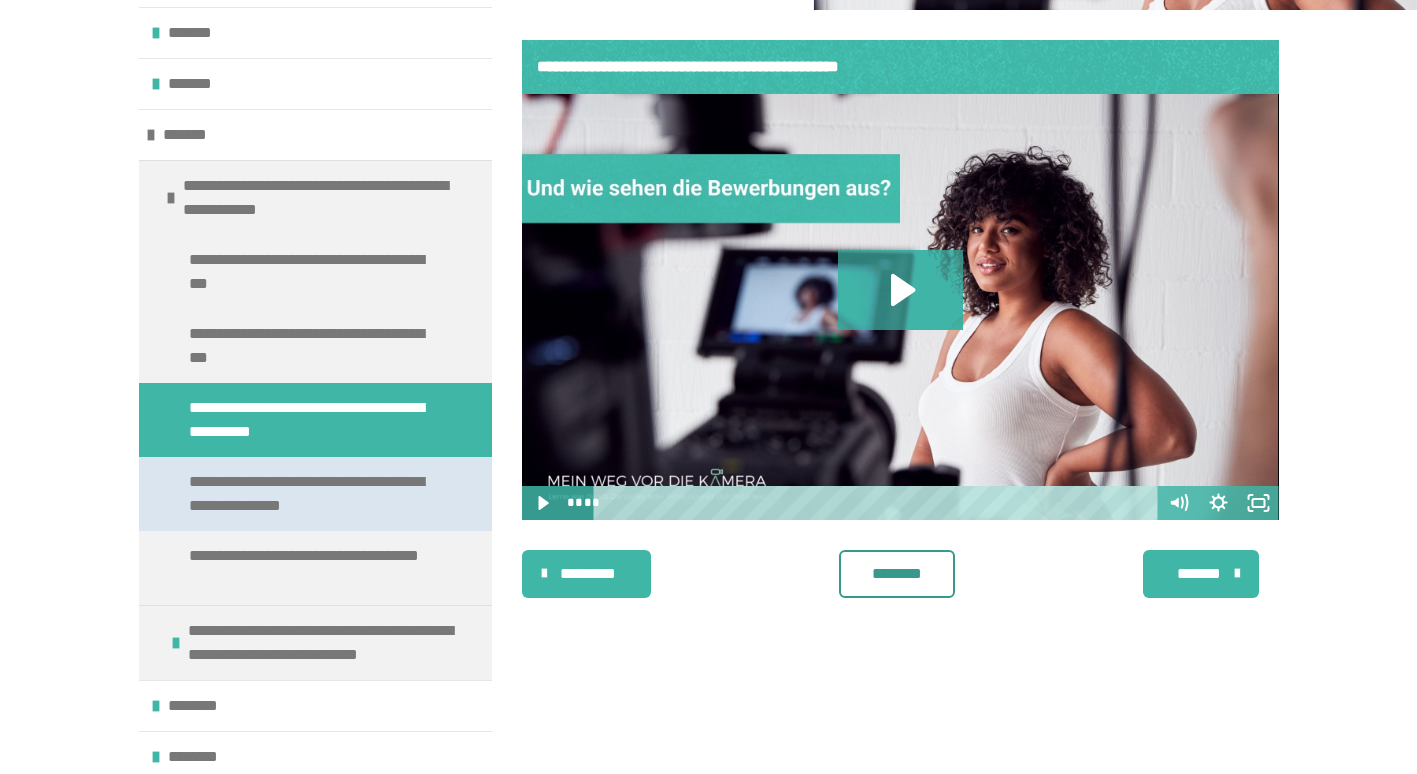 click on "**********" at bounding box center (310, 494) 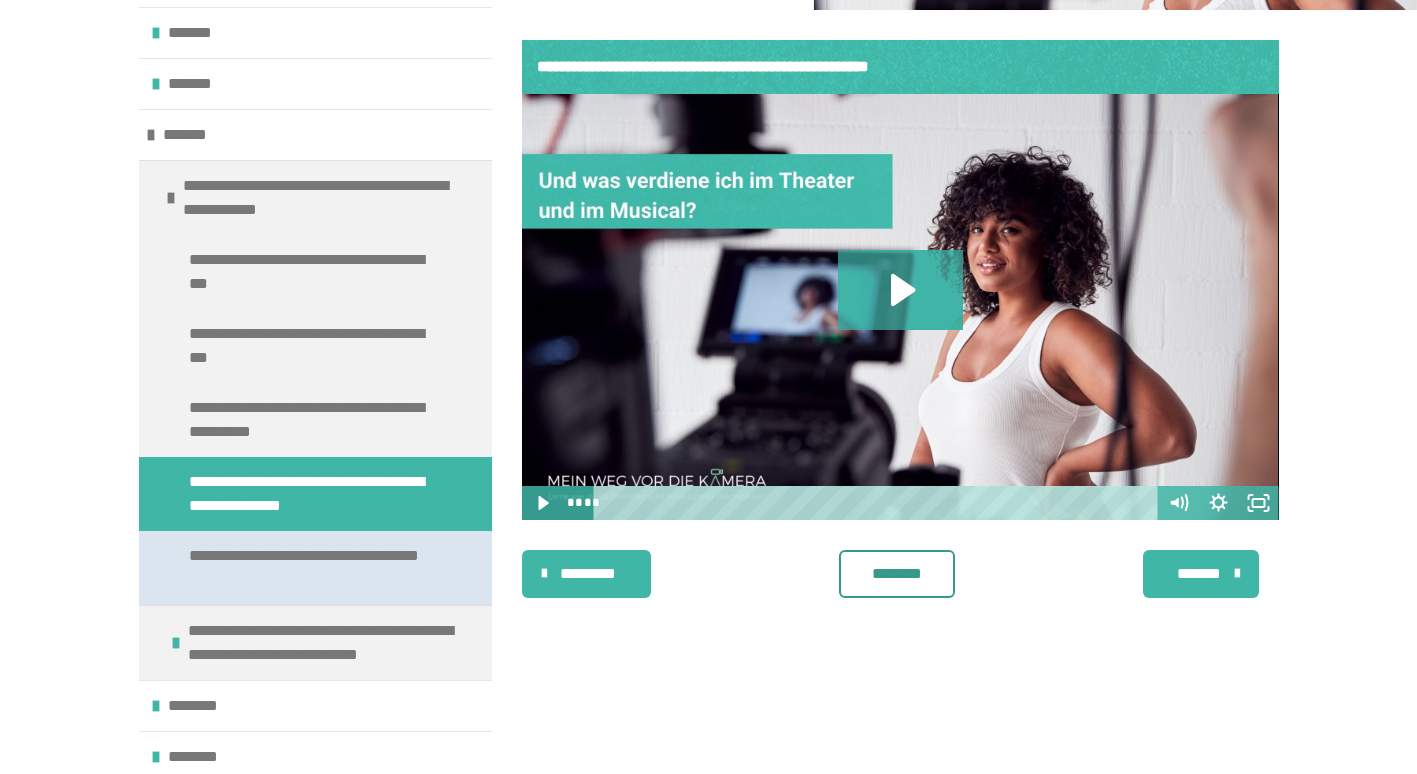click on "**********" at bounding box center (310, 568) 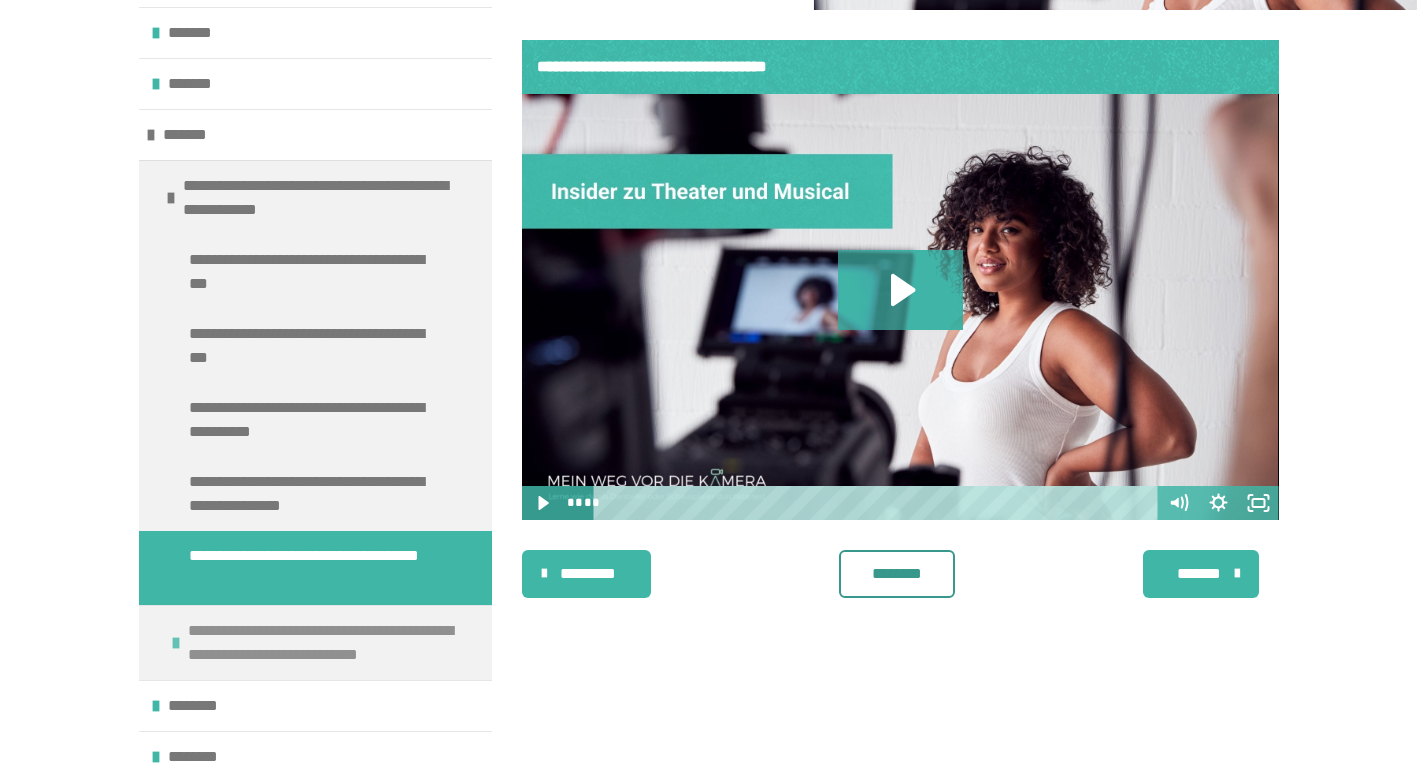 click on "**********" at bounding box center [327, 643] 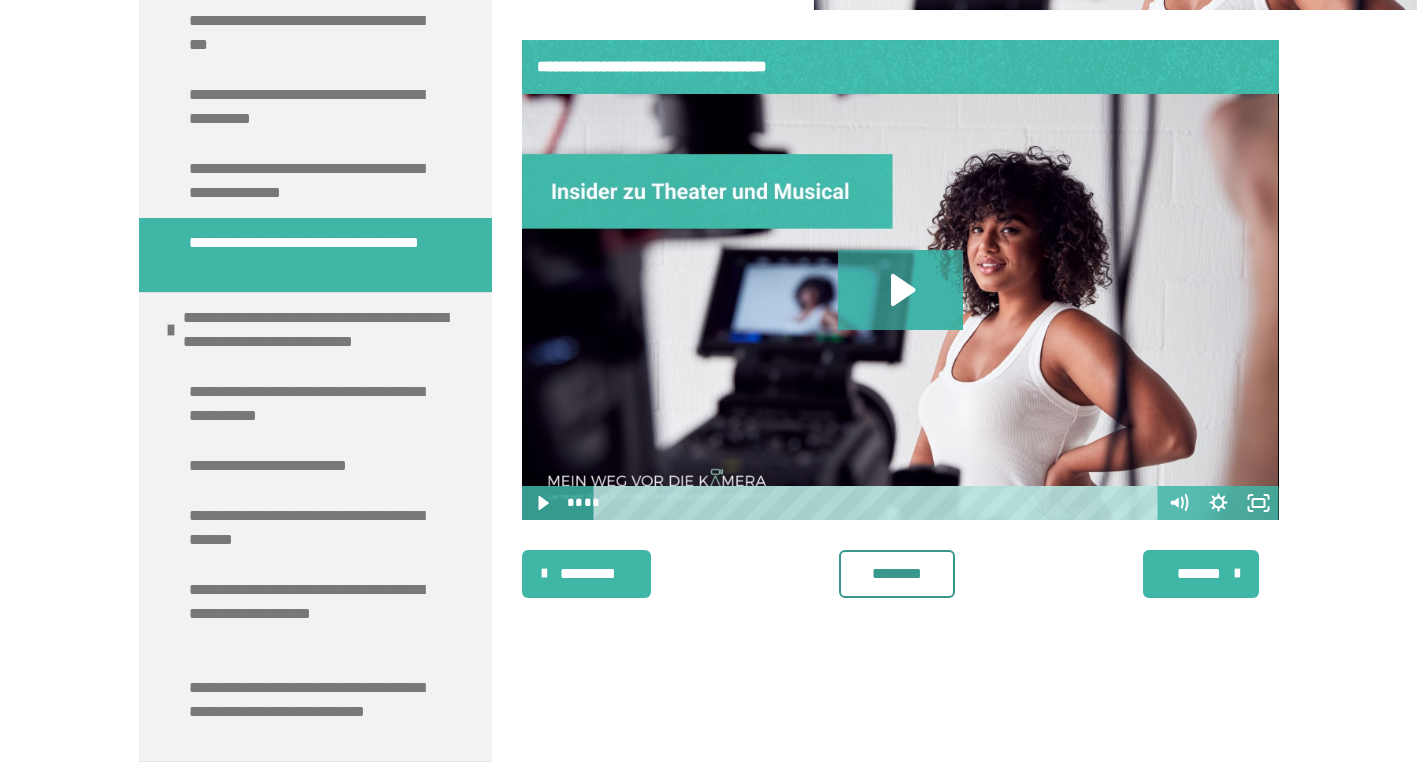 scroll, scrollTop: 735, scrollLeft: 0, axis: vertical 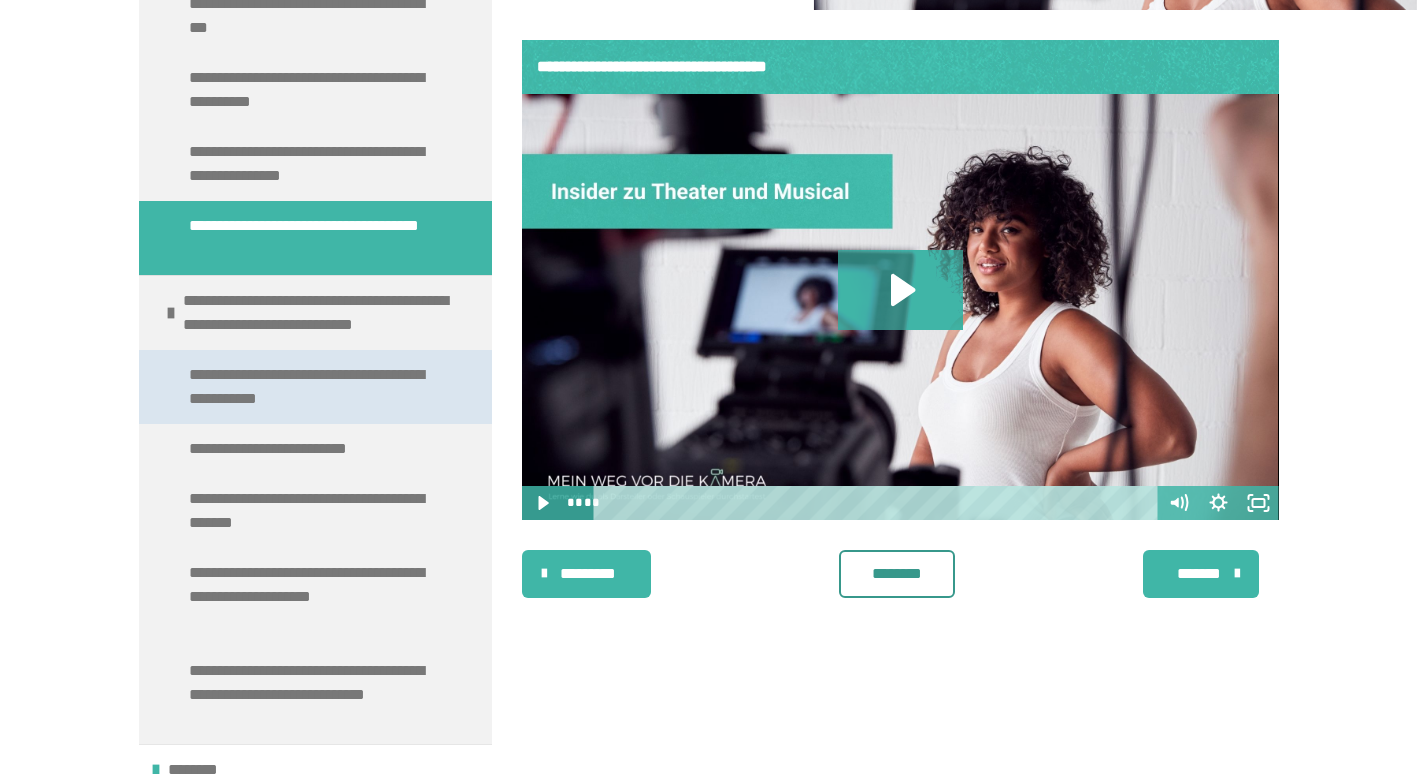 click on "**********" at bounding box center [310, 387] 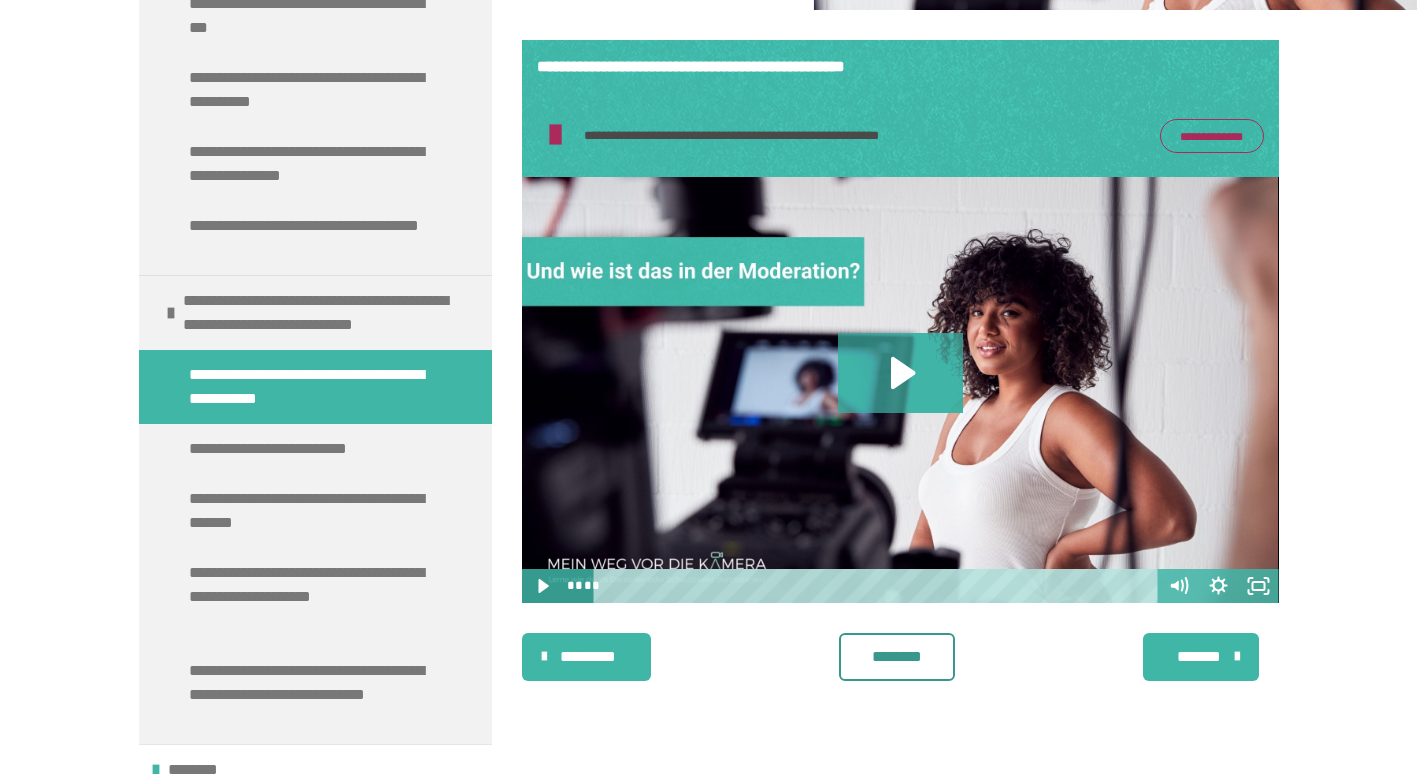 click on "**********" at bounding box center [1212, 136] 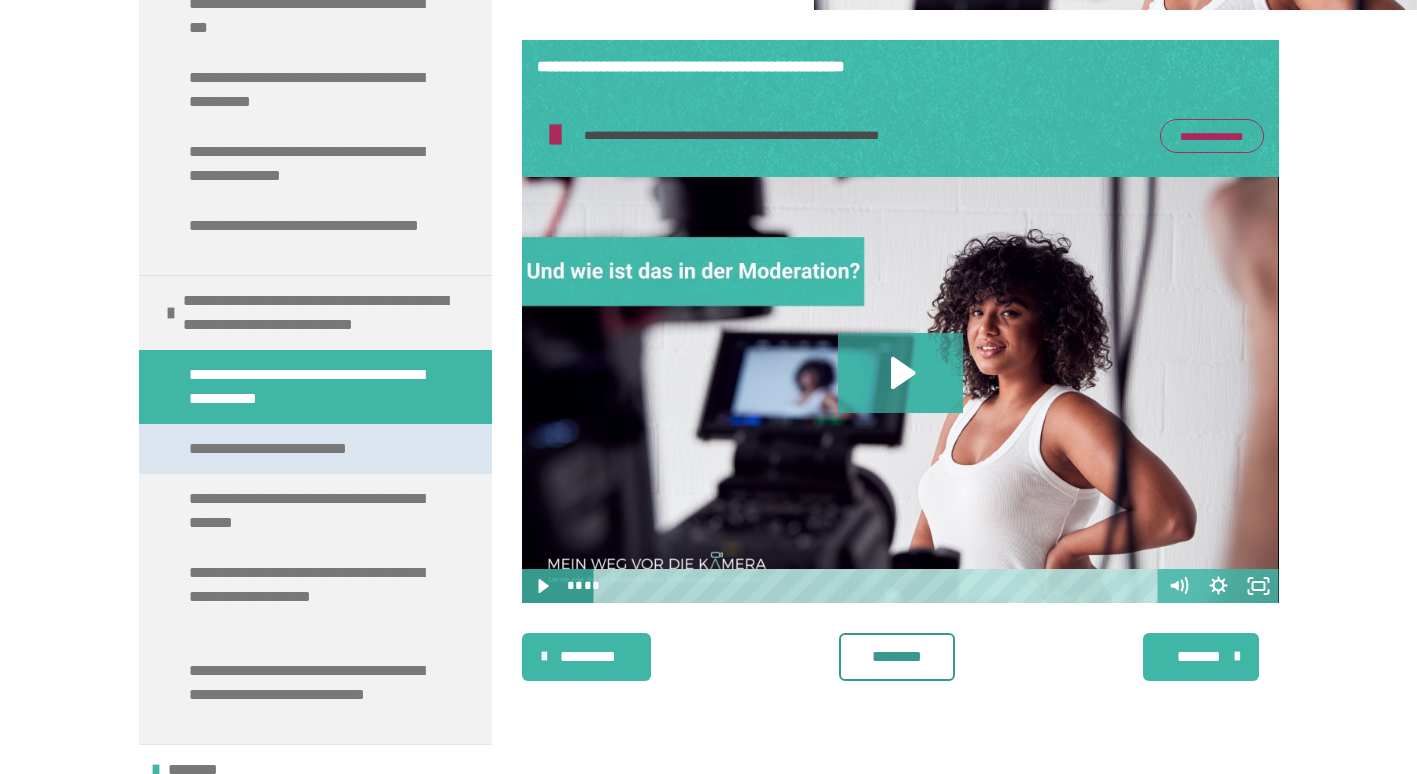 click on "**********" at bounding box center [293, 449] 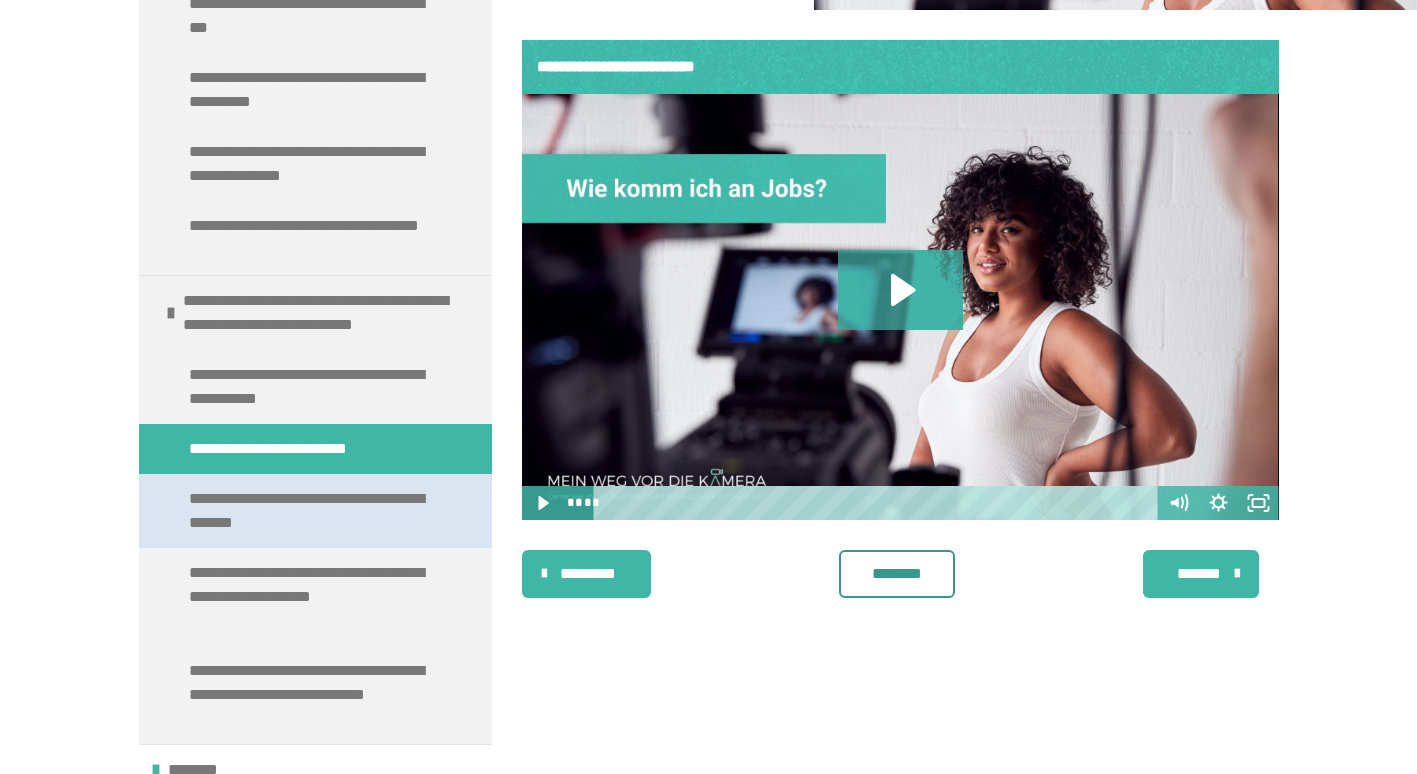 click on "**********" at bounding box center [310, 511] 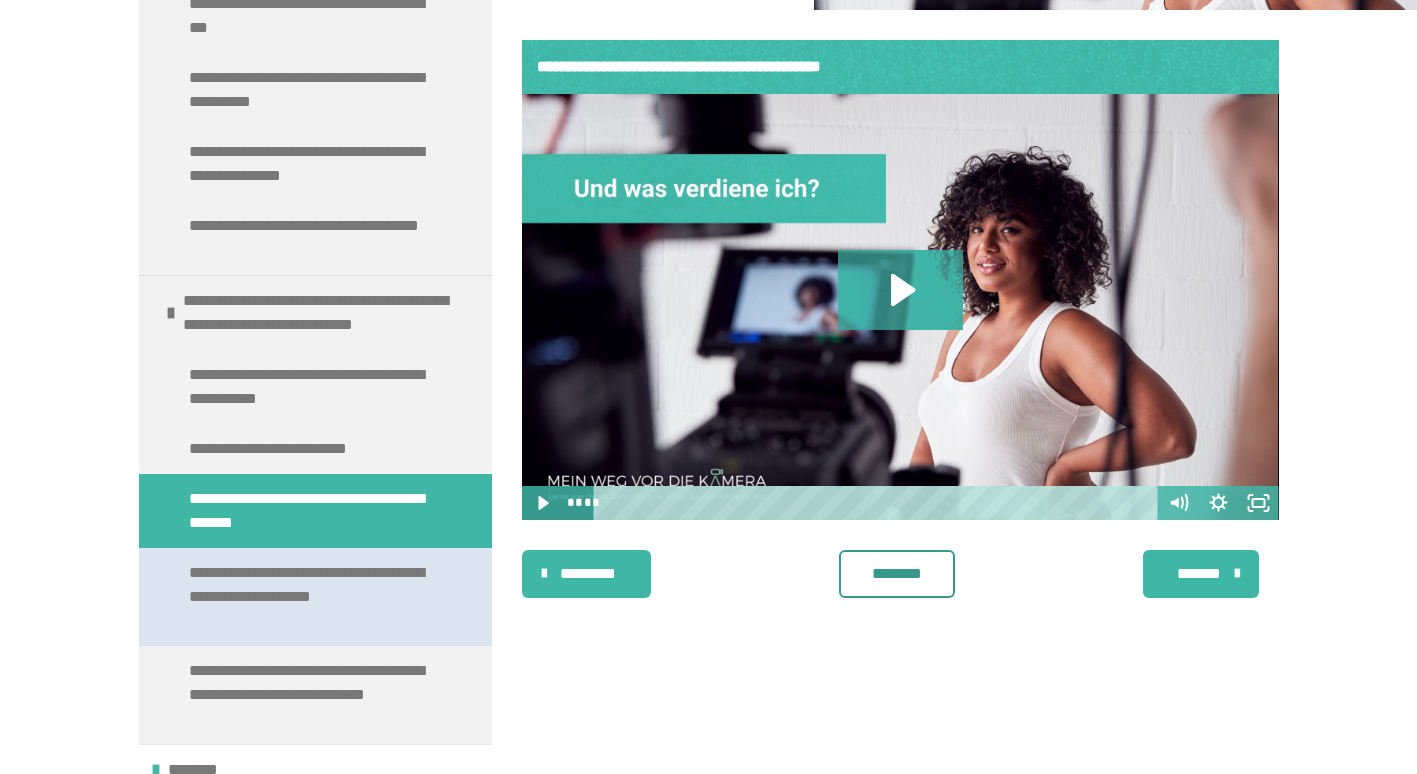 click on "**********" at bounding box center [310, 597] 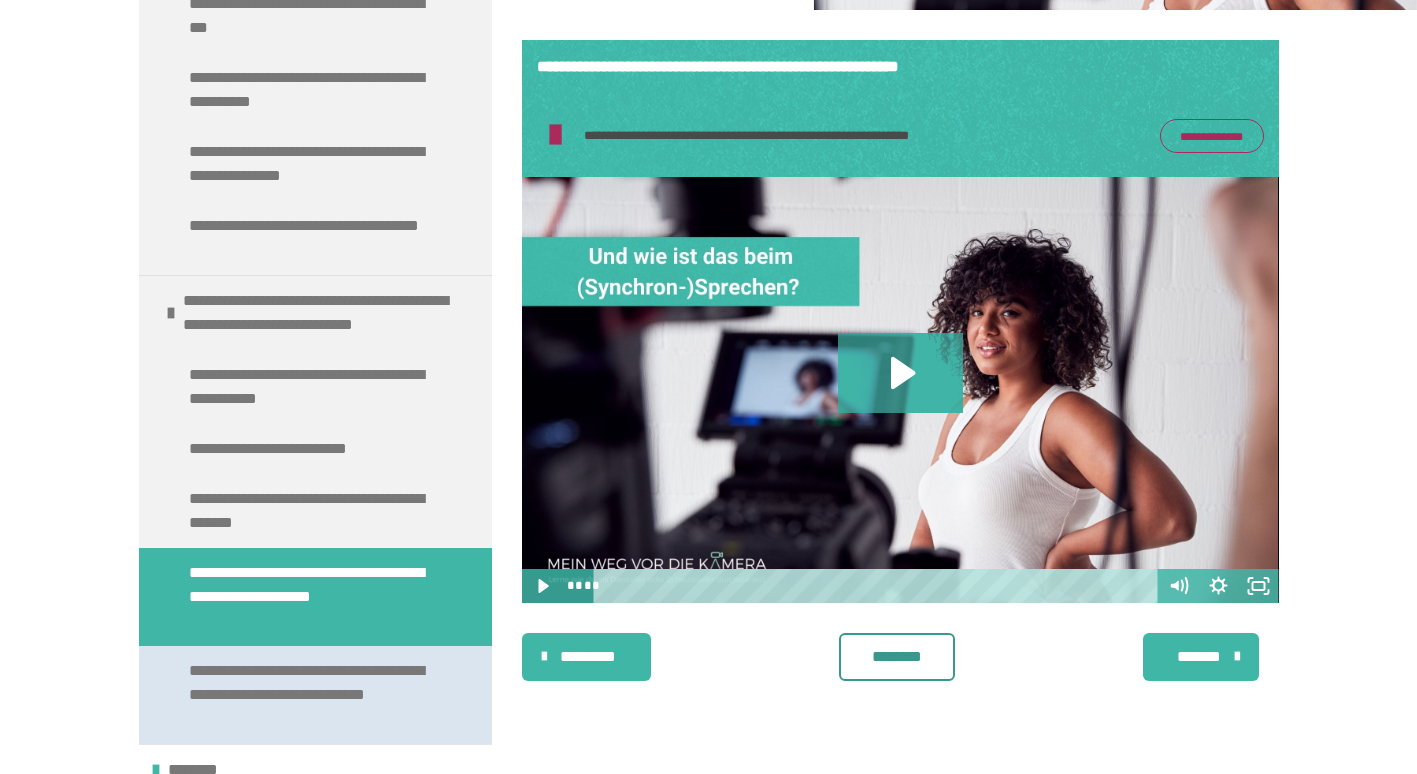 click on "**********" at bounding box center (310, 695) 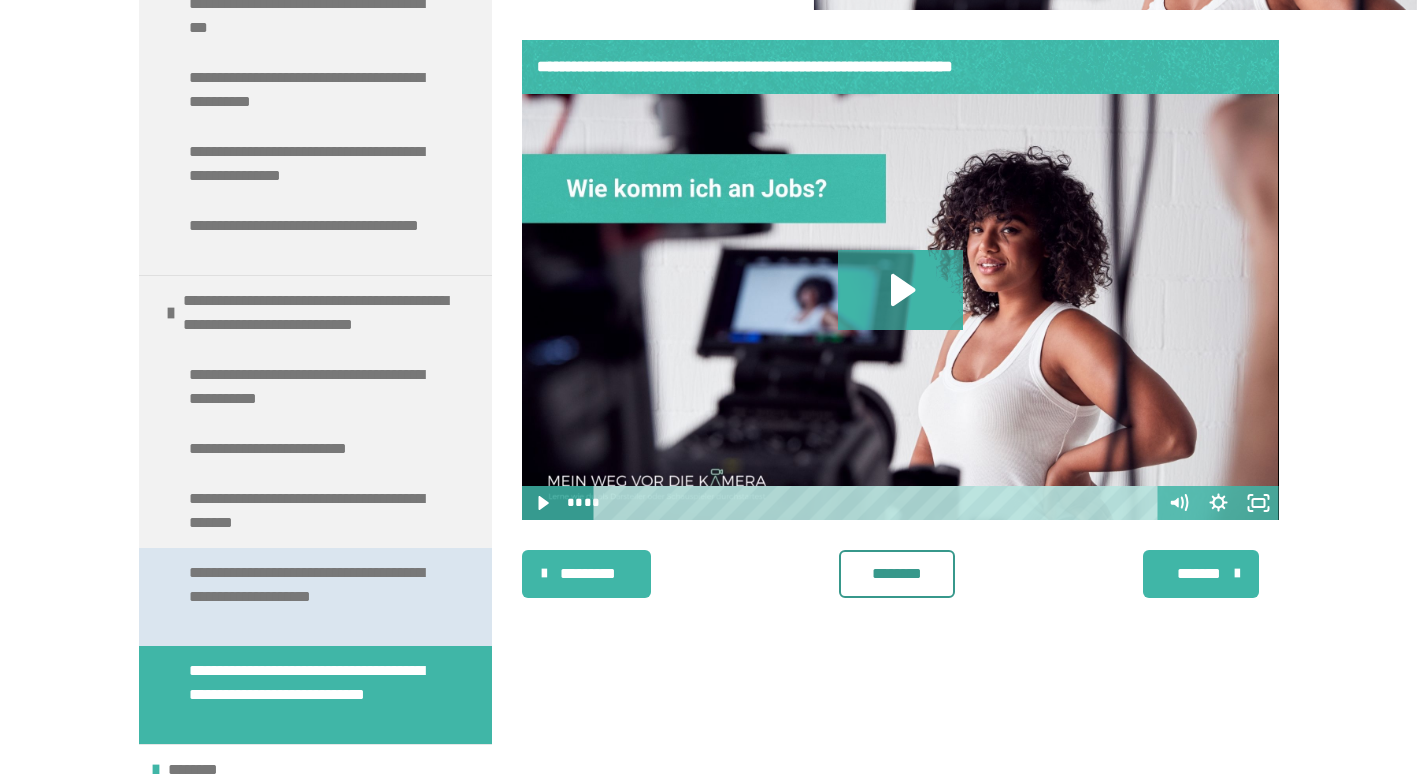 click on "**********" at bounding box center (310, 597) 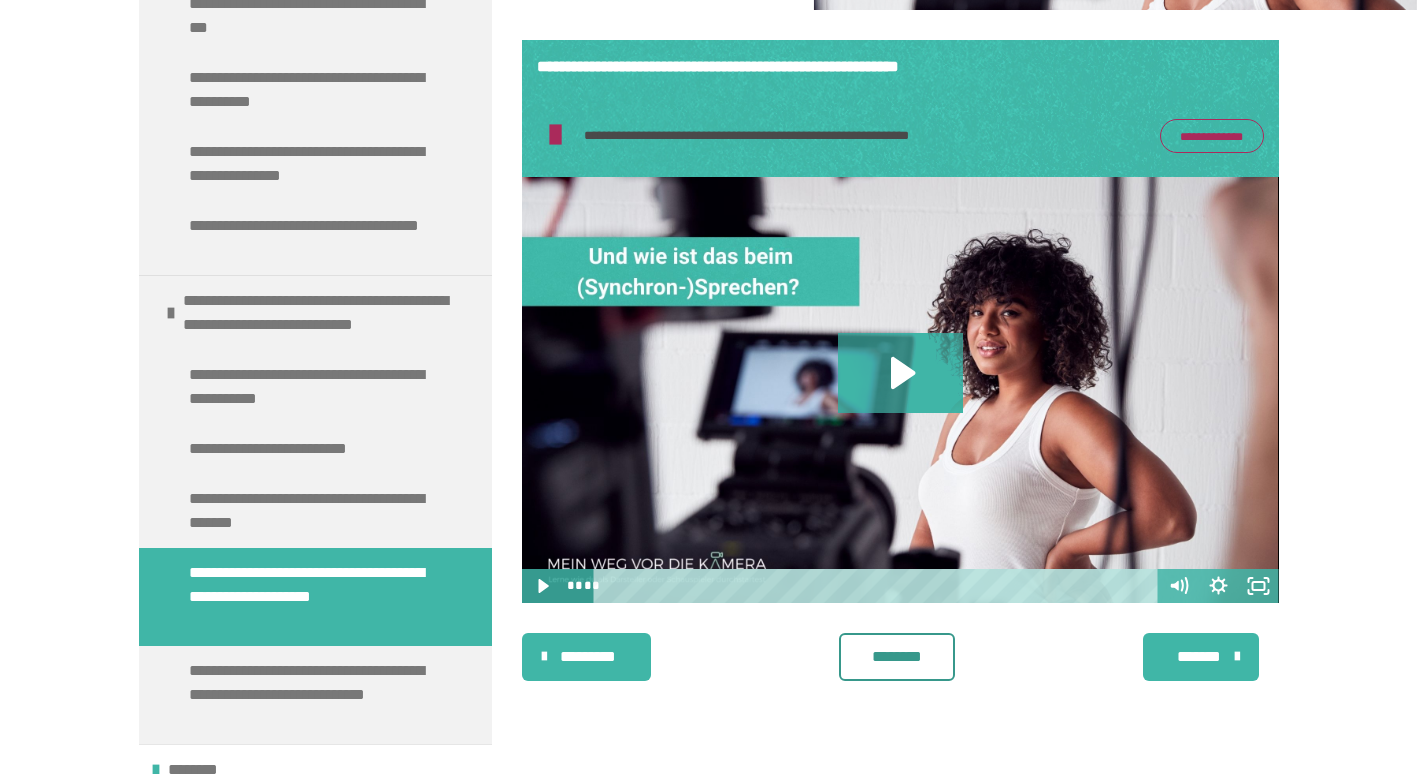 click on "**********" at bounding box center [1212, 136] 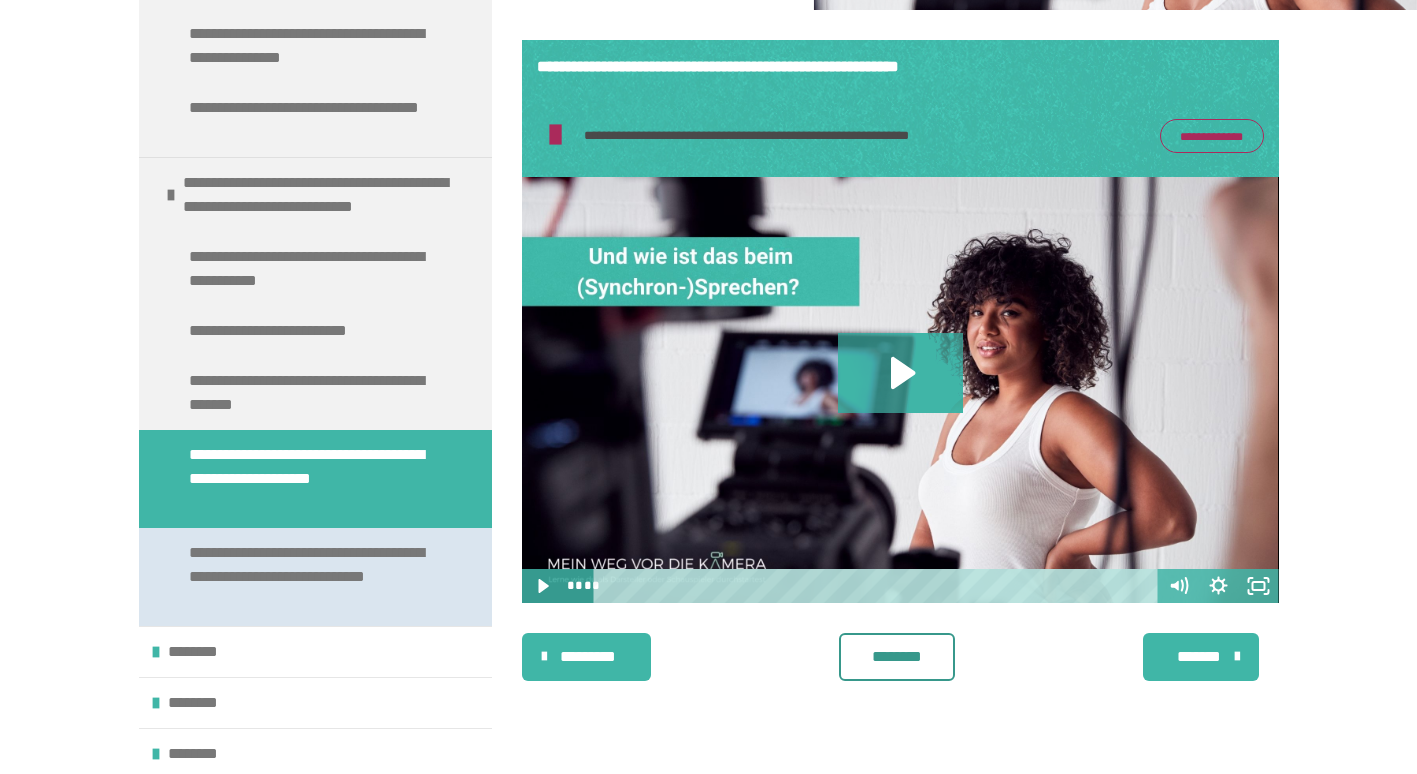 click on "**********" at bounding box center [315, 577] 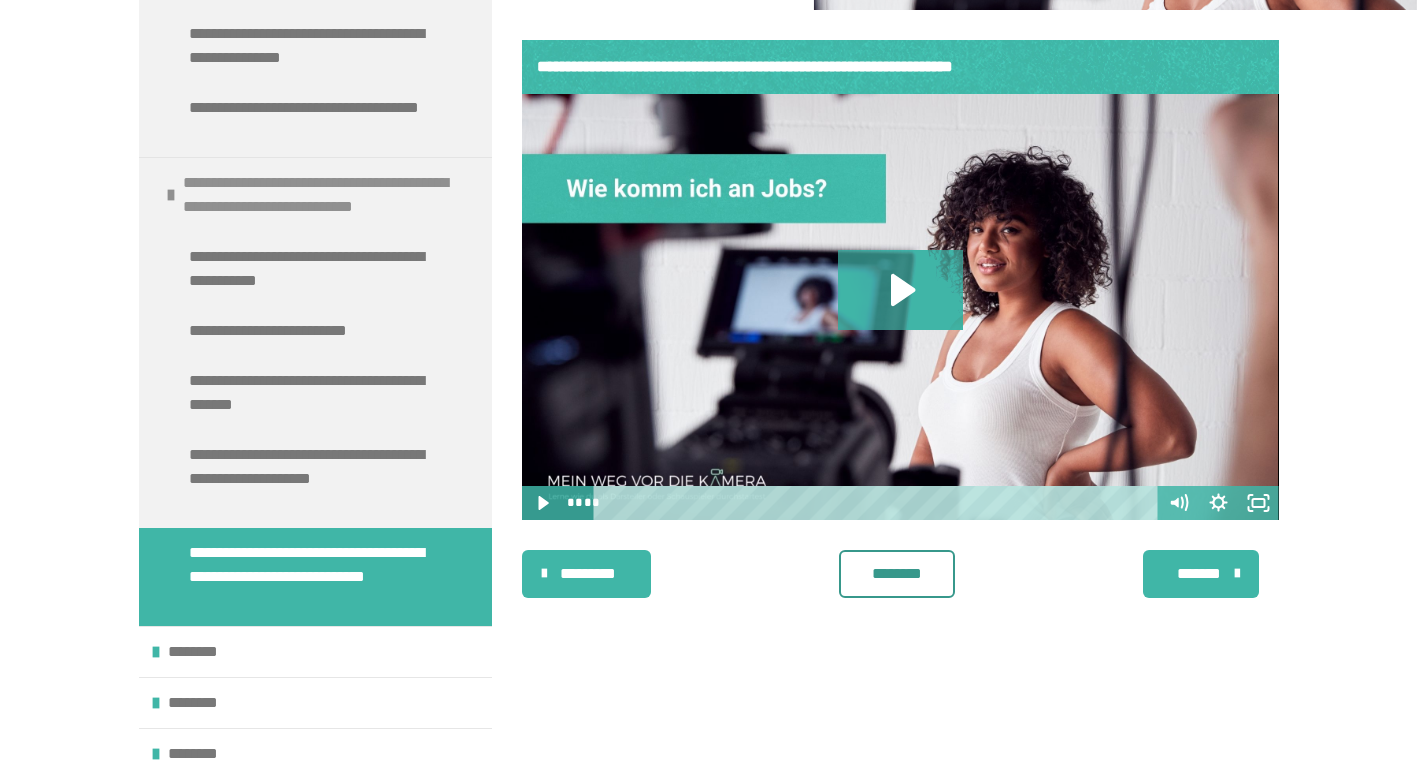 click on "**********" at bounding box center [322, 195] 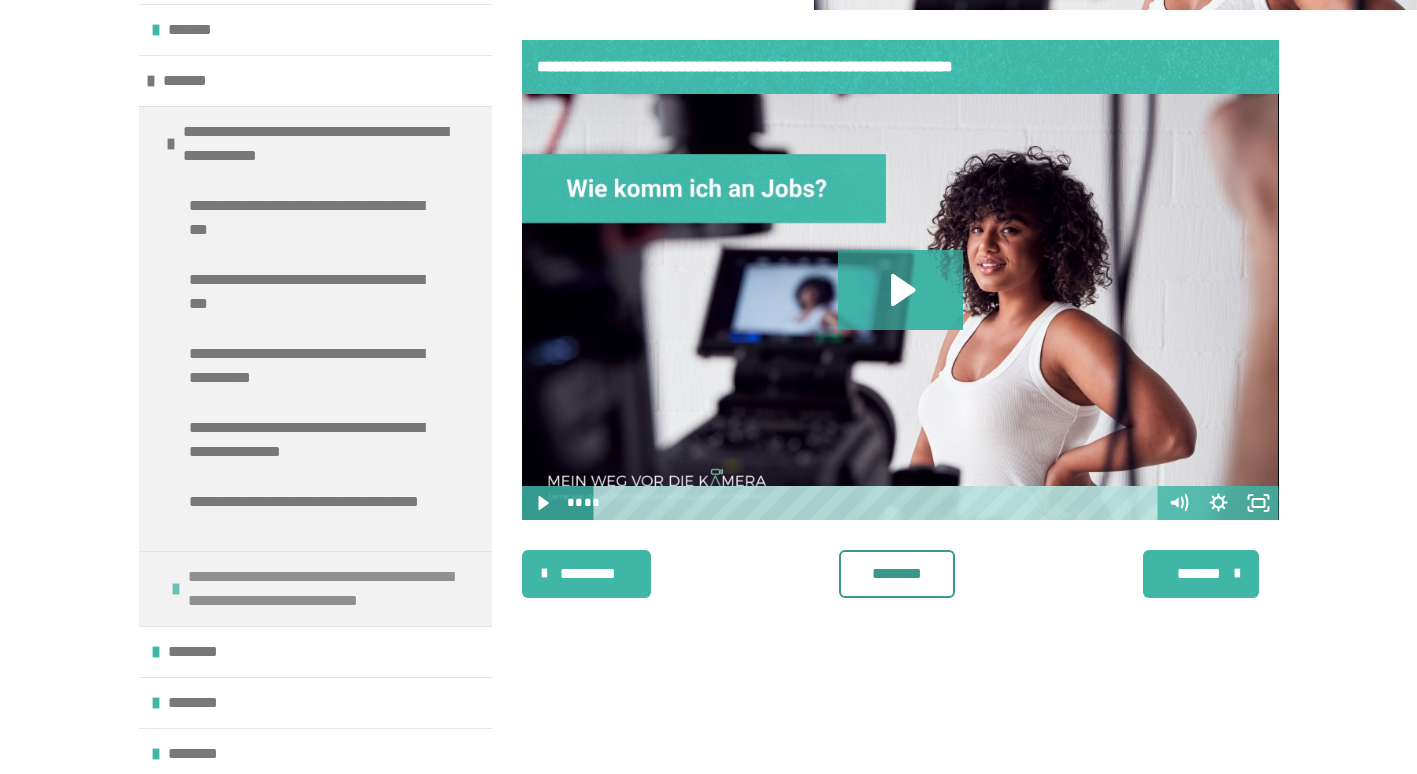 scroll, scrollTop: 459, scrollLeft: 0, axis: vertical 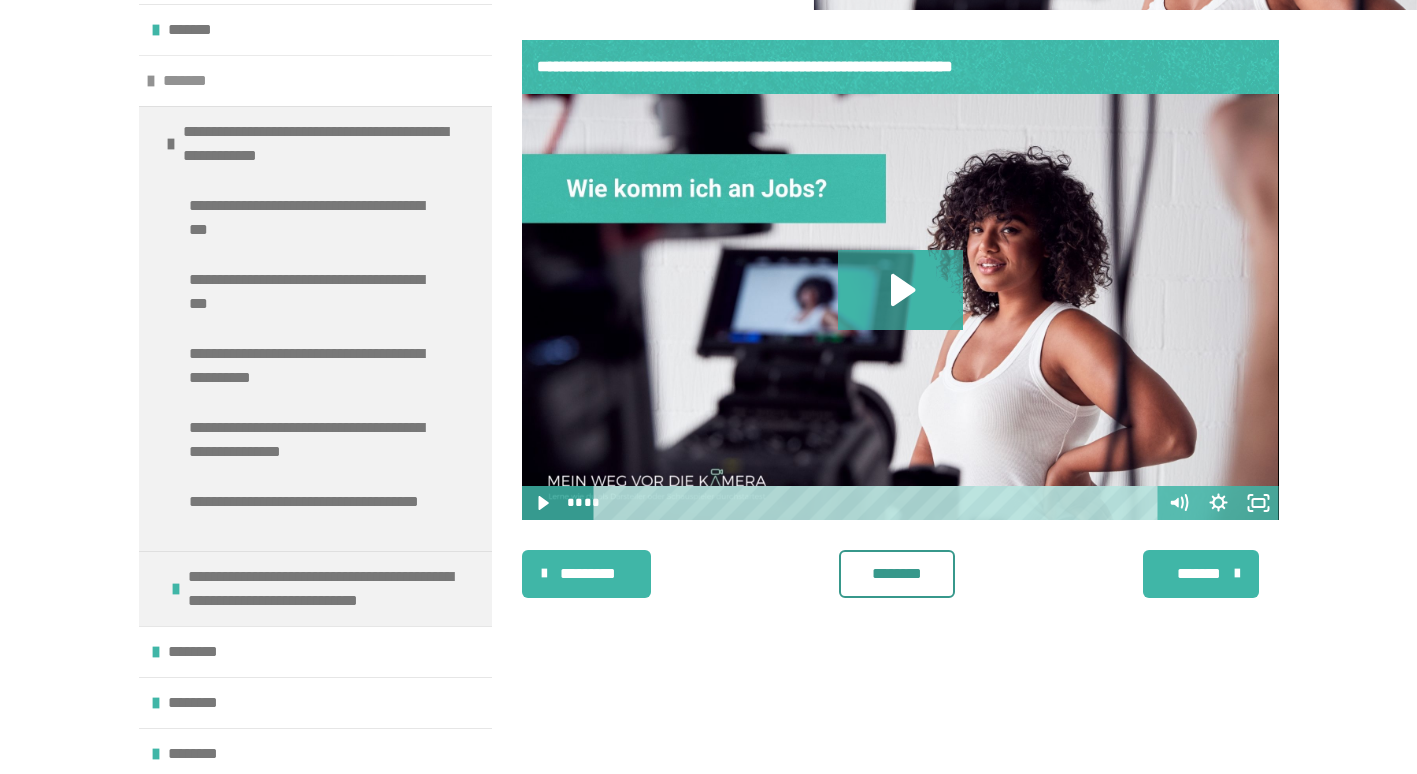 click on "*******" at bounding box center [315, 80] 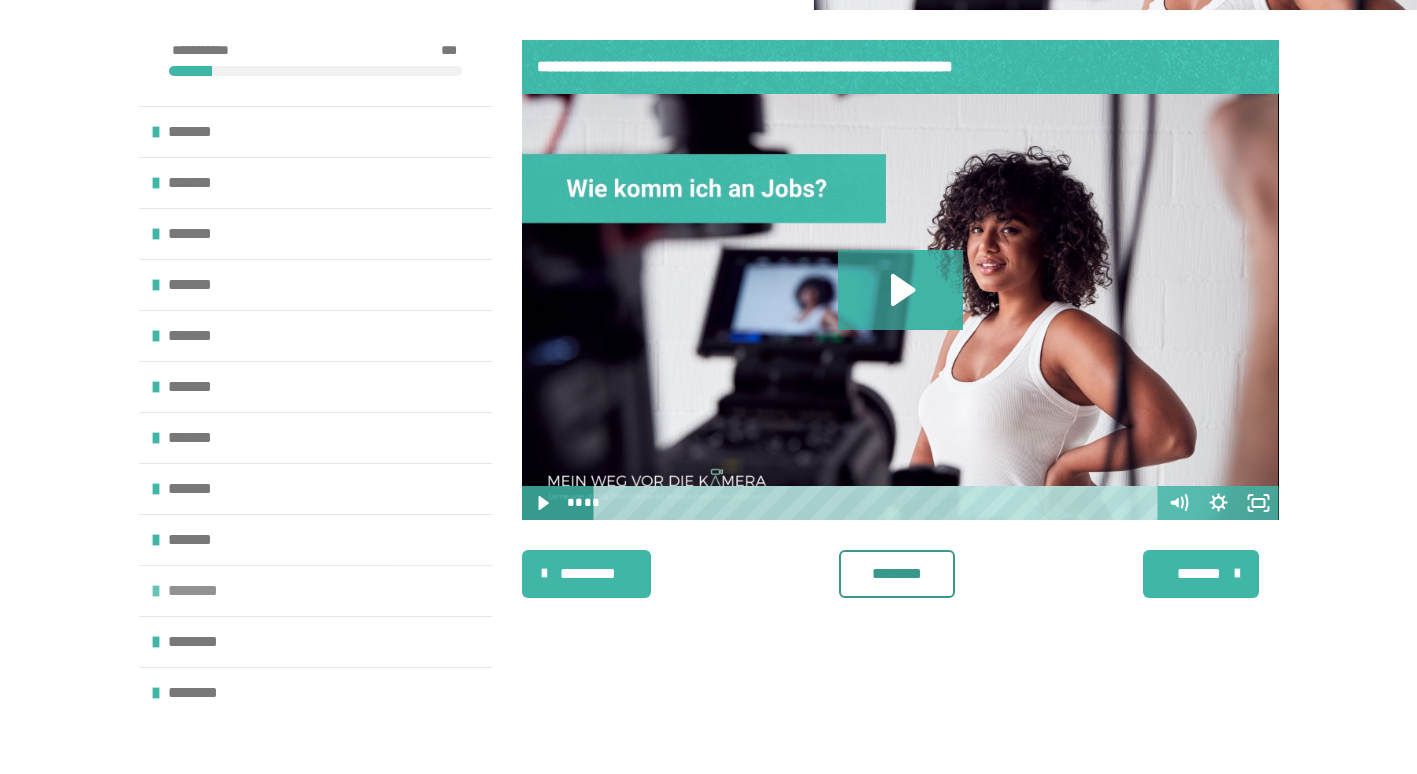 click on "********" at bounding box center (203, 591) 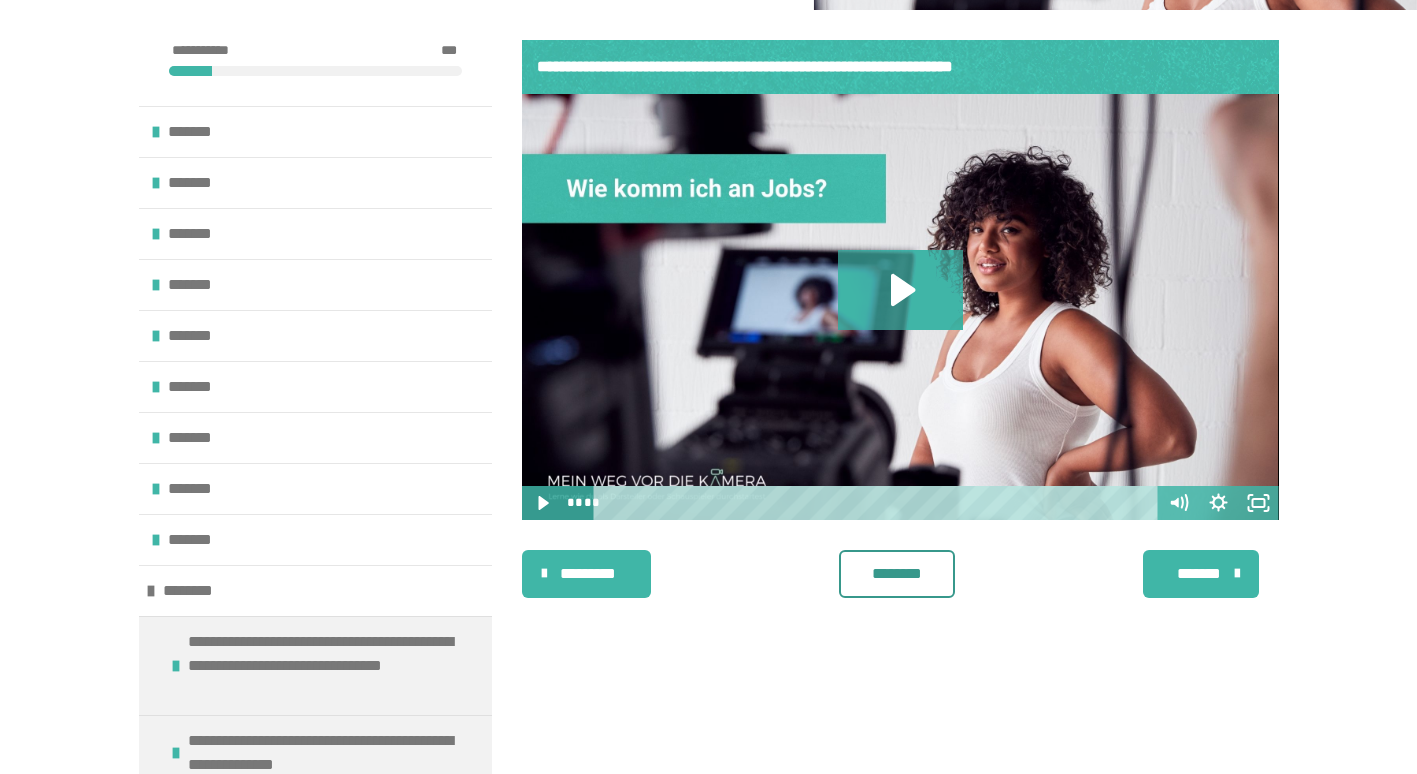 scroll, scrollTop: 113, scrollLeft: 0, axis: vertical 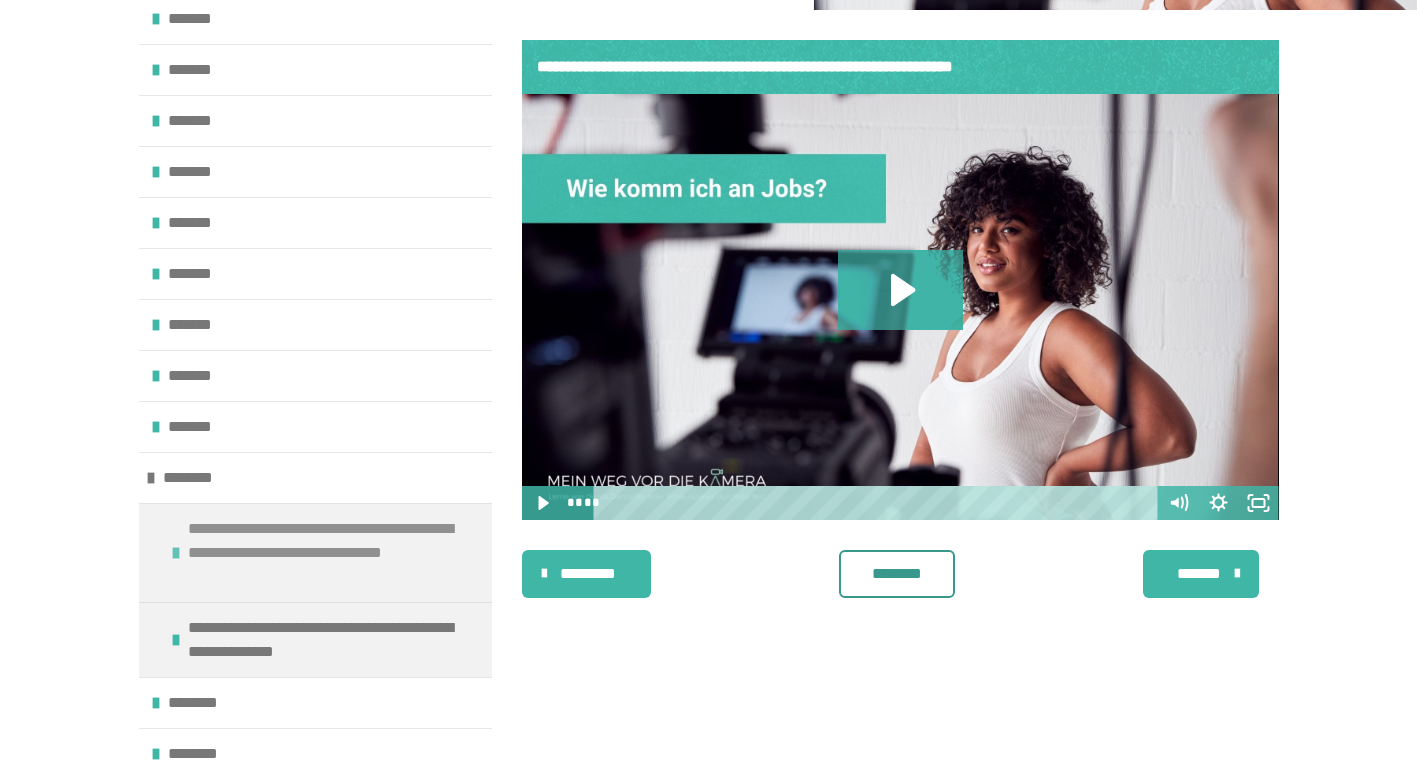 click on "**********" at bounding box center (327, 553) 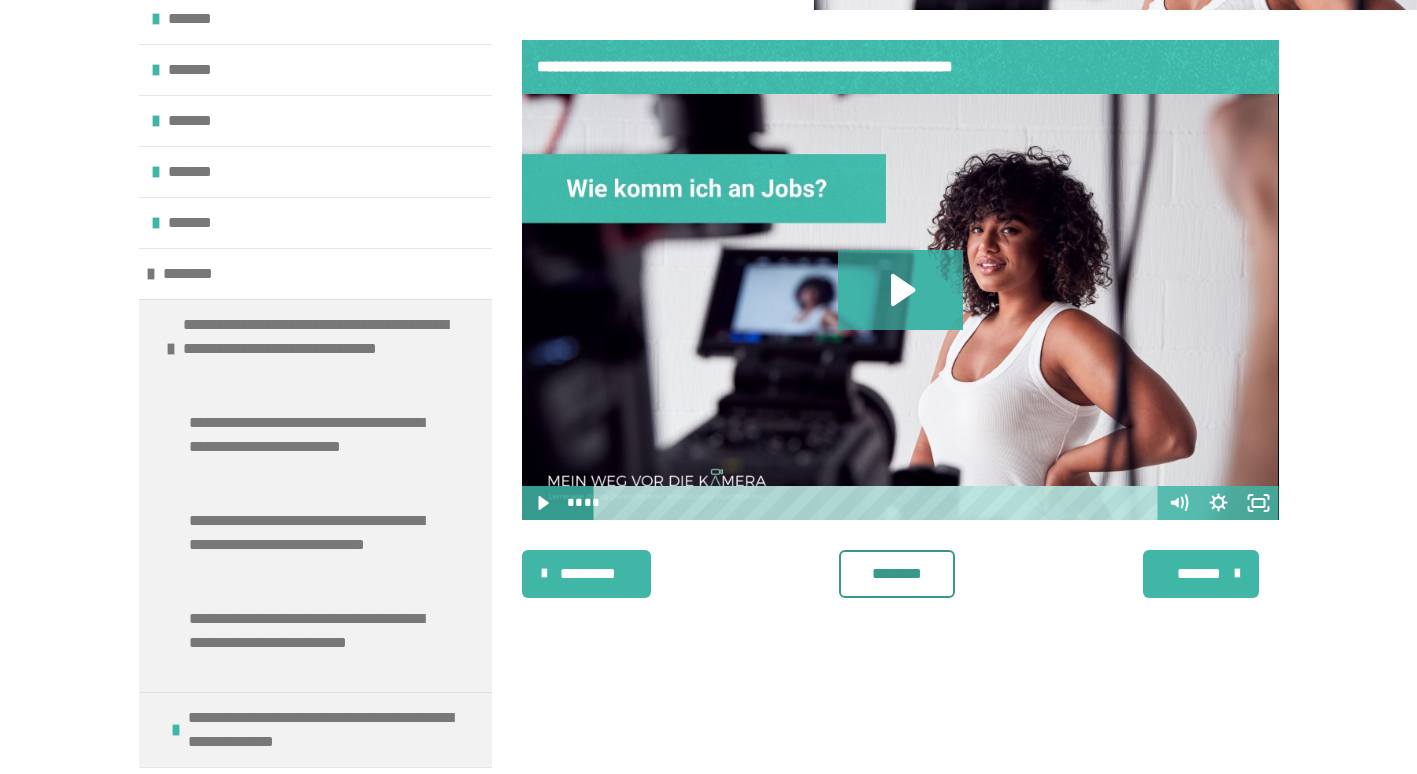 scroll, scrollTop: 377, scrollLeft: 0, axis: vertical 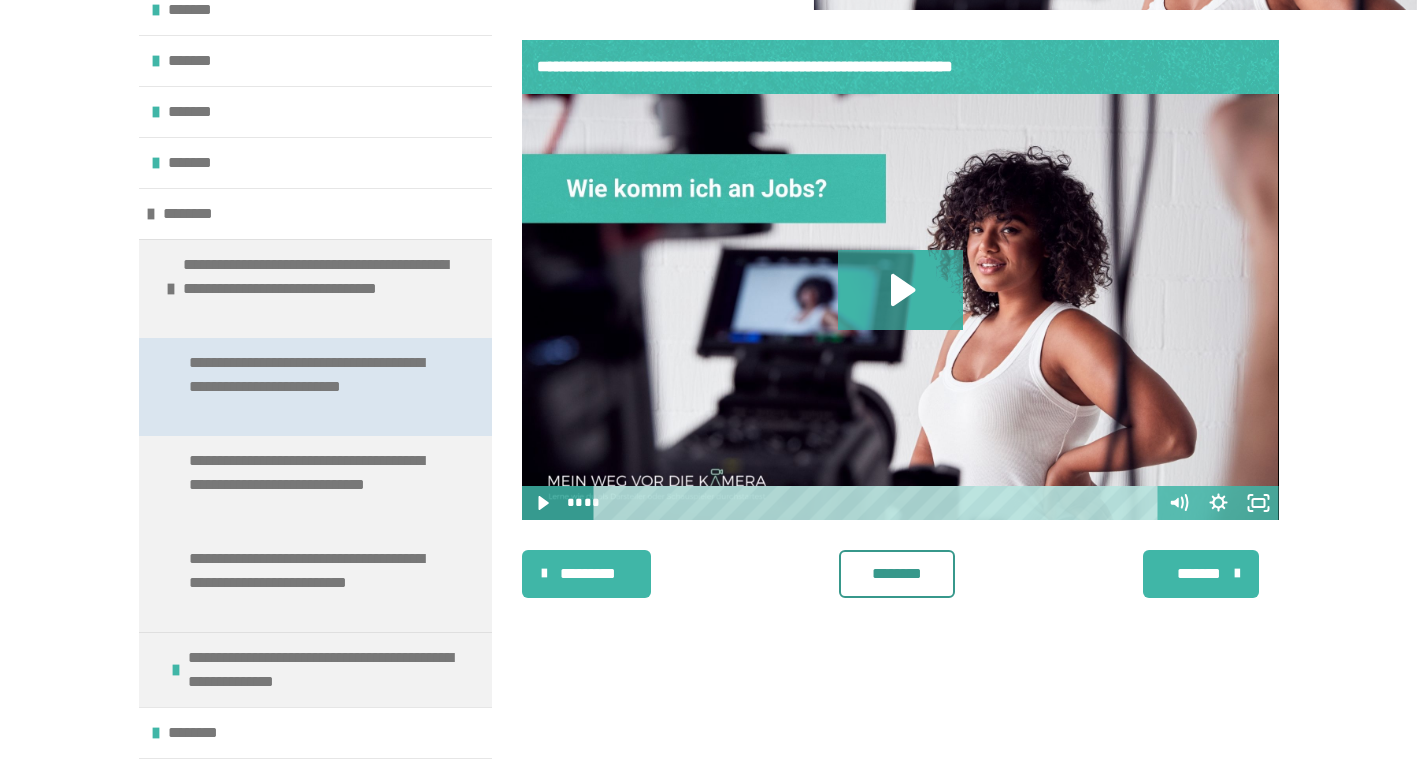 click on "**********" at bounding box center [310, 387] 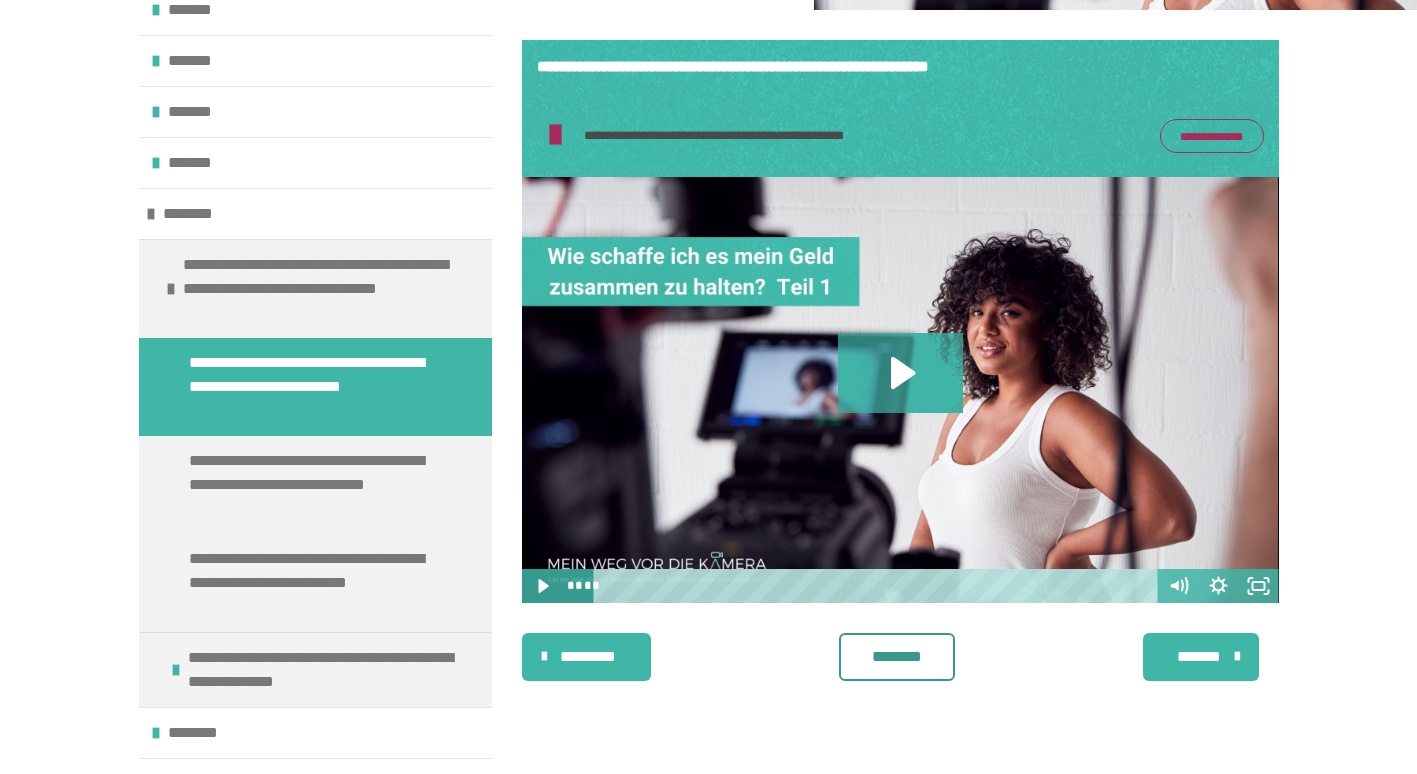 click on "**********" at bounding box center [1212, 136] 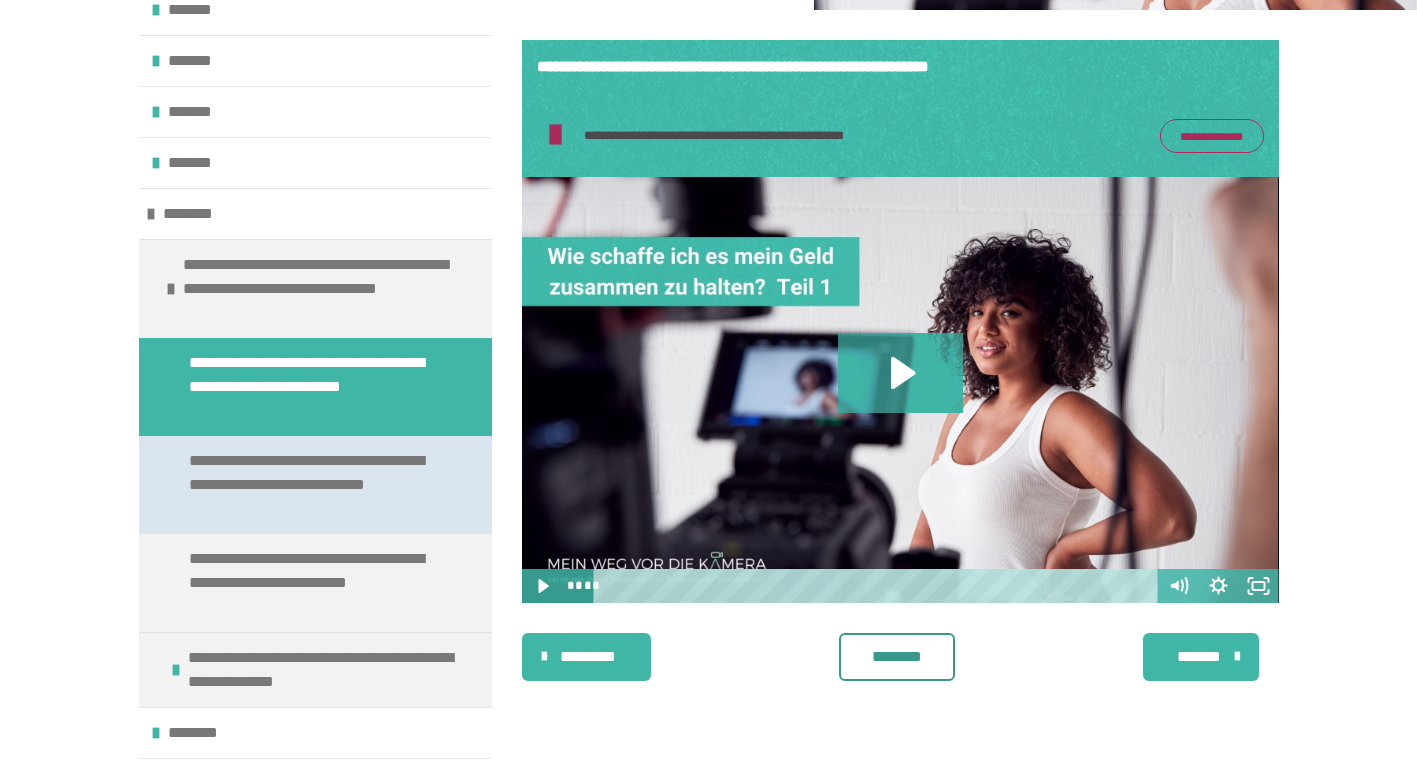 click on "**********" at bounding box center (310, 485) 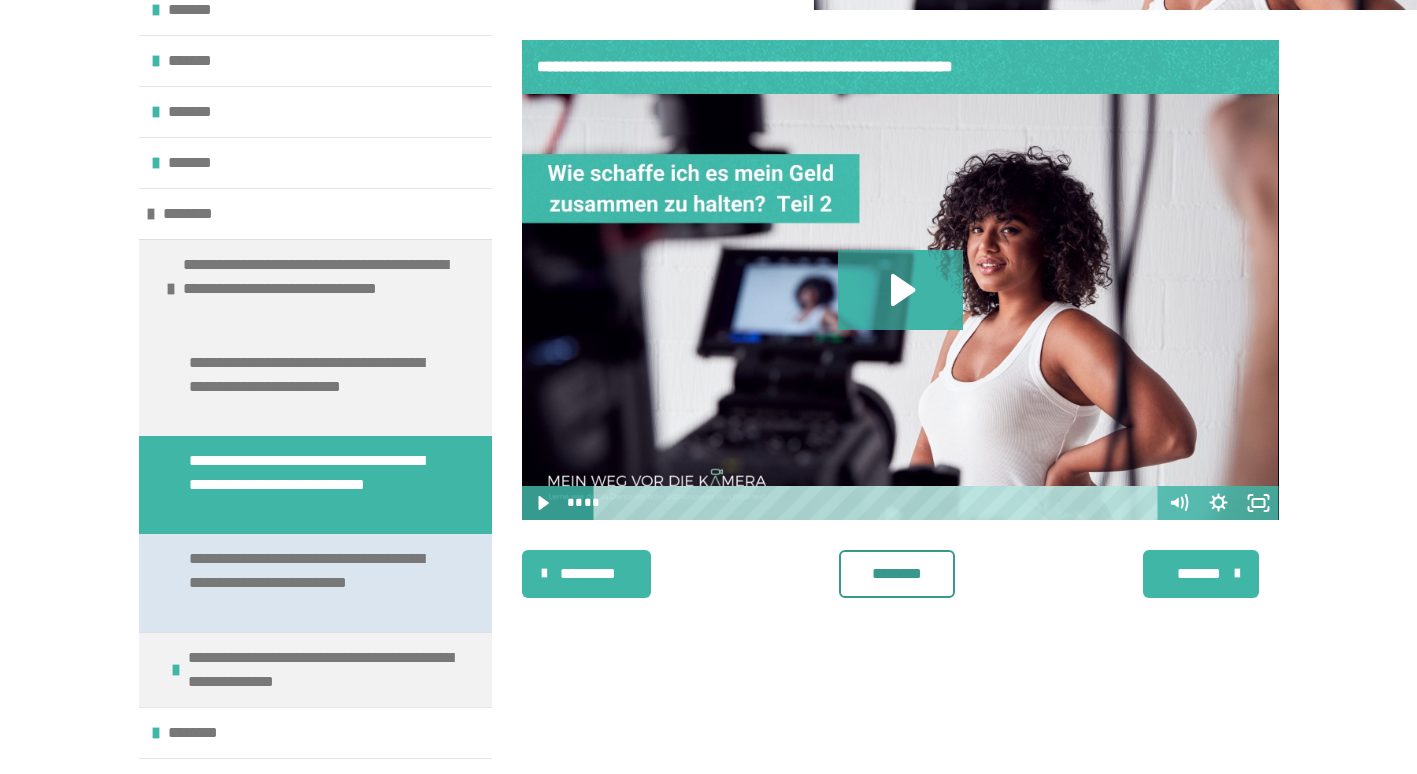 click on "**********" at bounding box center (310, 583) 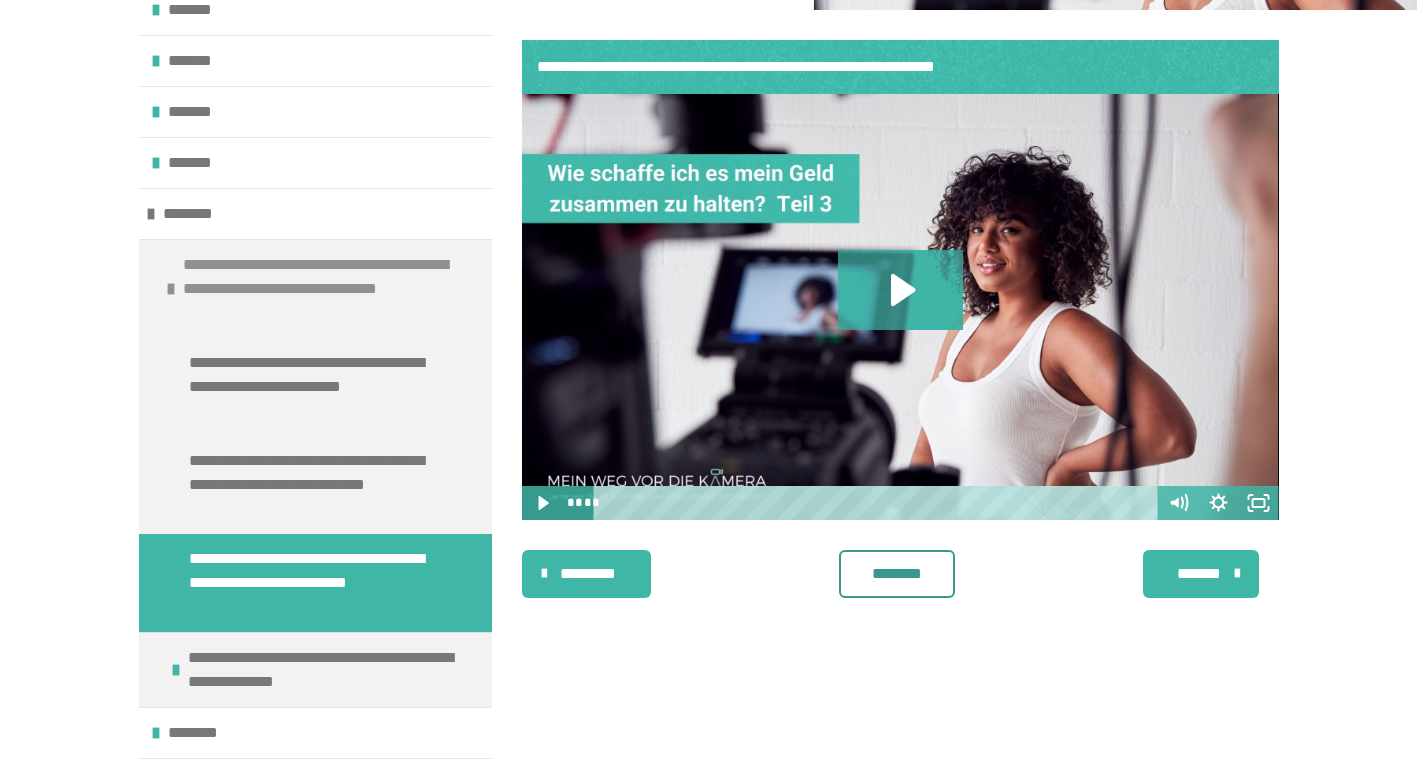 click on "**********" at bounding box center (322, 289) 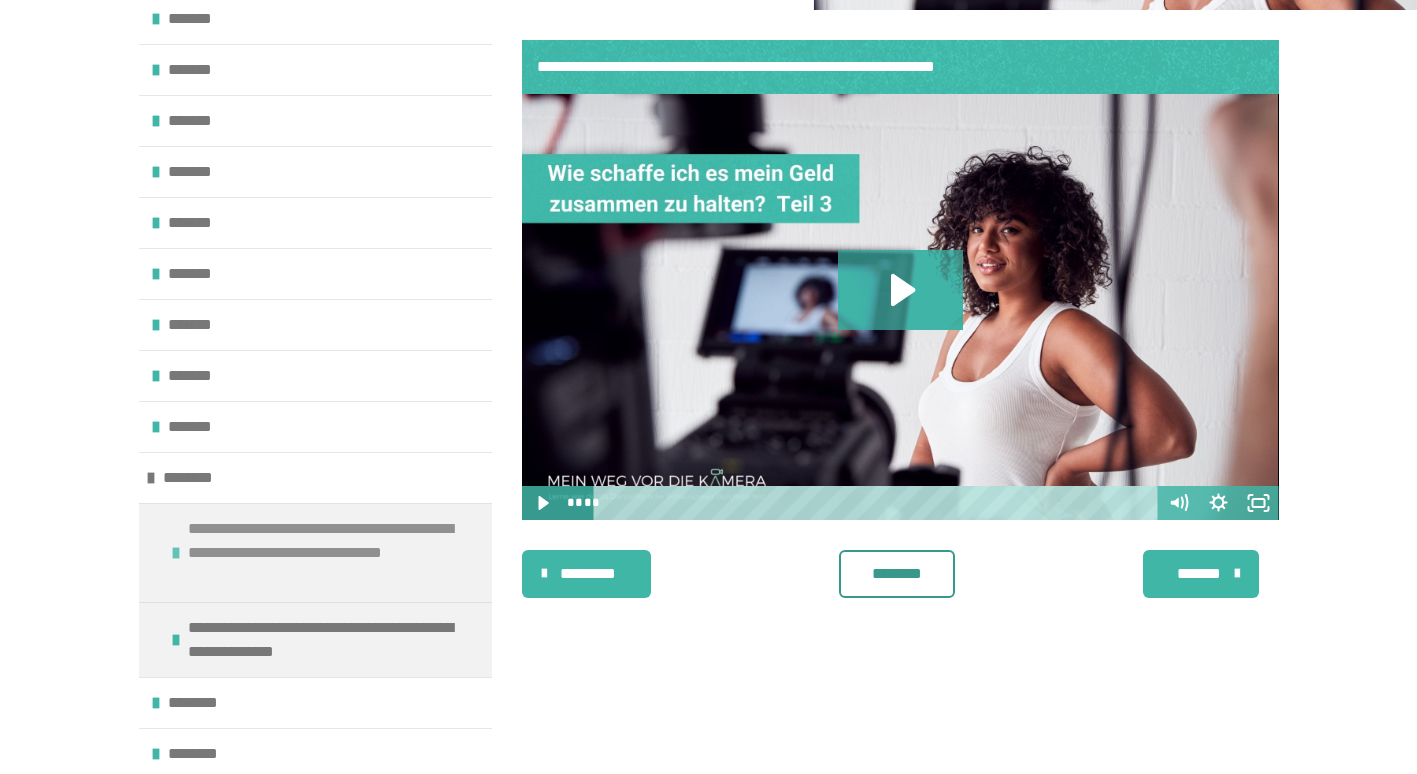 scroll, scrollTop: 113, scrollLeft: 0, axis: vertical 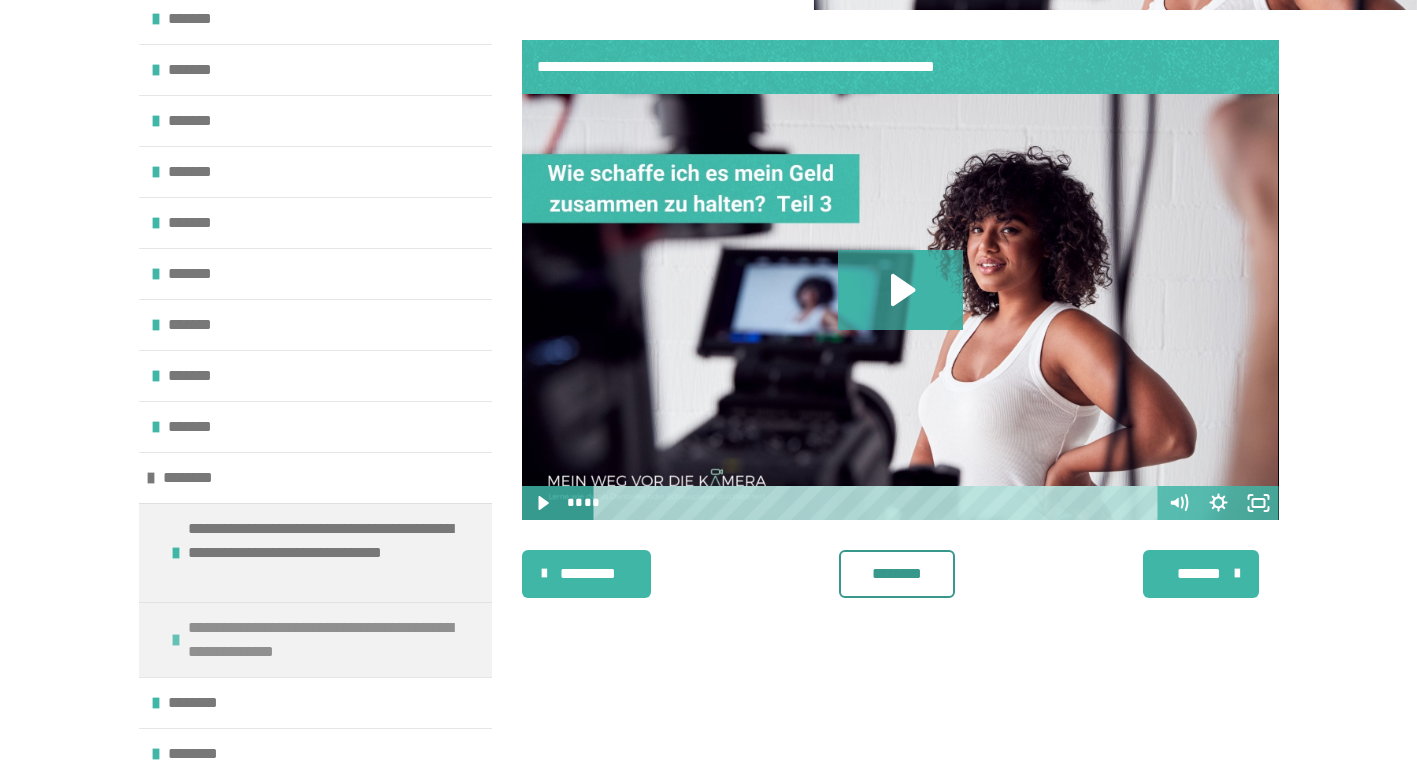 click on "**********" at bounding box center (327, 640) 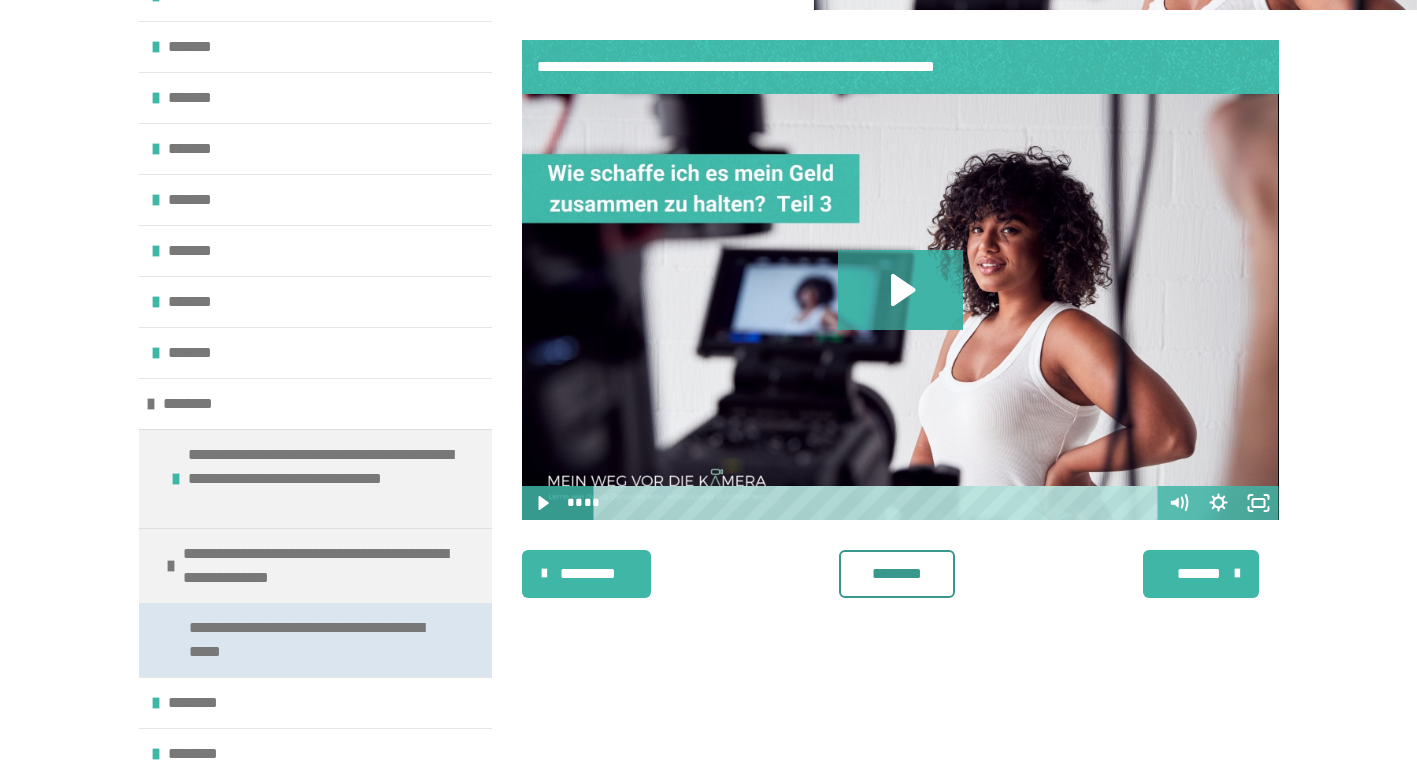 click on "**********" at bounding box center [310, 640] 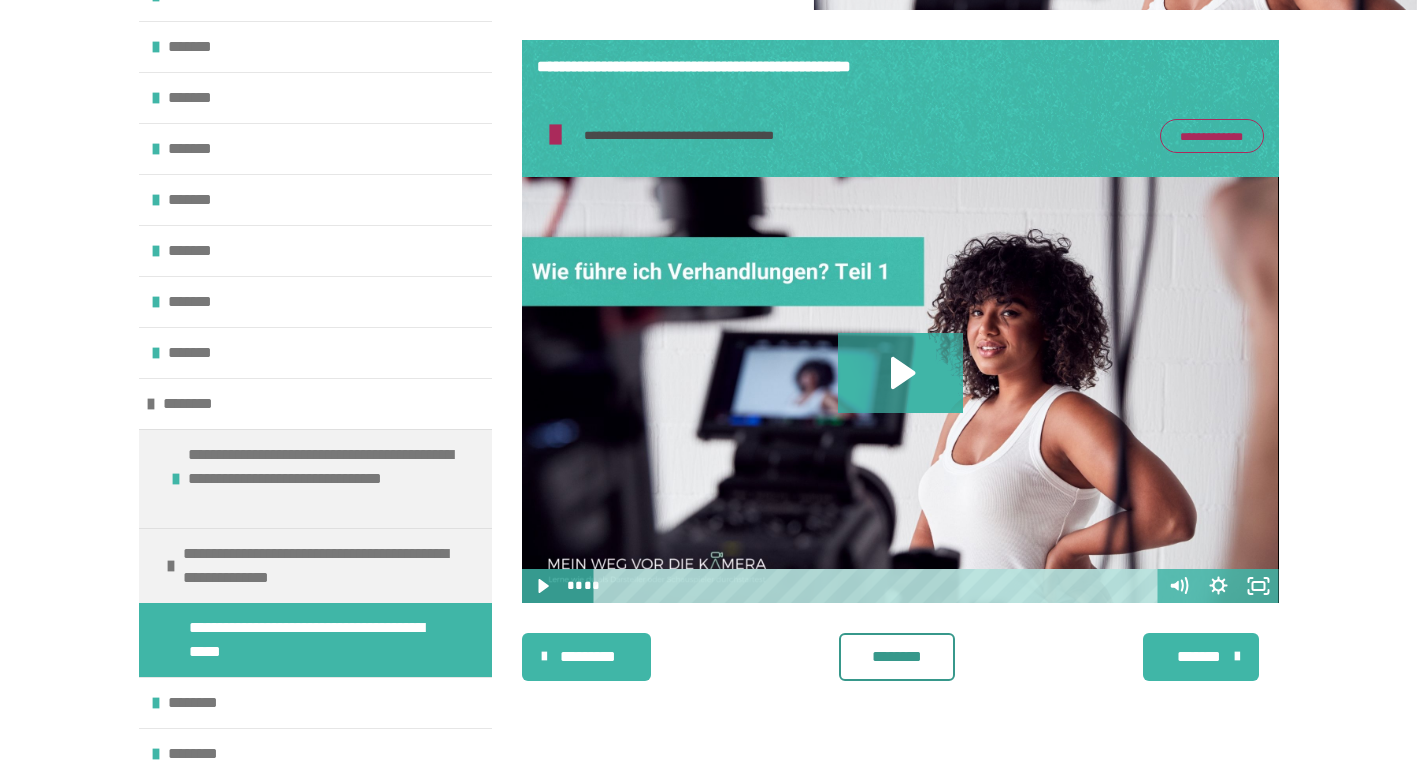 click on "**********" at bounding box center (1212, 136) 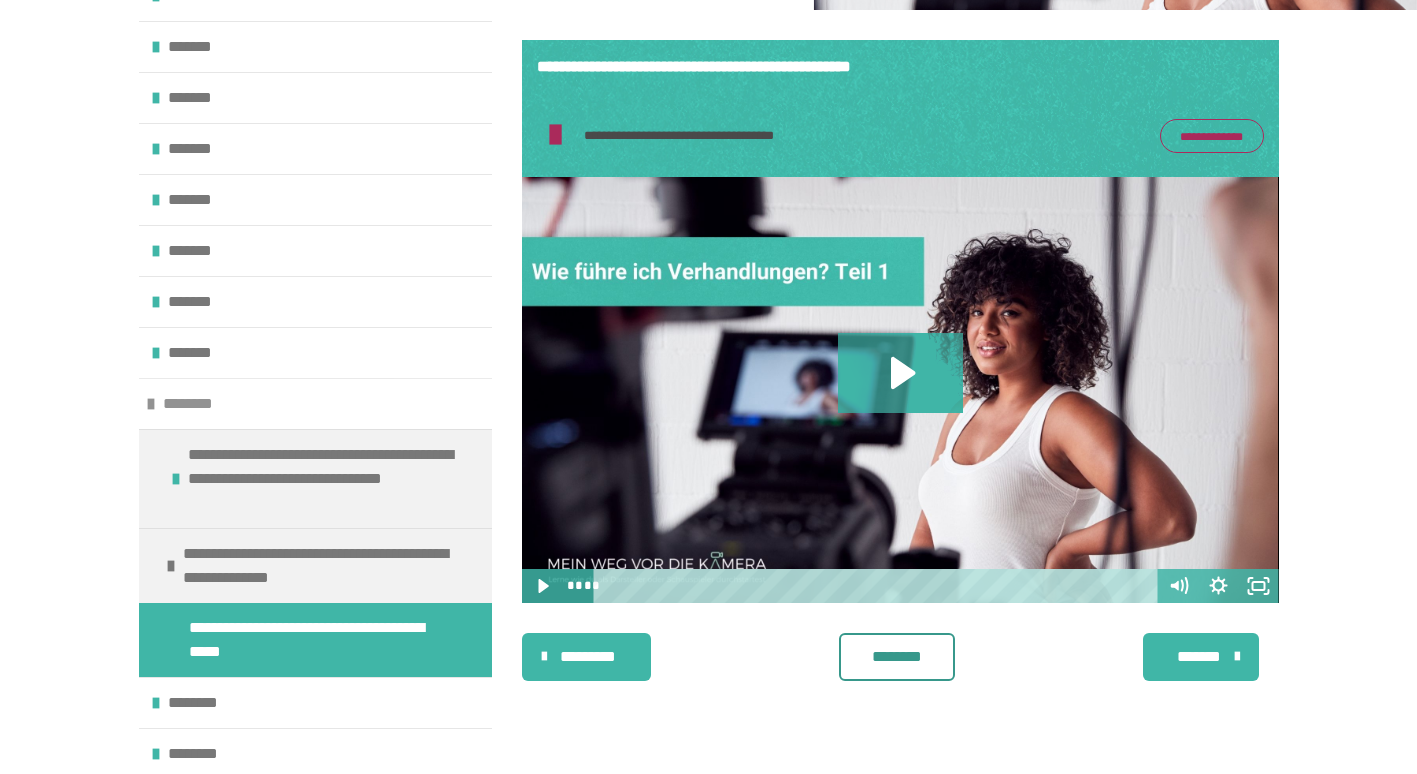 click on "********" at bounding box center [198, 404] 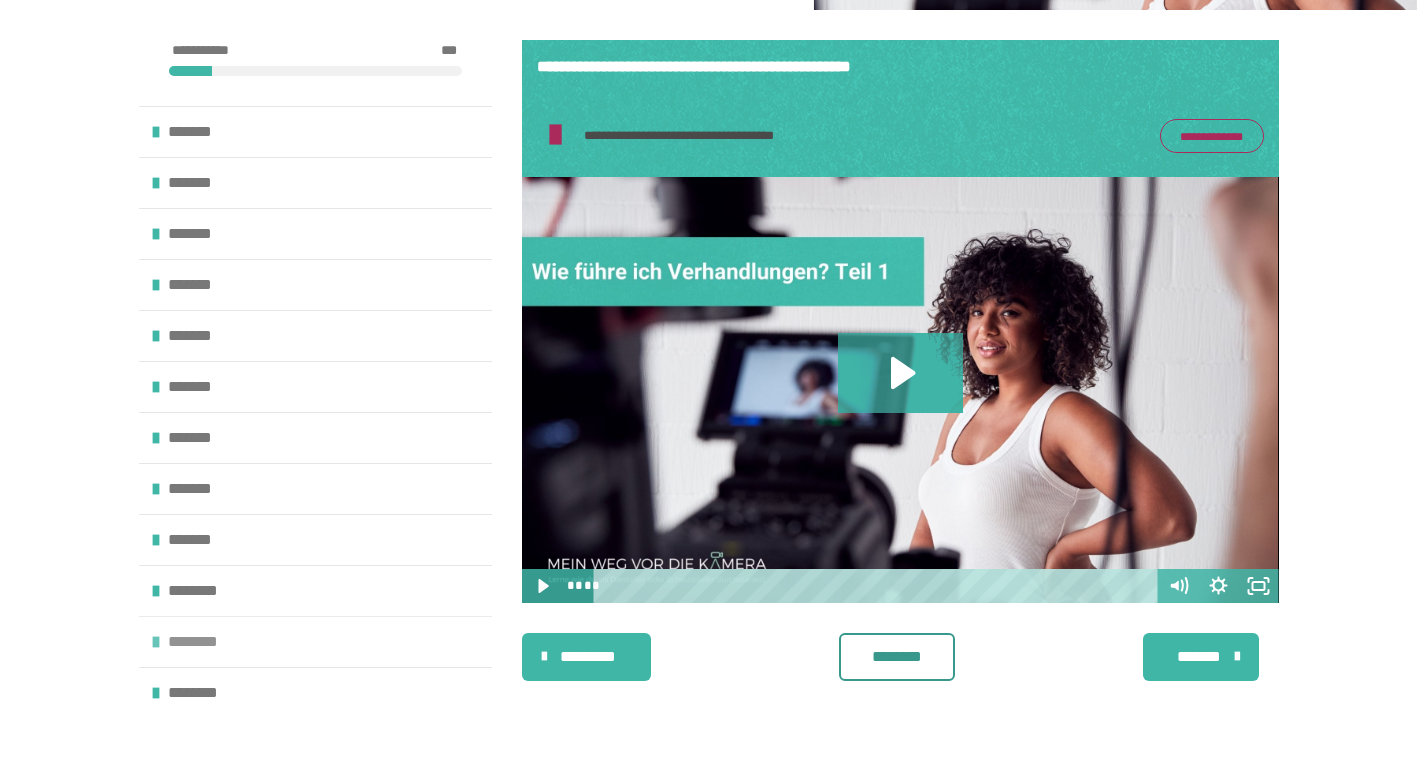 click on "********" at bounding box center [203, 642] 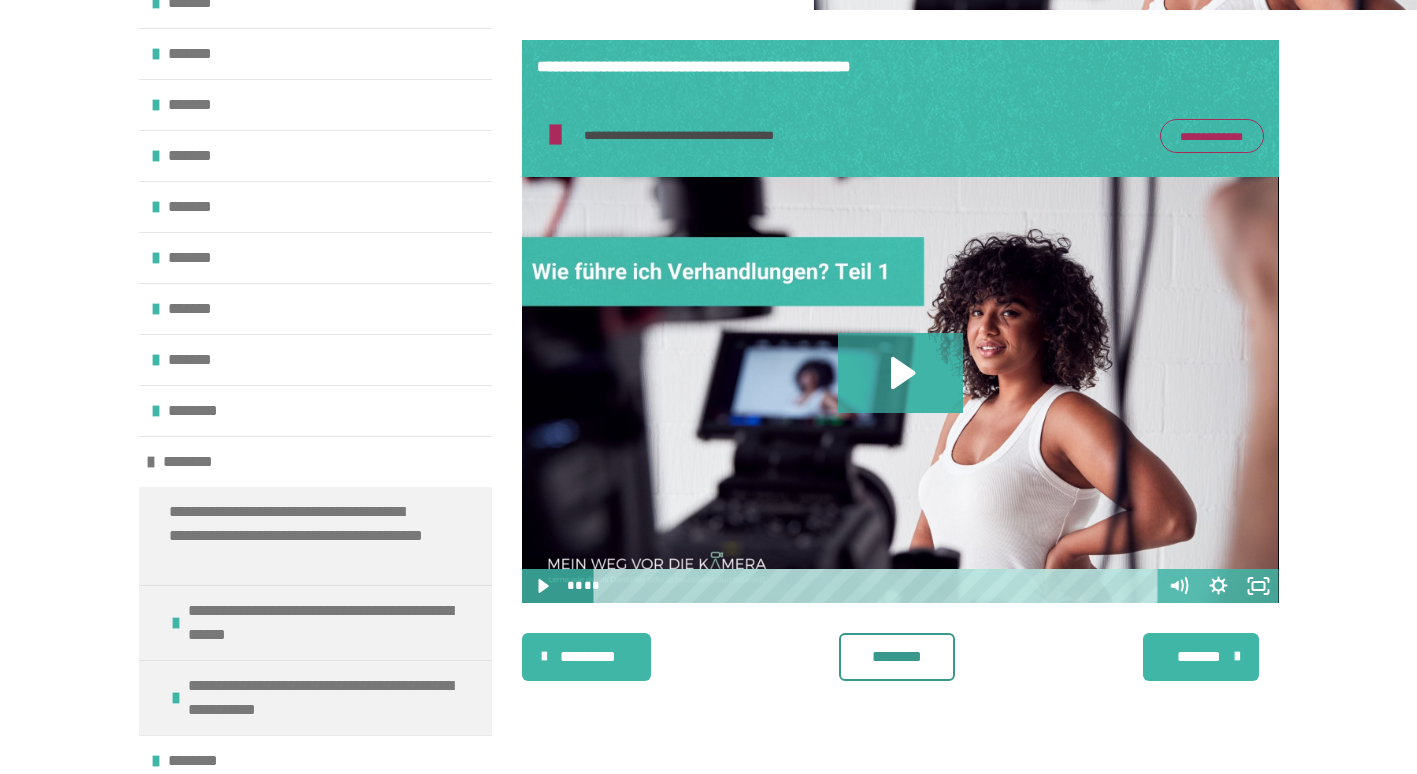 scroll, scrollTop: 187, scrollLeft: 0, axis: vertical 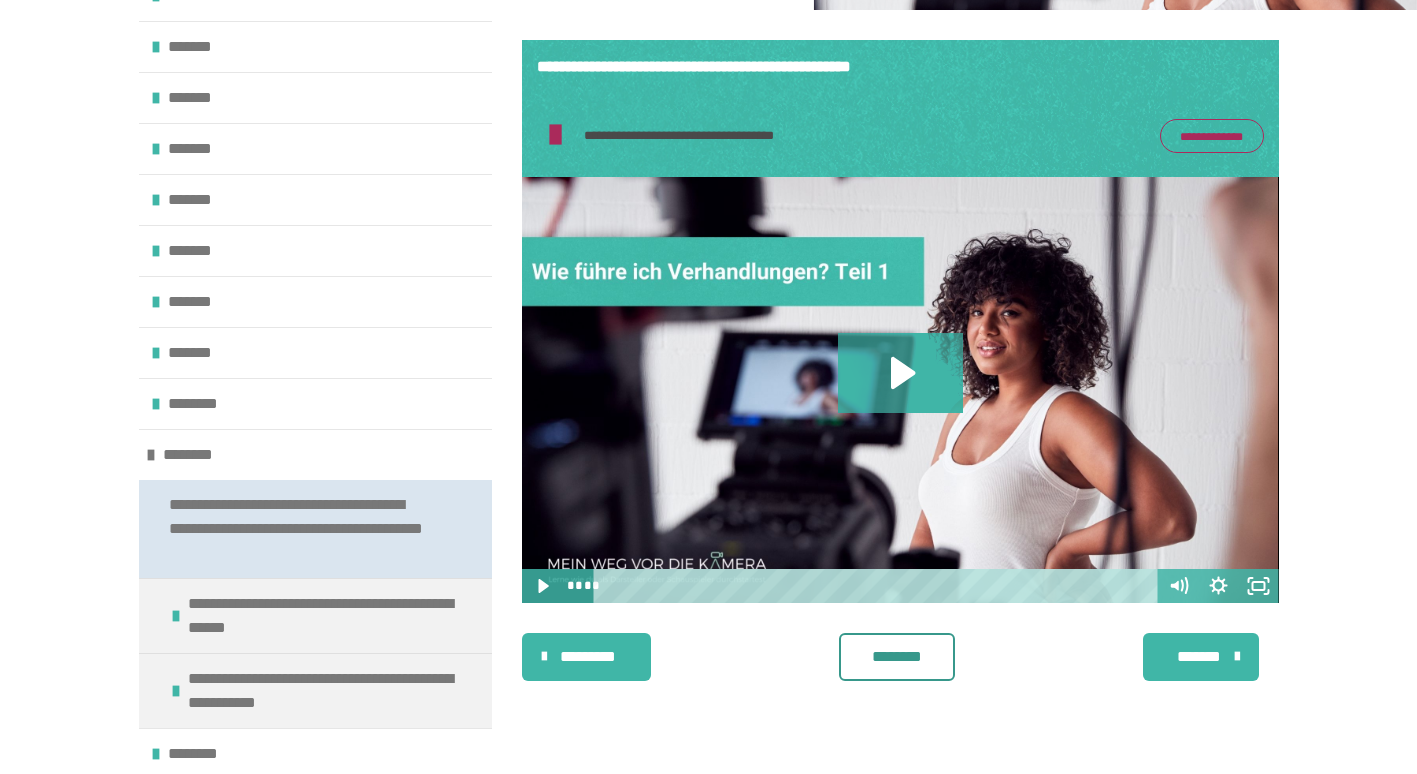 click on "**********" at bounding box center (300, 529) 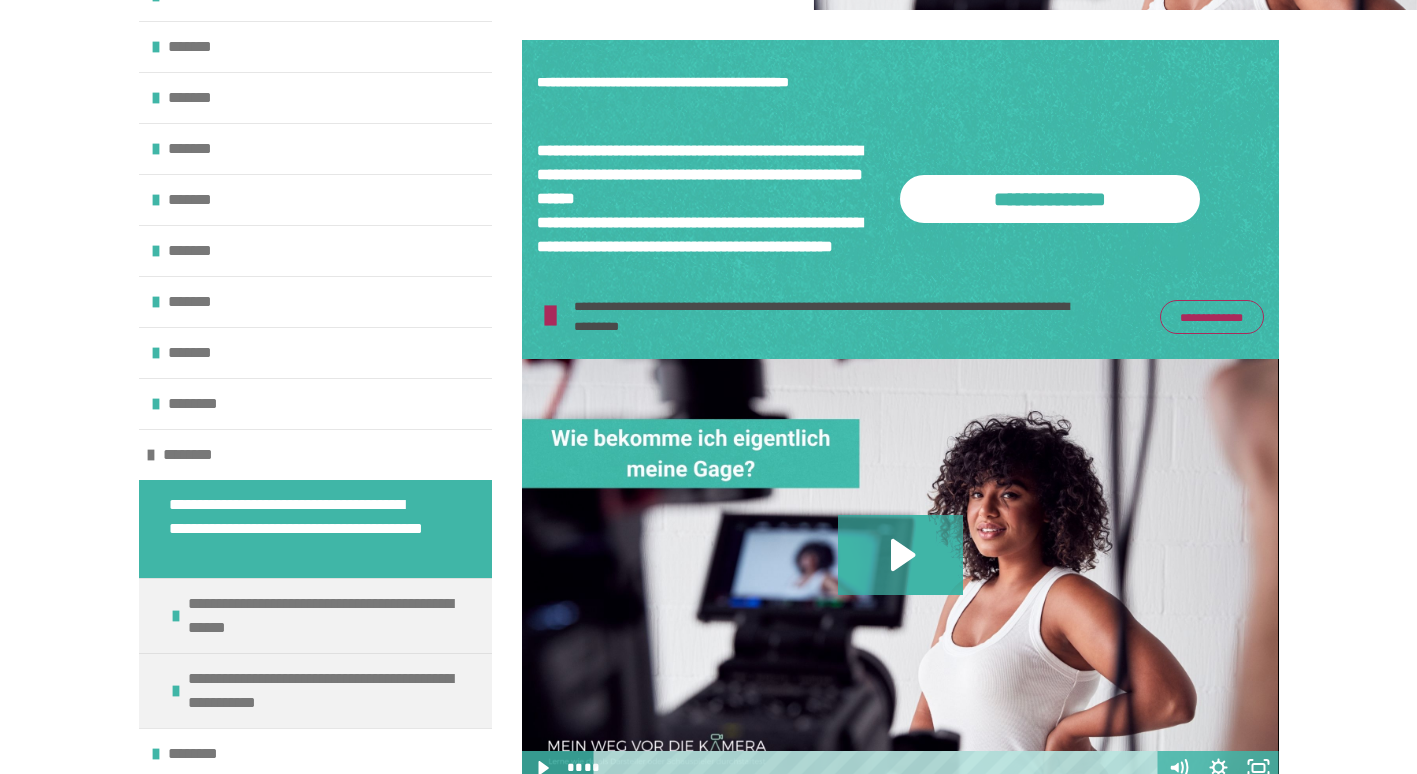 click on "**********" at bounding box center (1212, 317) 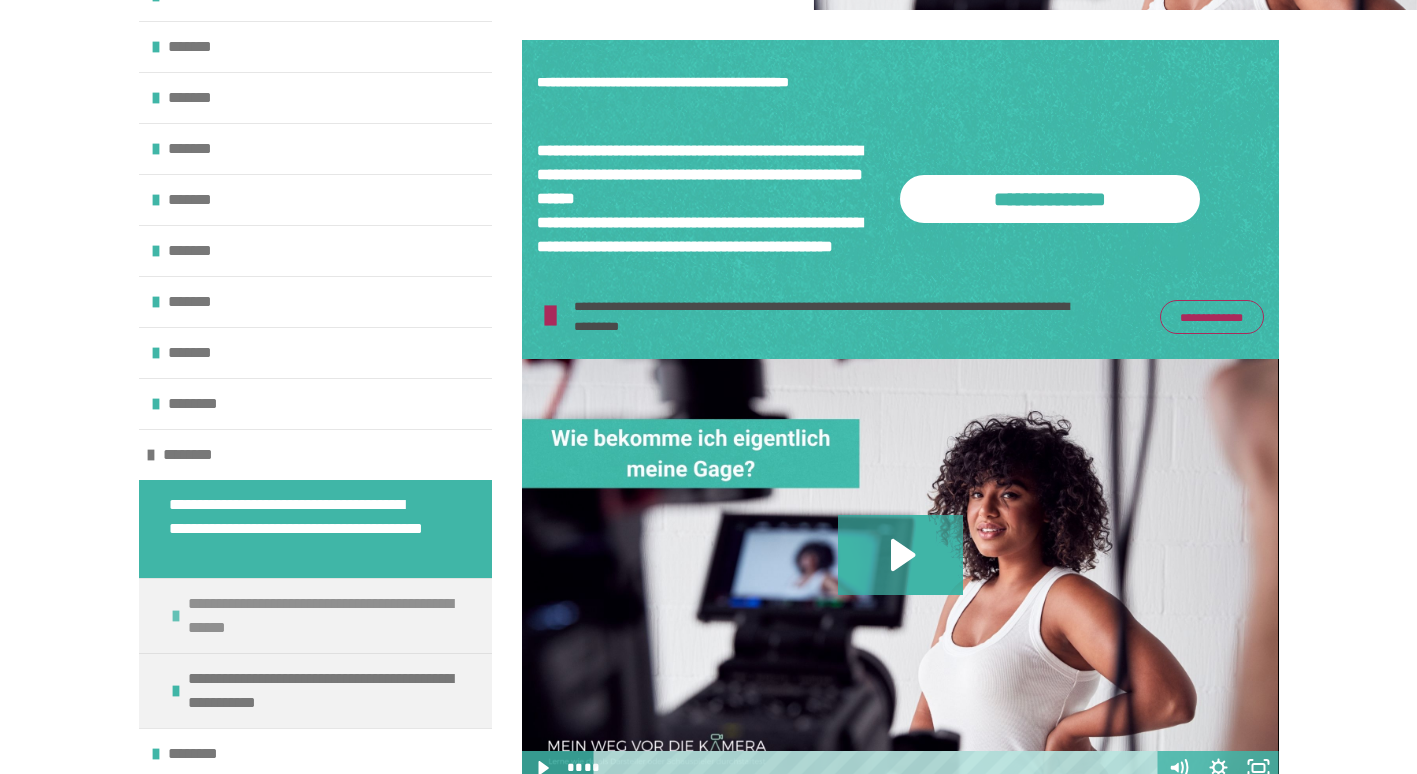 click on "**********" at bounding box center (327, 616) 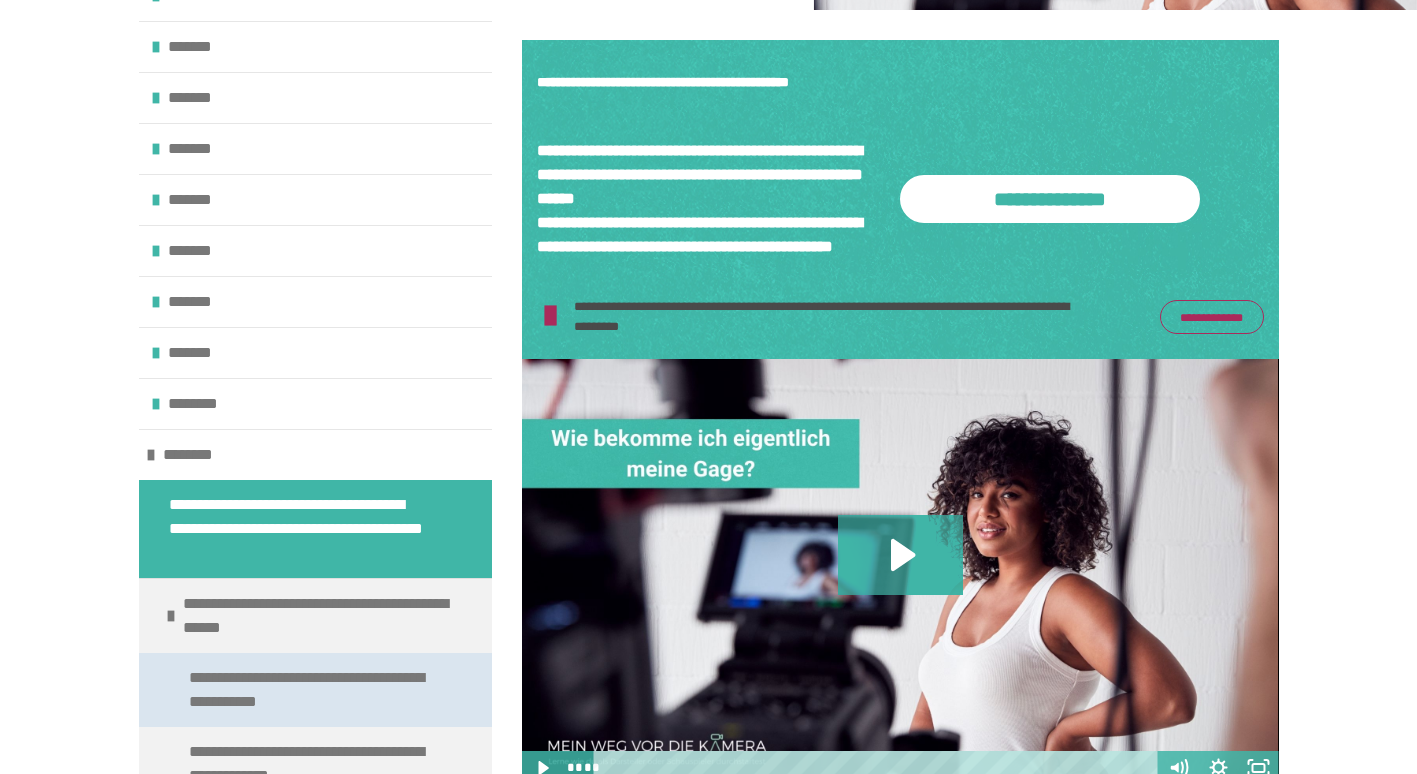 click on "**********" at bounding box center (310, 690) 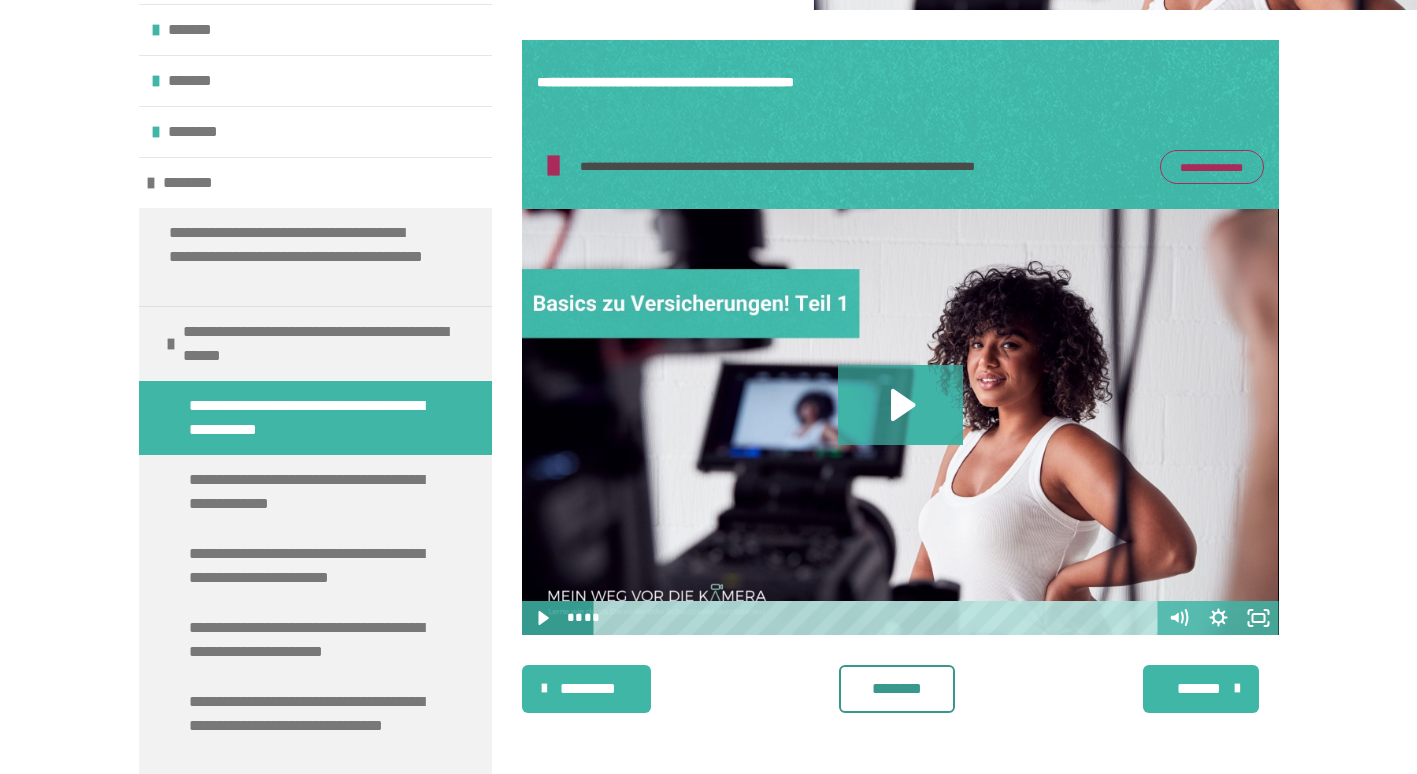 scroll, scrollTop: 499, scrollLeft: 0, axis: vertical 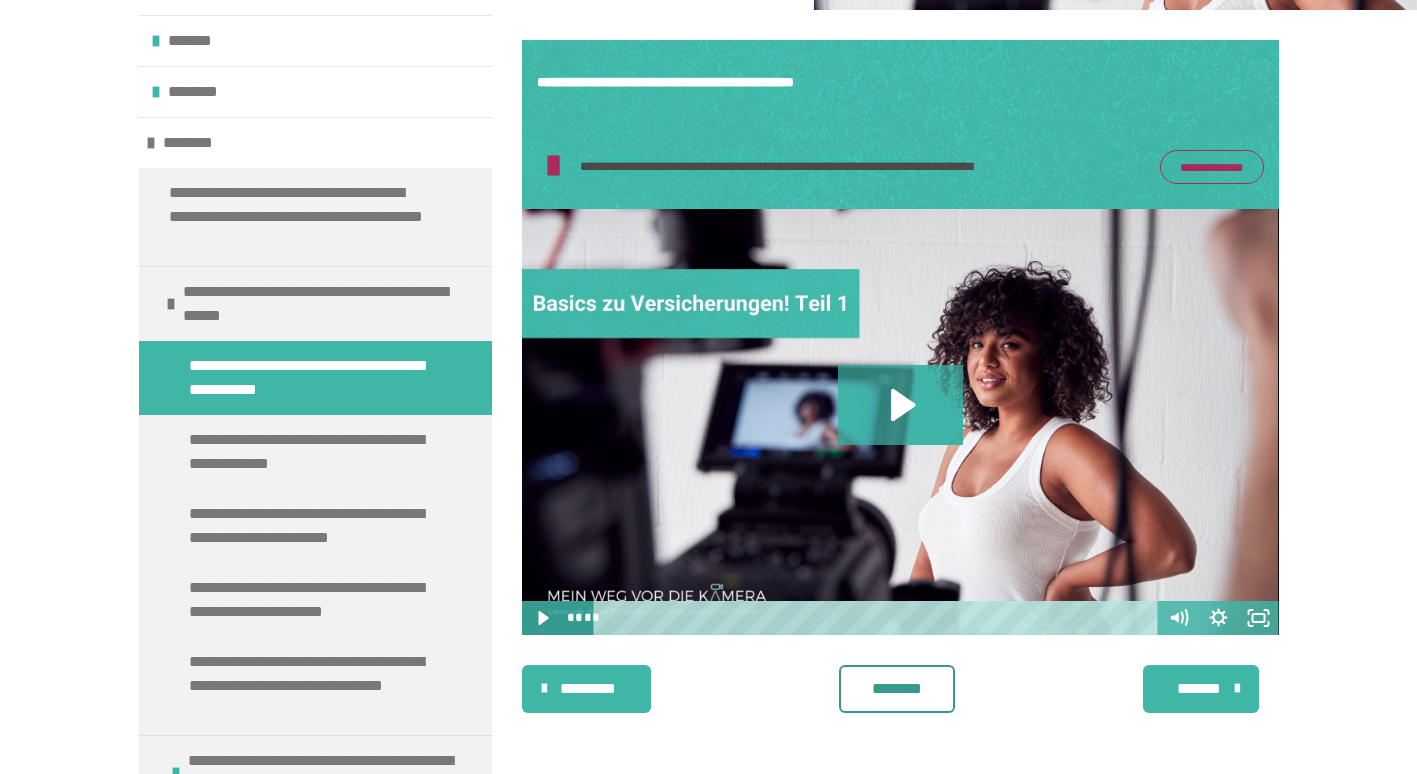 click on "**********" at bounding box center [1212, 167] 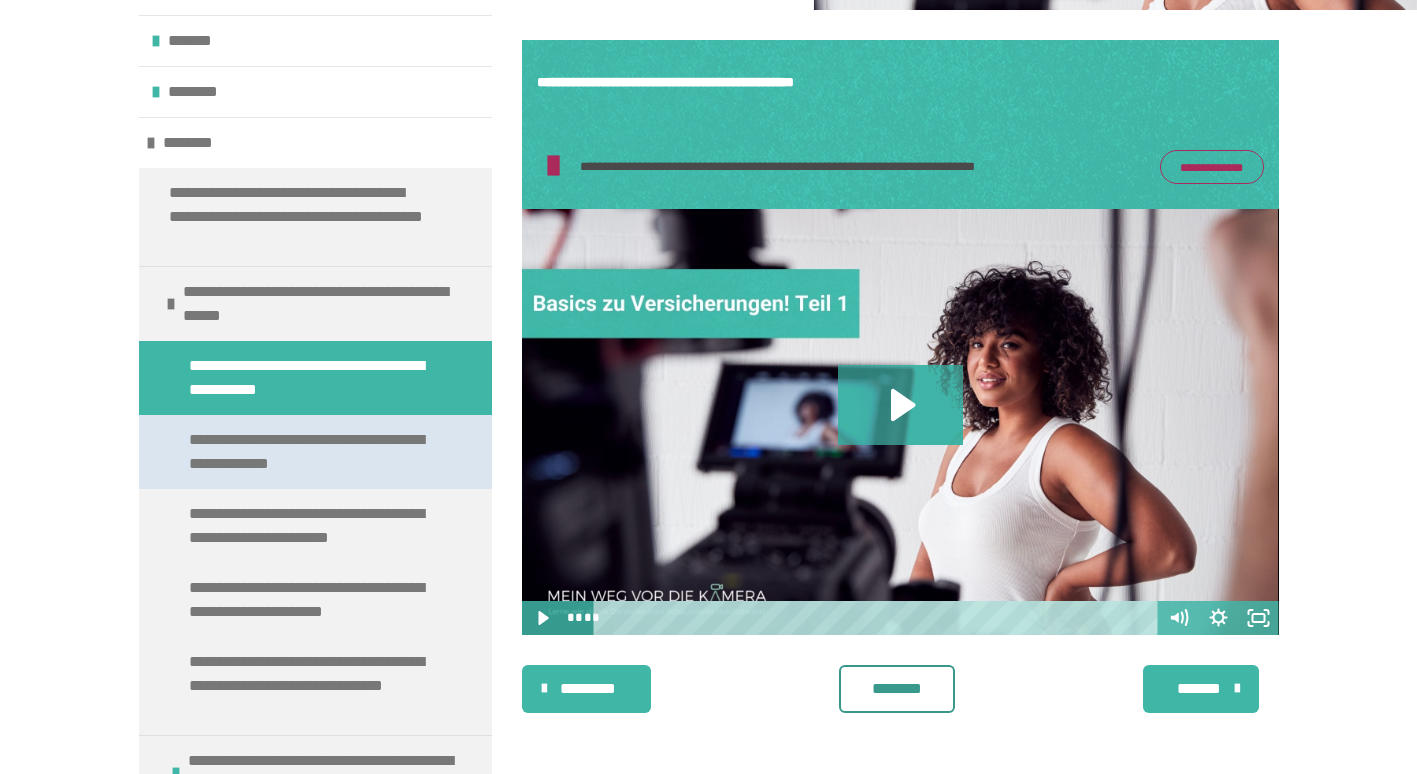 click on "**********" at bounding box center (310, 452) 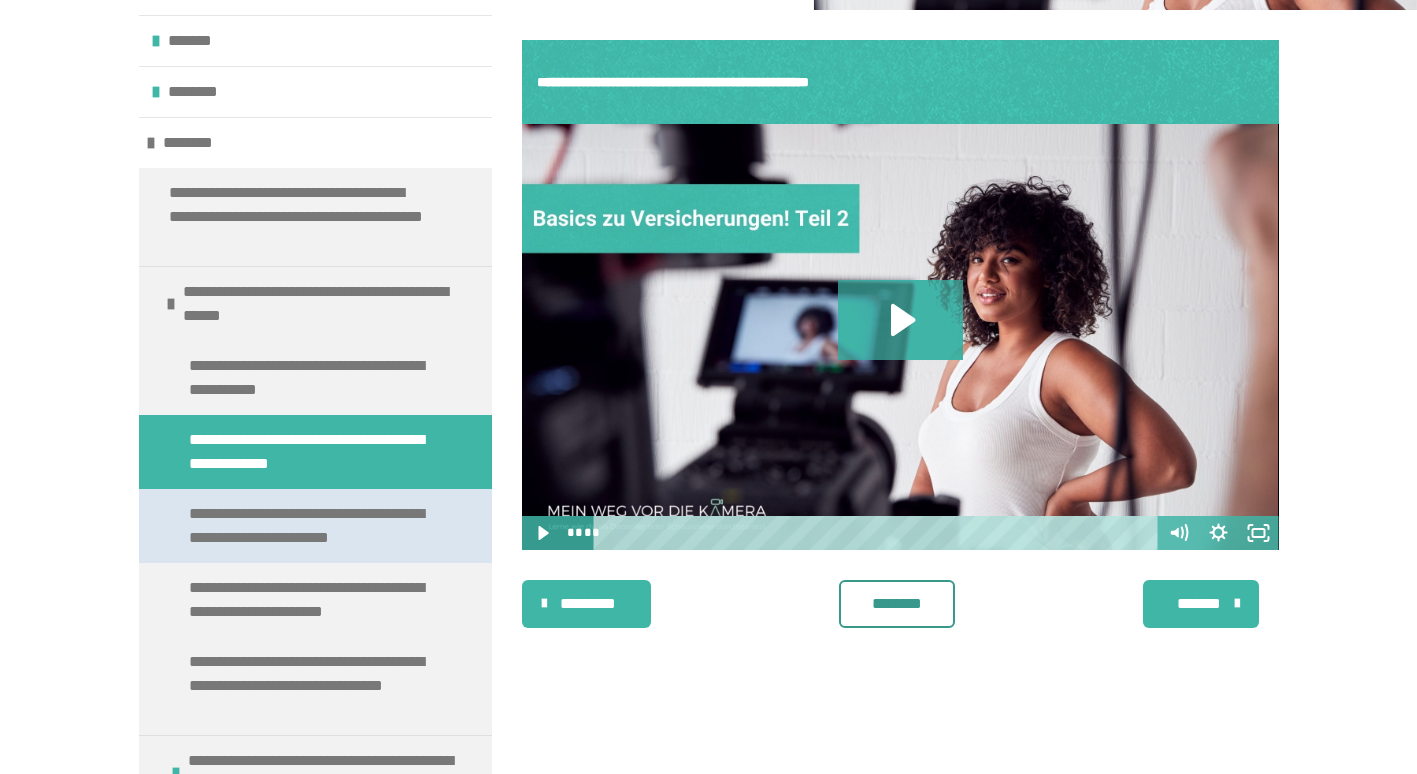 click on "**********" at bounding box center [310, 526] 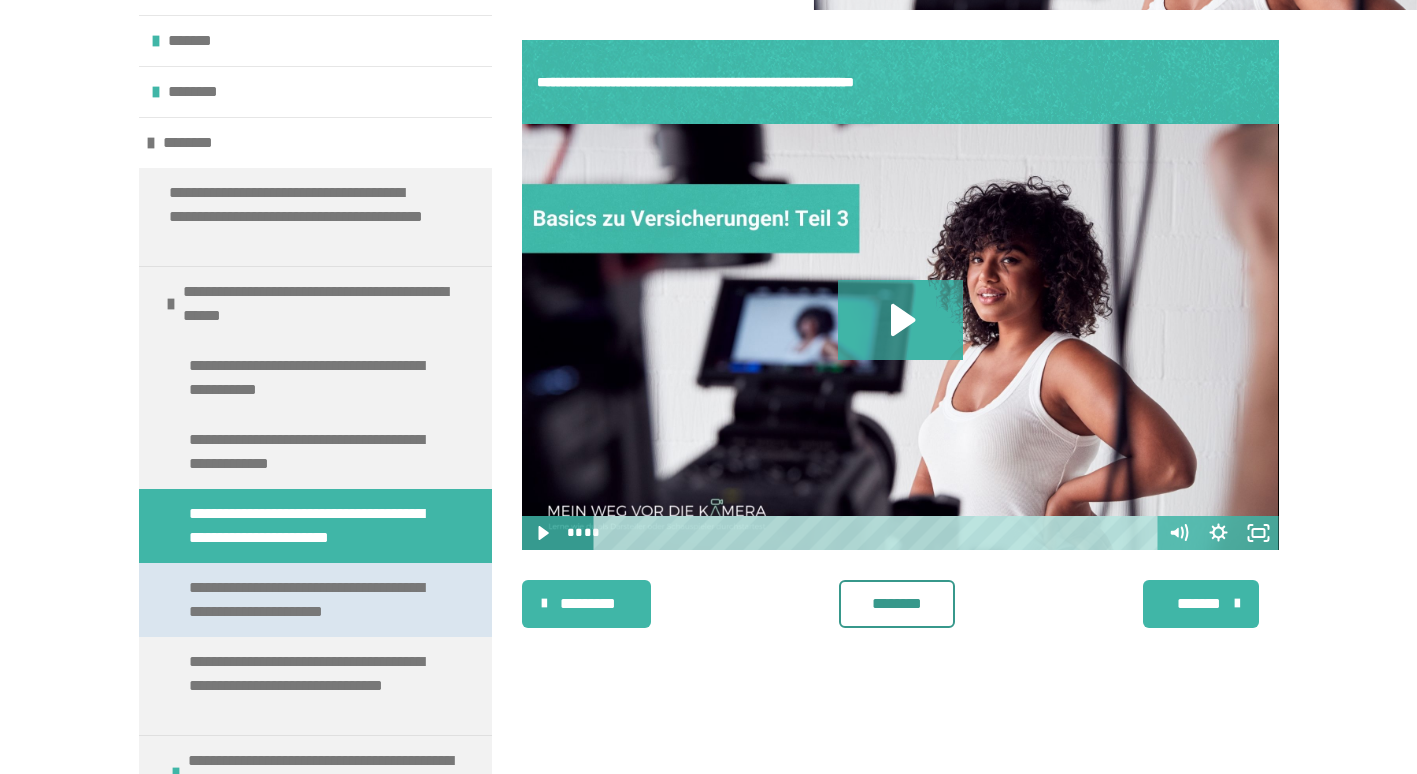 click on "**********" at bounding box center (310, 600) 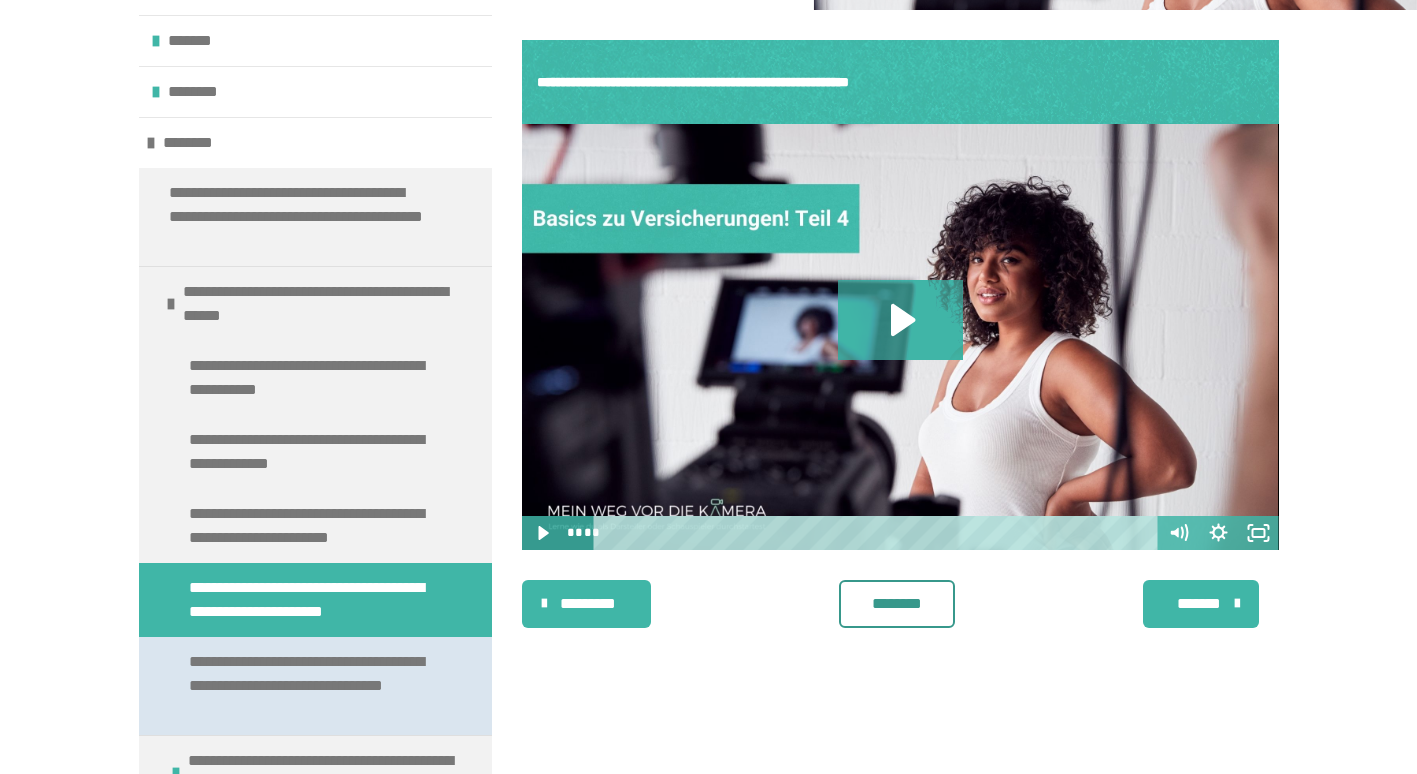 click on "**********" at bounding box center [310, 686] 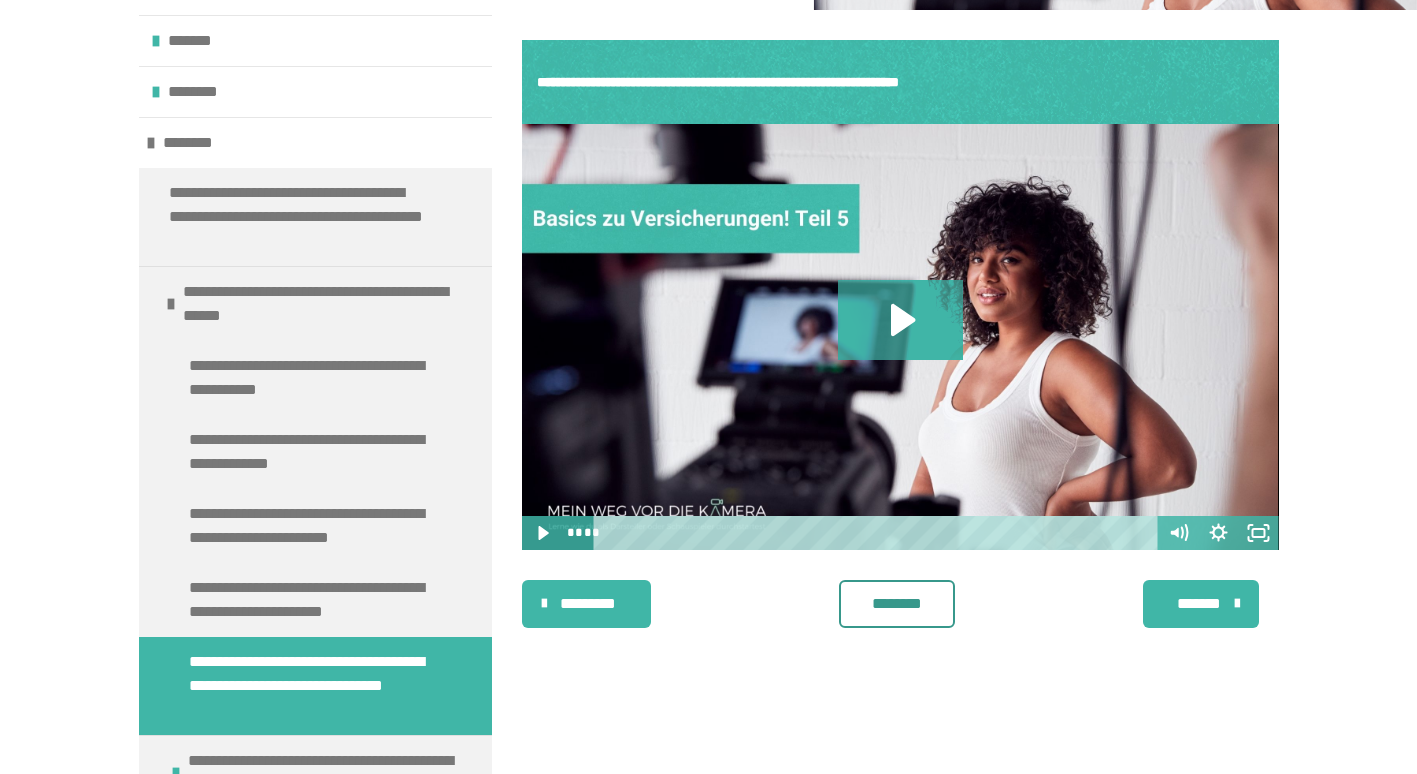 scroll, scrollTop: 581, scrollLeft: 0, axis: vertical 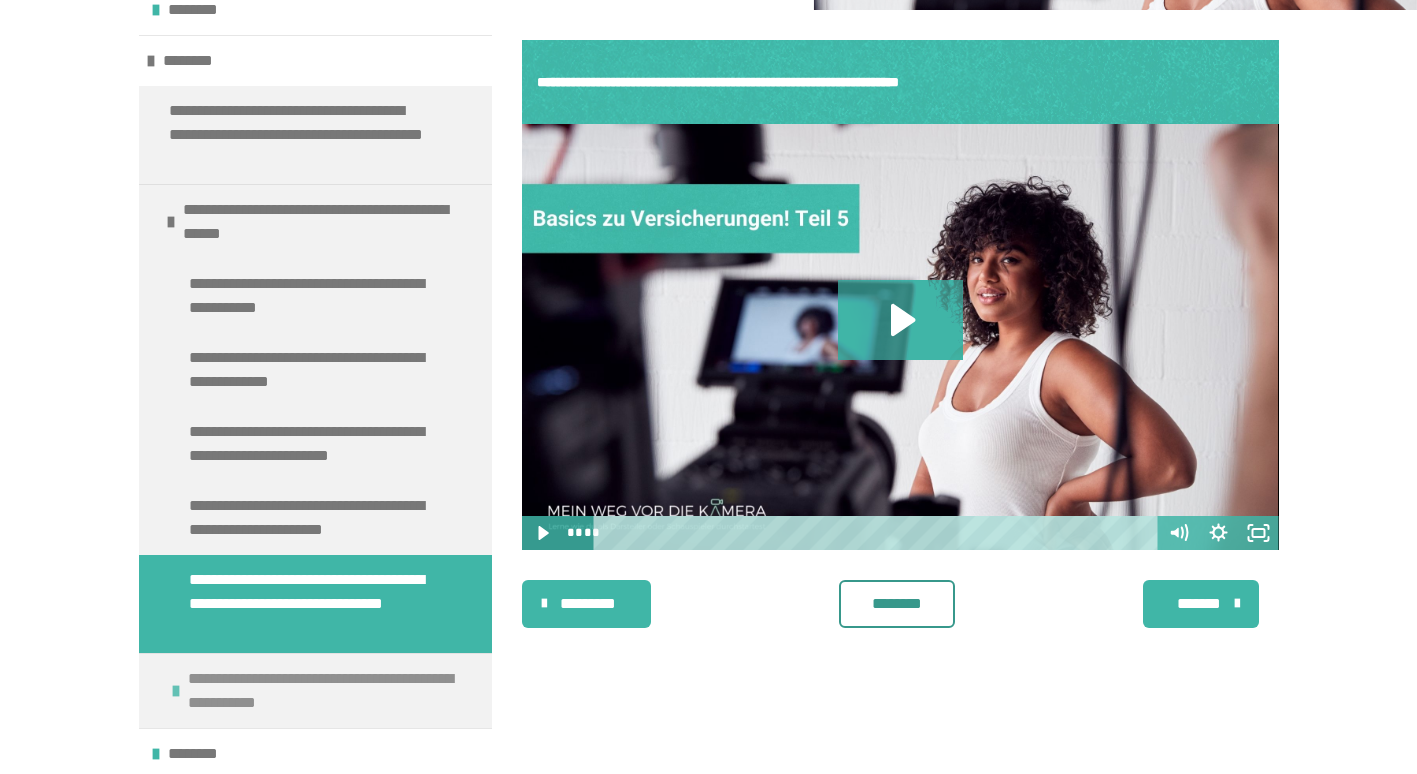 click on "**********" at bounding box center (327, 691) 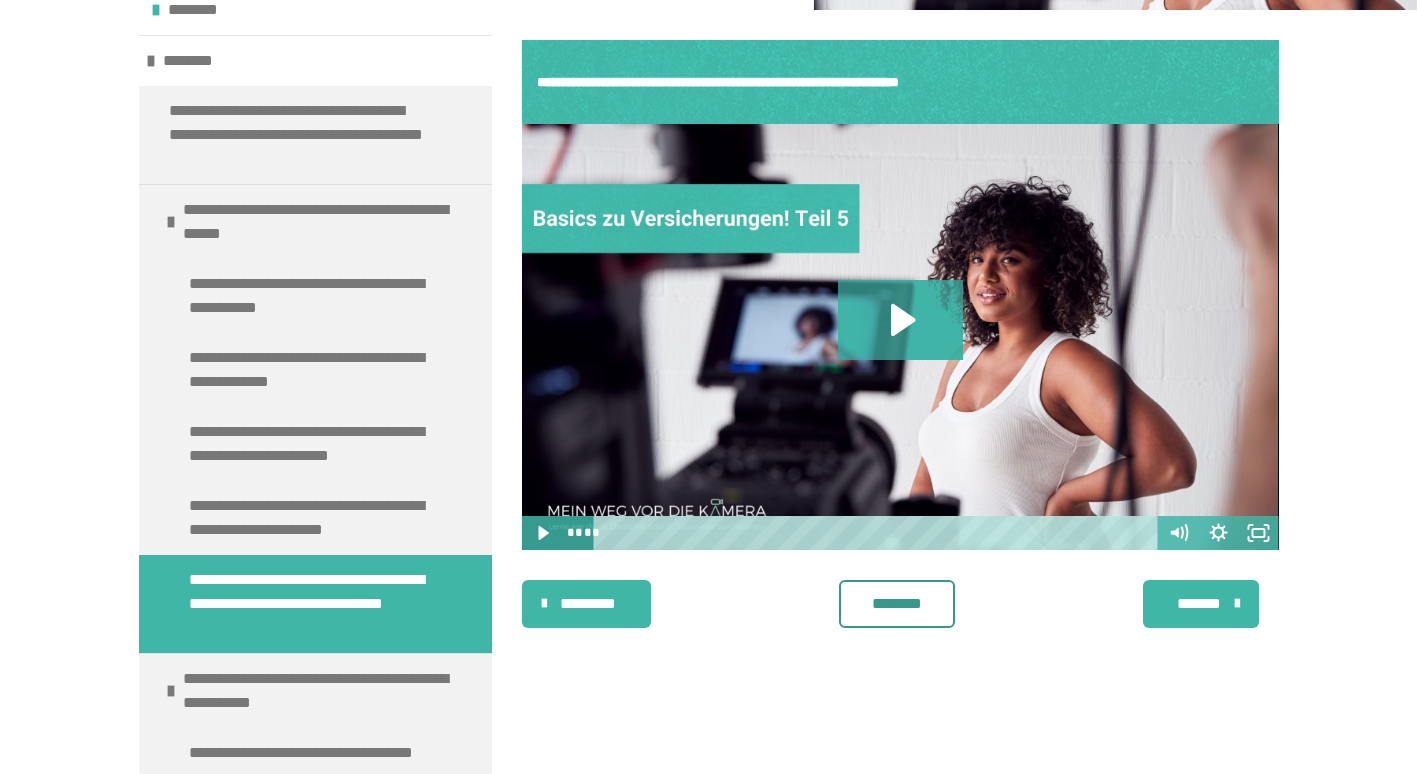 scroll, scrollTop: 755, scrollLeft: 0, axis: vertical 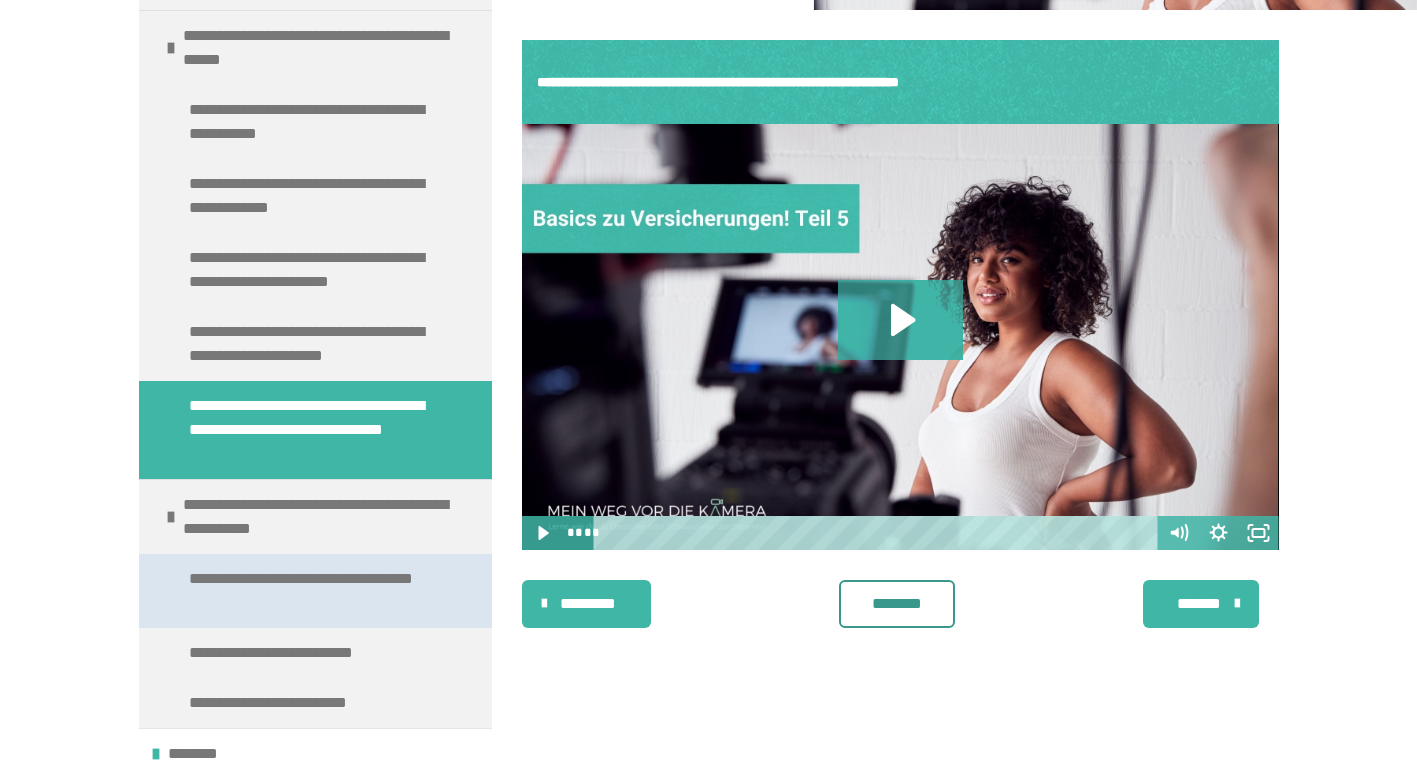 click on "**********" at bounding box center (310, 591) 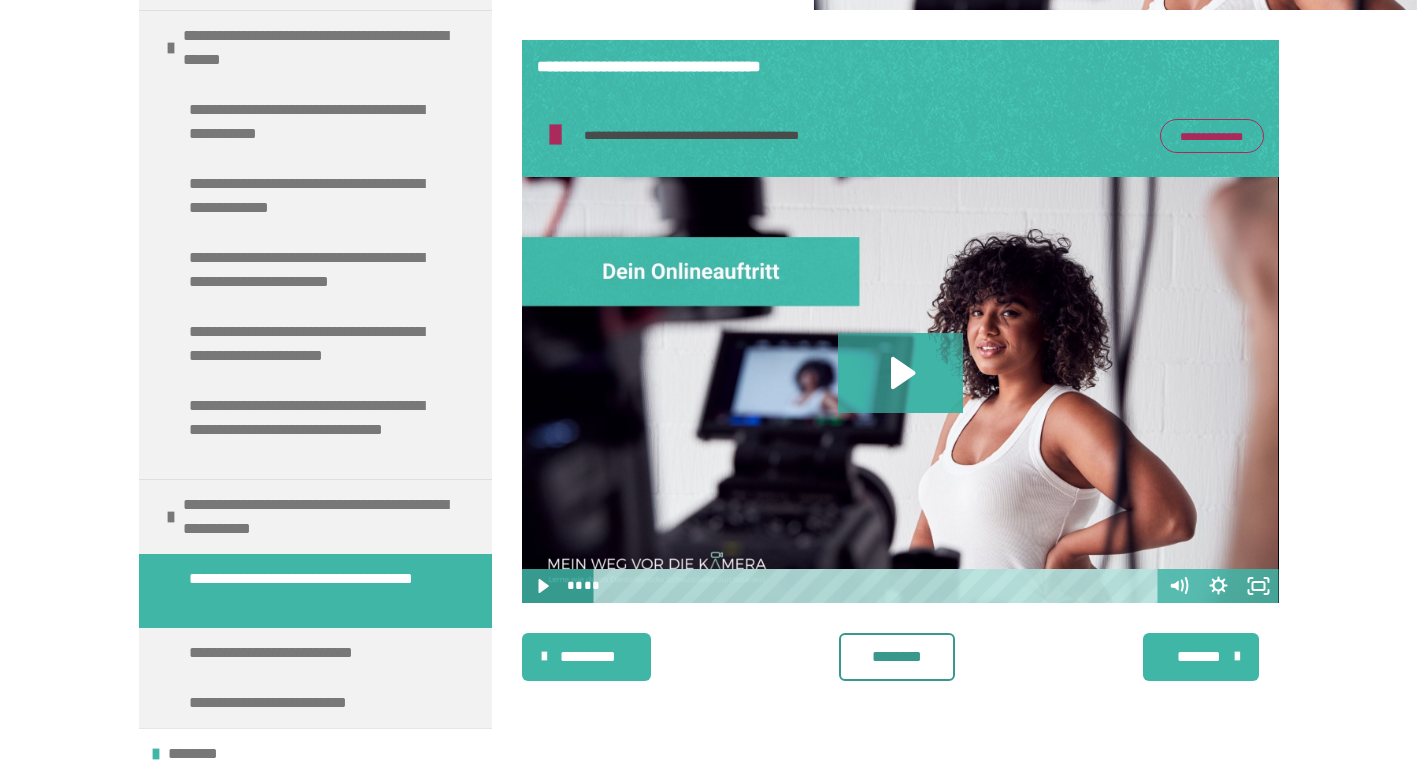 click on "**********" at bounding box center (1212, 136) 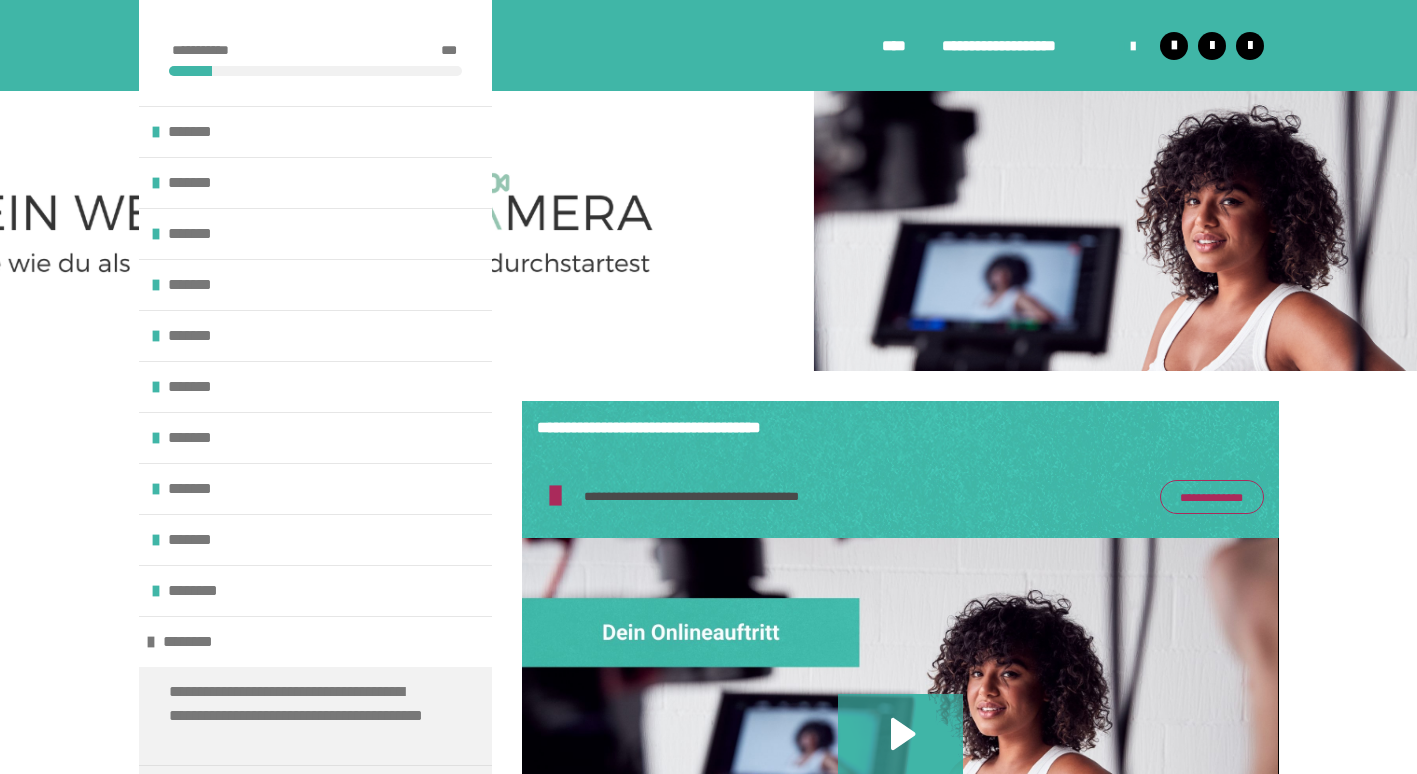 scroll, scrollTop: 361, scrollLeft: 0, axis: vertical 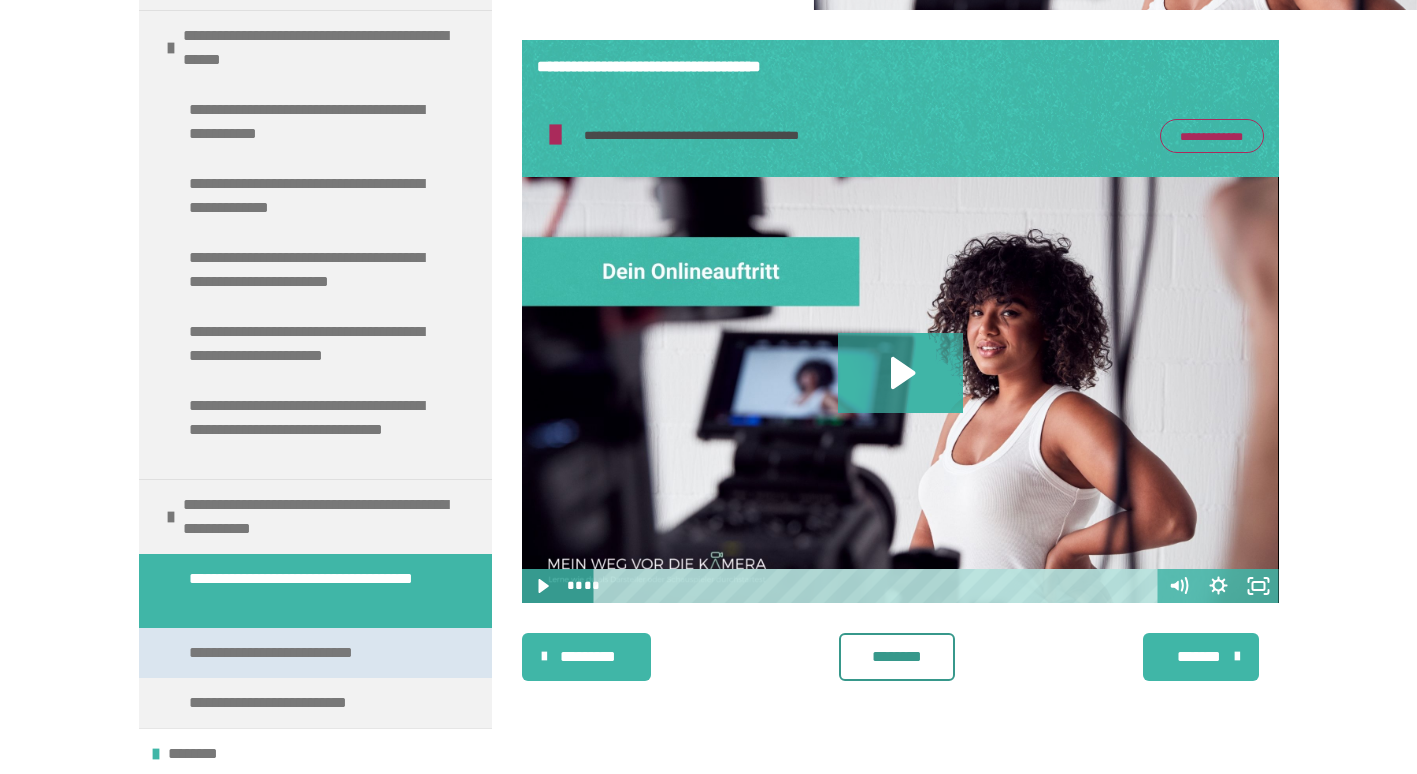 click on "**********" at bounding box center [289, 653] 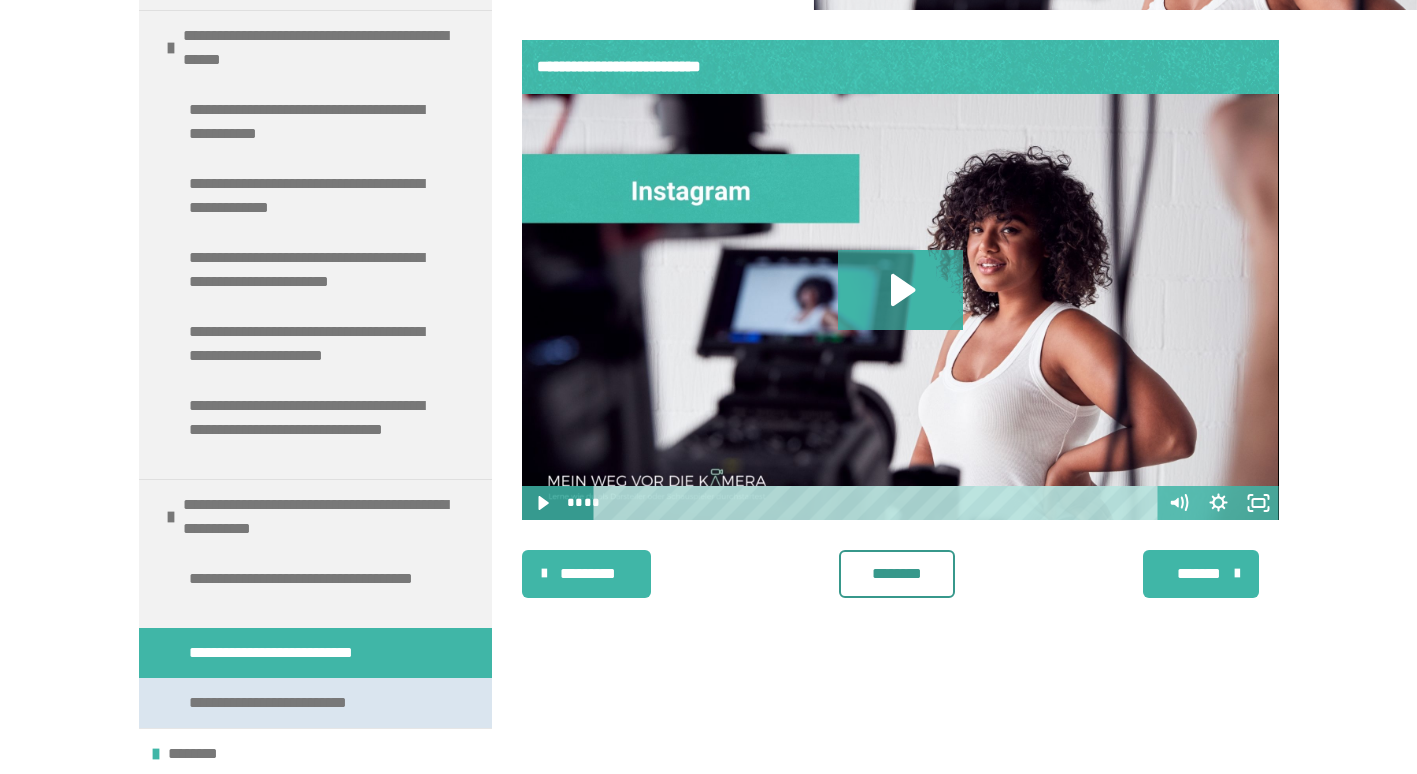 click on "**********" at bounding box center (288, 703) 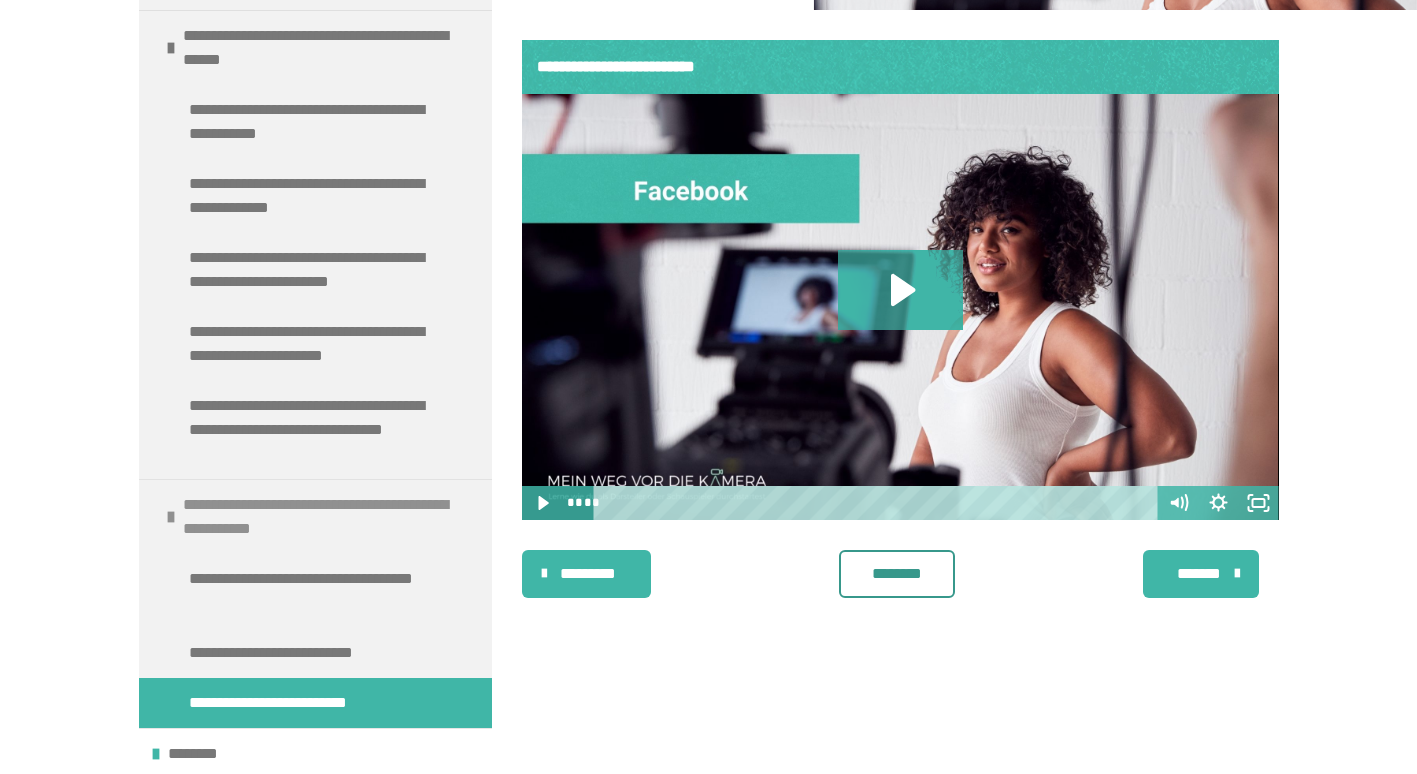 click on "**********" at bounding box center [322, 517] 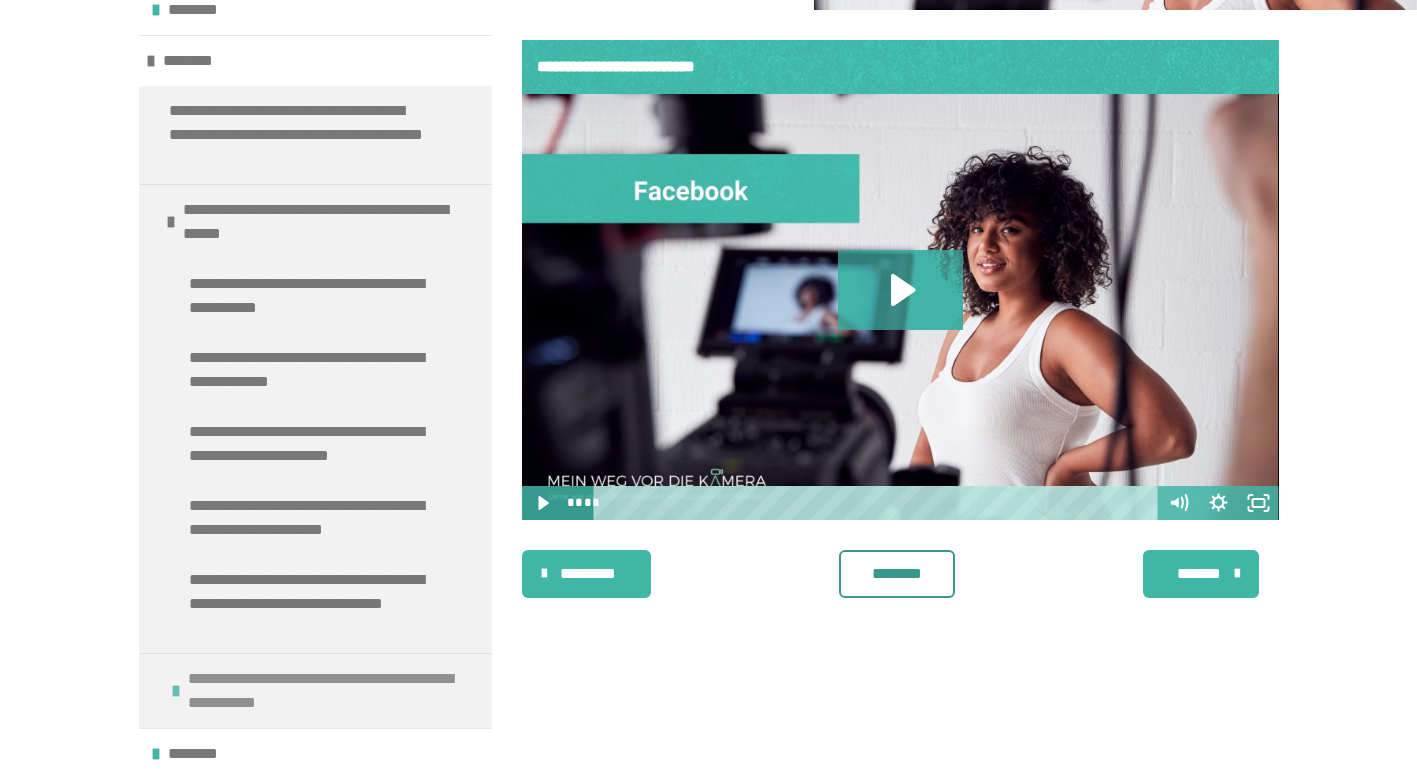 scroll, scrollTop: 581, scrollLeft: 0, axis: vertical 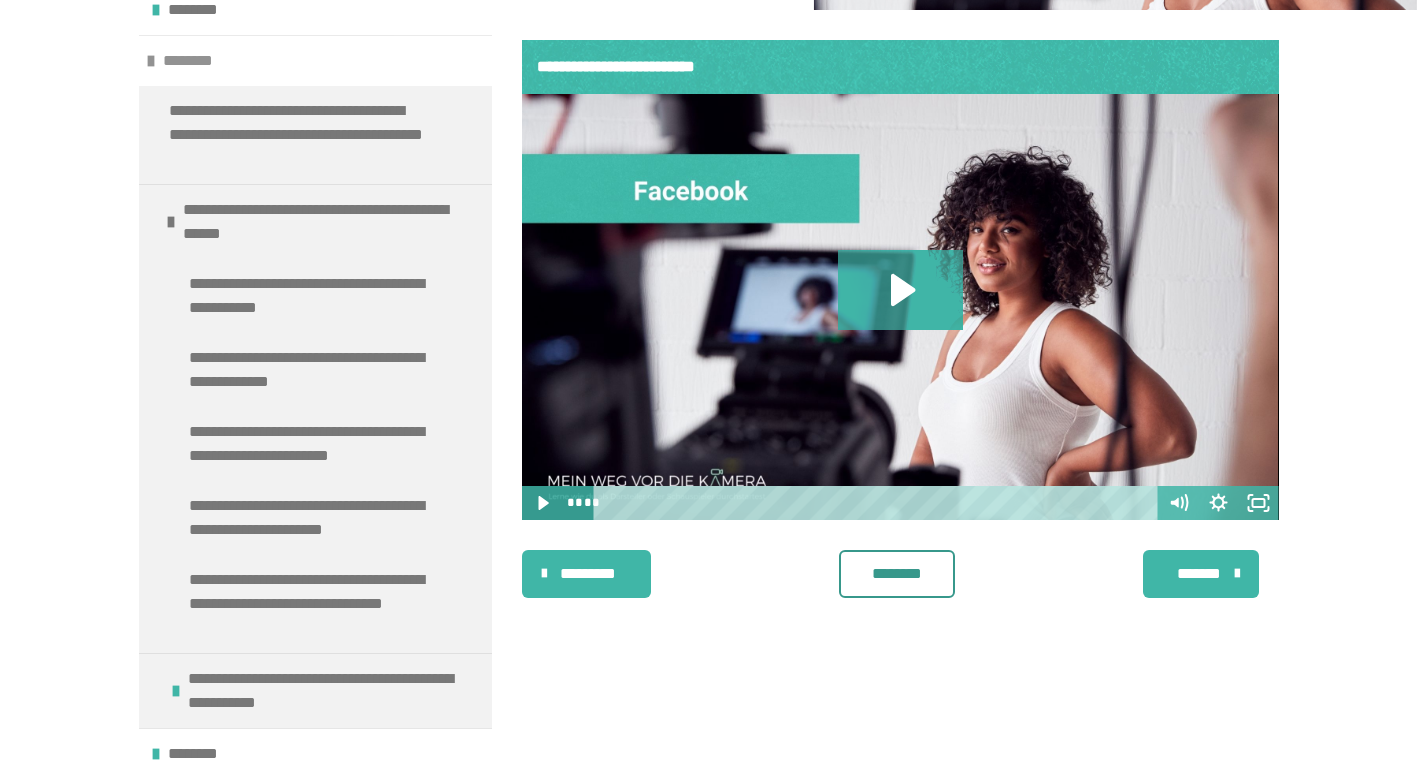 click on "********" at bounding box center [315, 60] 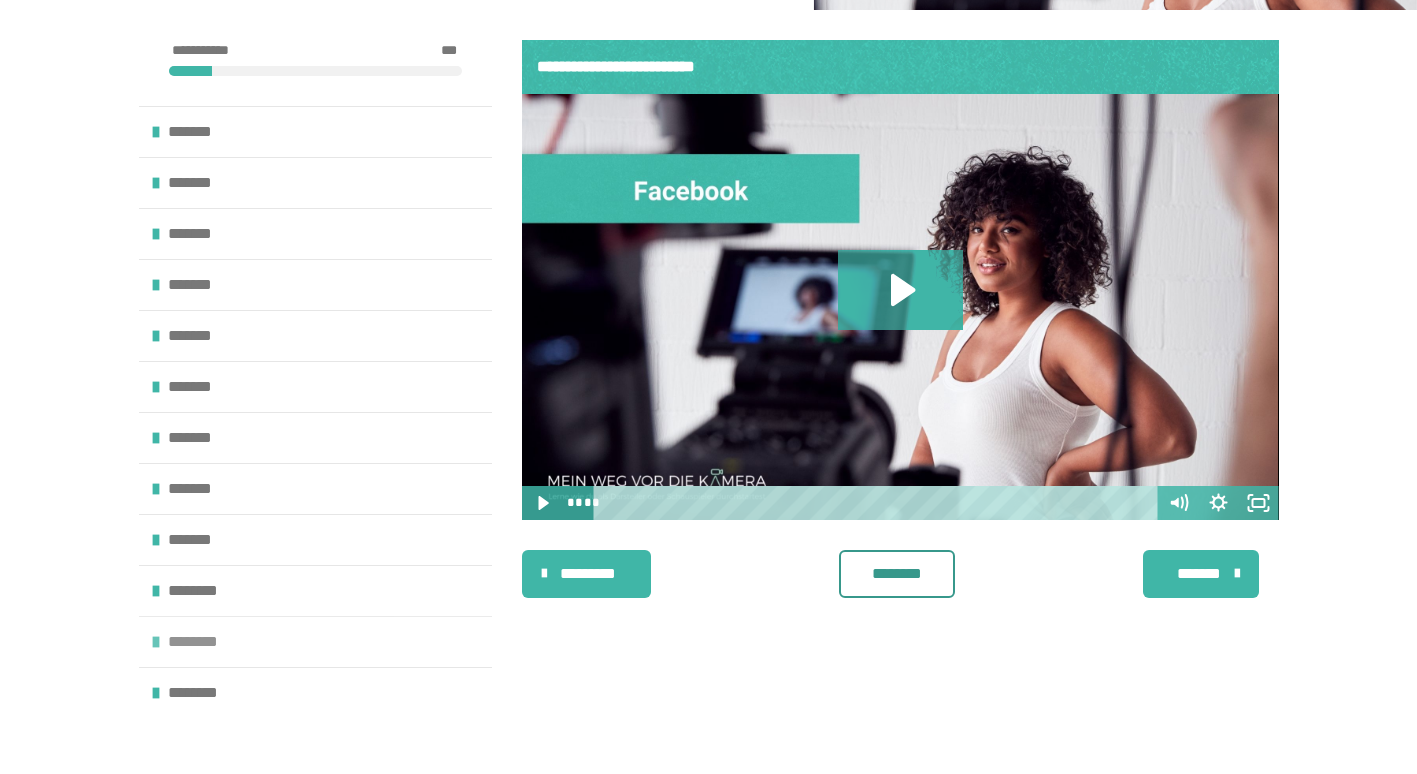 scroll, scrollTop: 0, scrollLeft: 0, axis: both 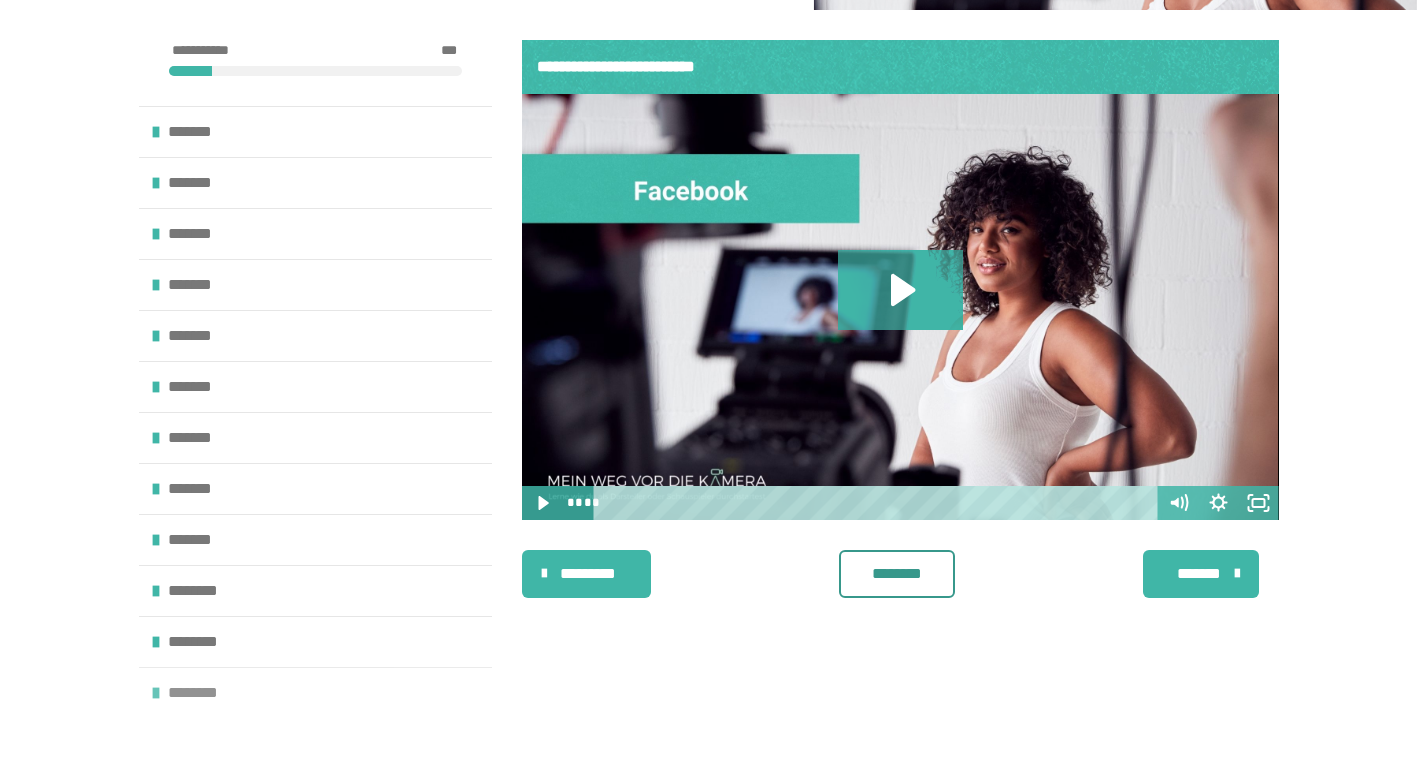 click on "********" at bounding box center (203, 693) 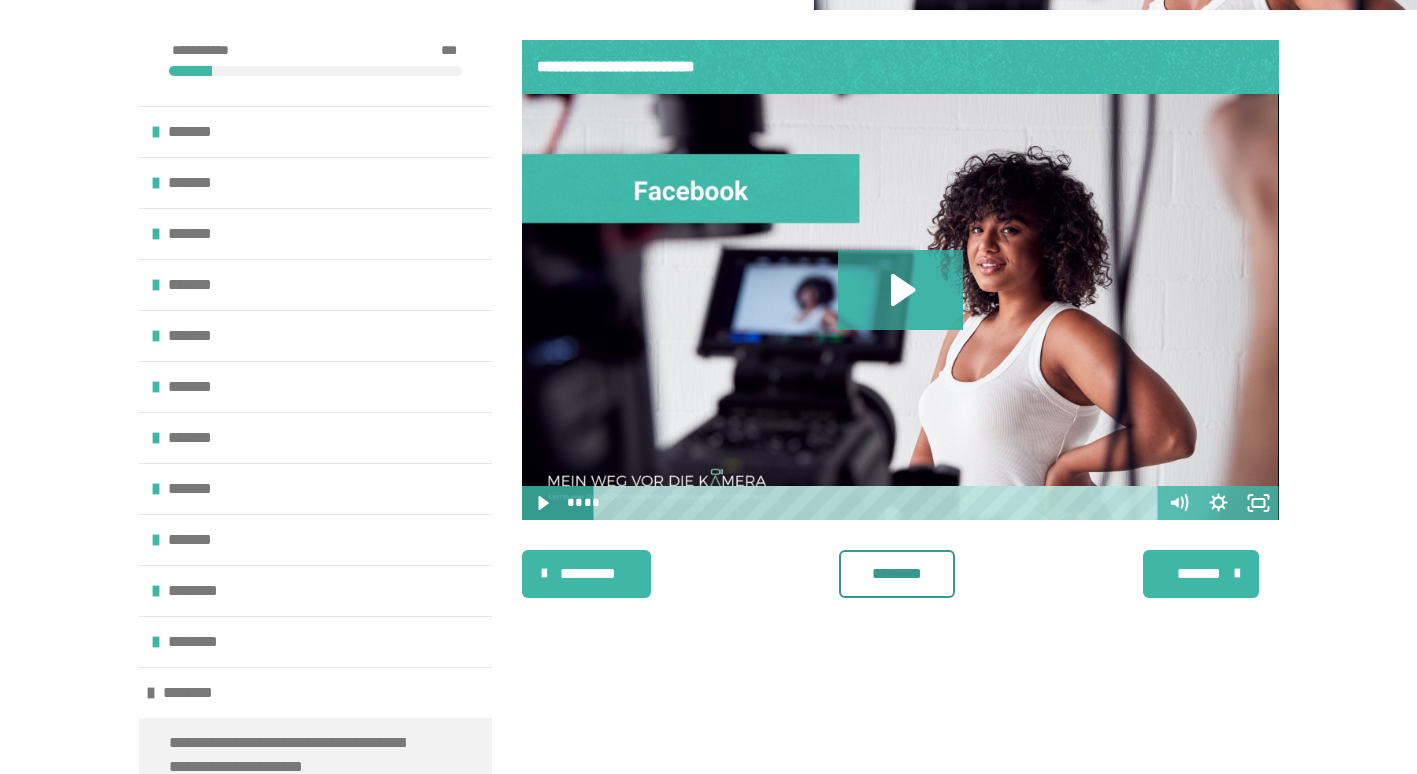 scroll, scrollTop: 286, scrollLeft: 0, axis: vertical 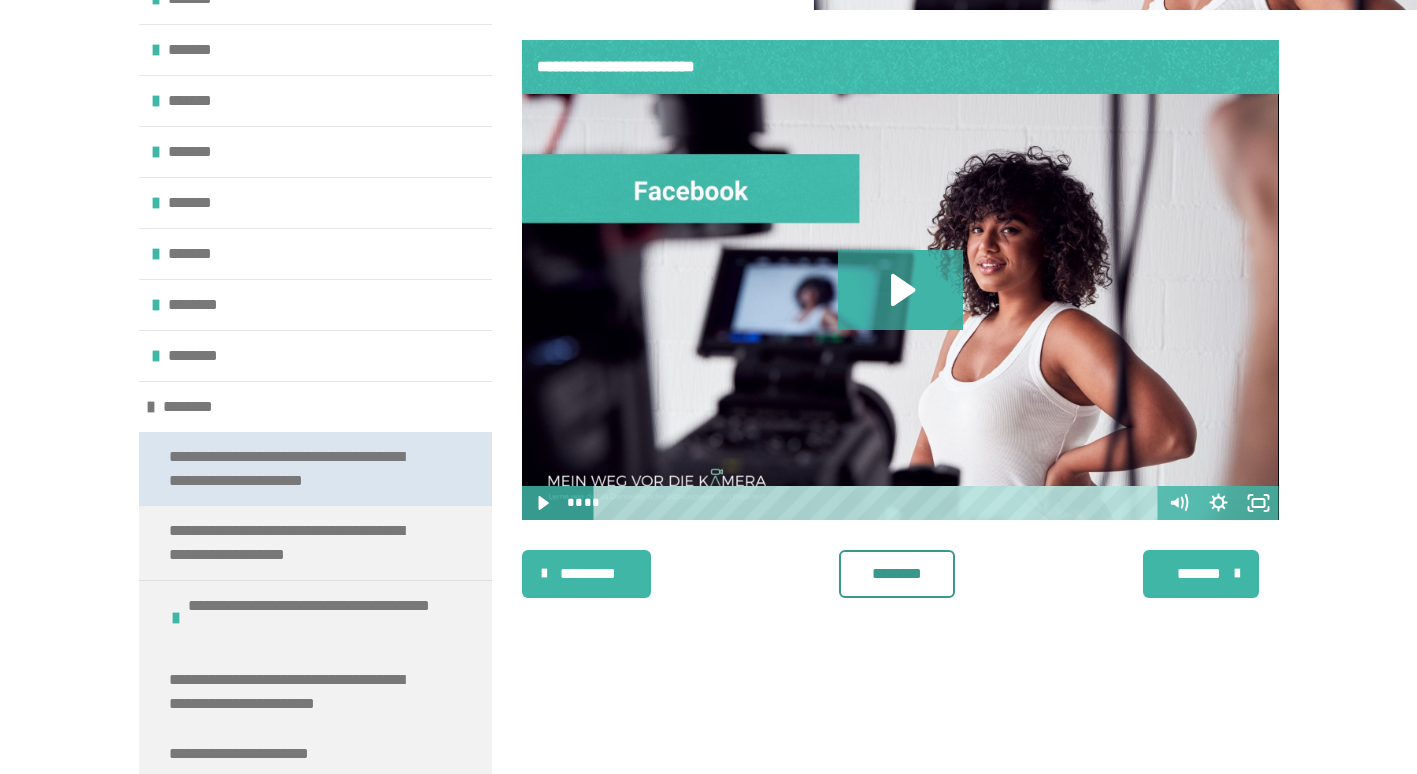 click on "**********" at bounding box center (300, 469) 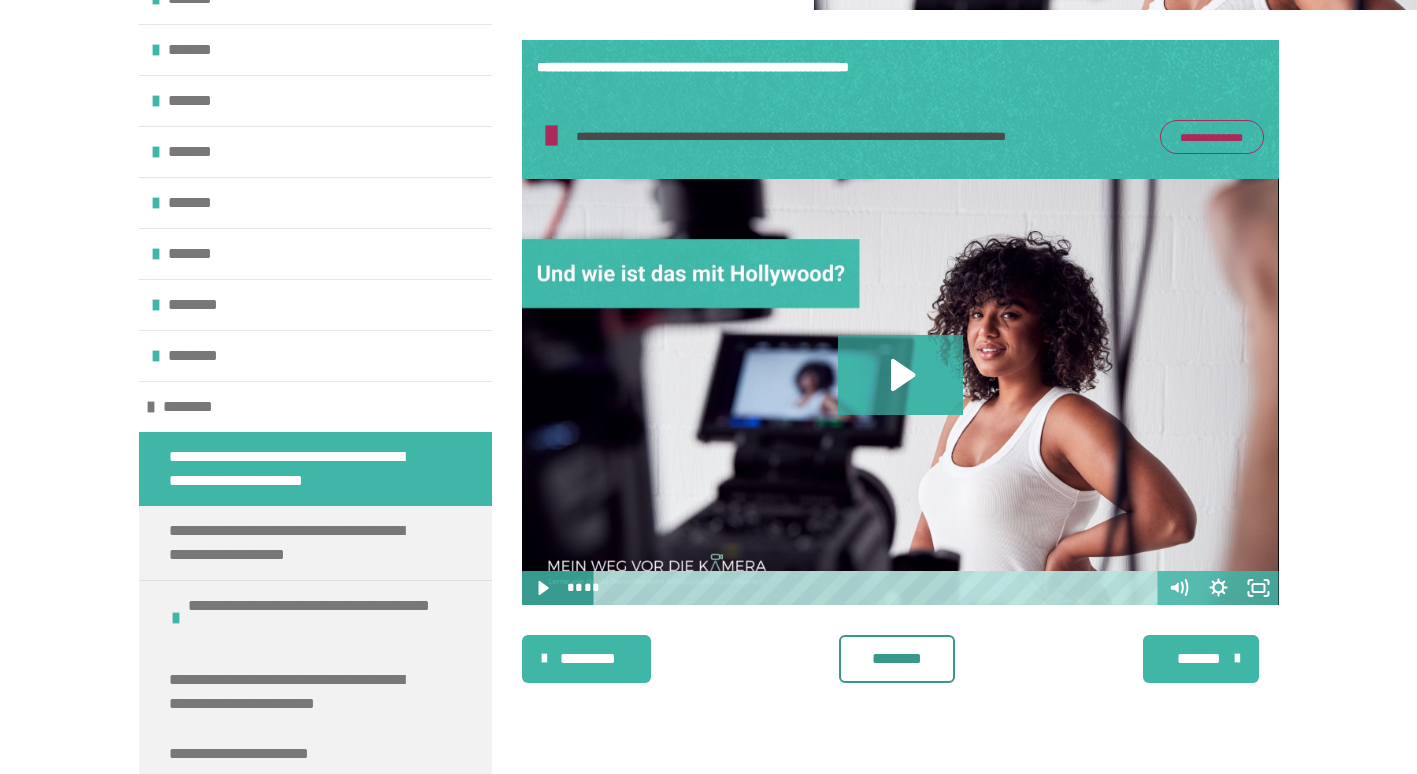 click on "**********" at bounding box center [1212, 137] 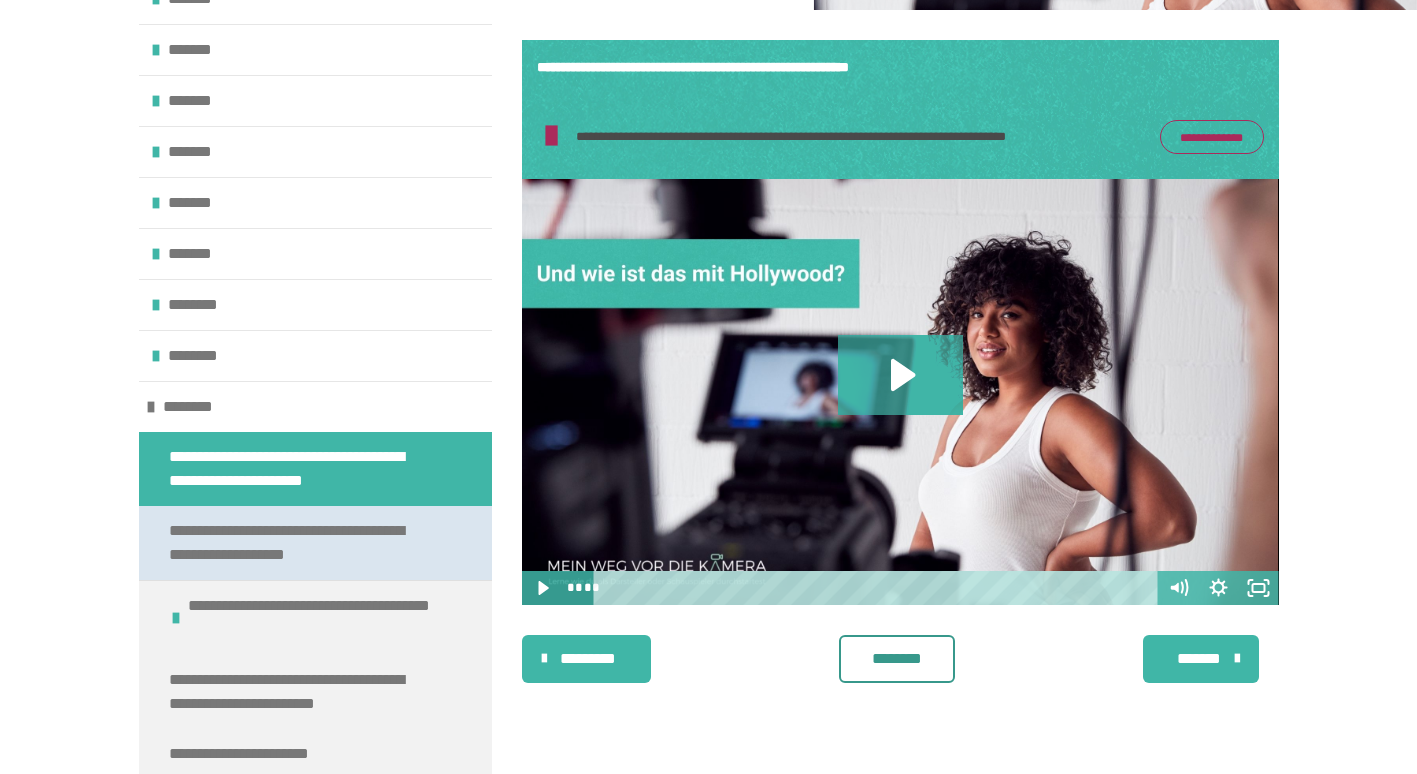 click on "**********" at bounding box center (300, 543) 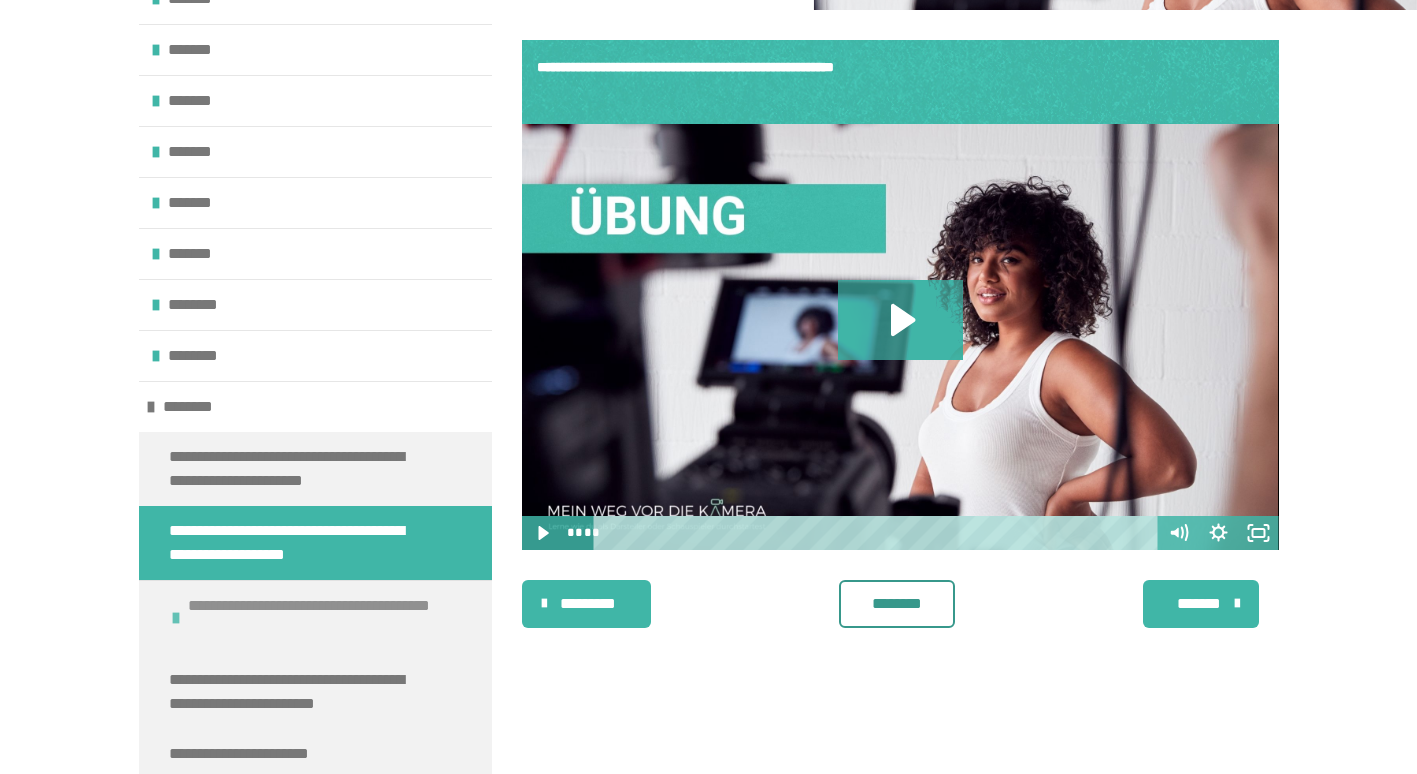 click on "**********" at bounding box center [327, 618] 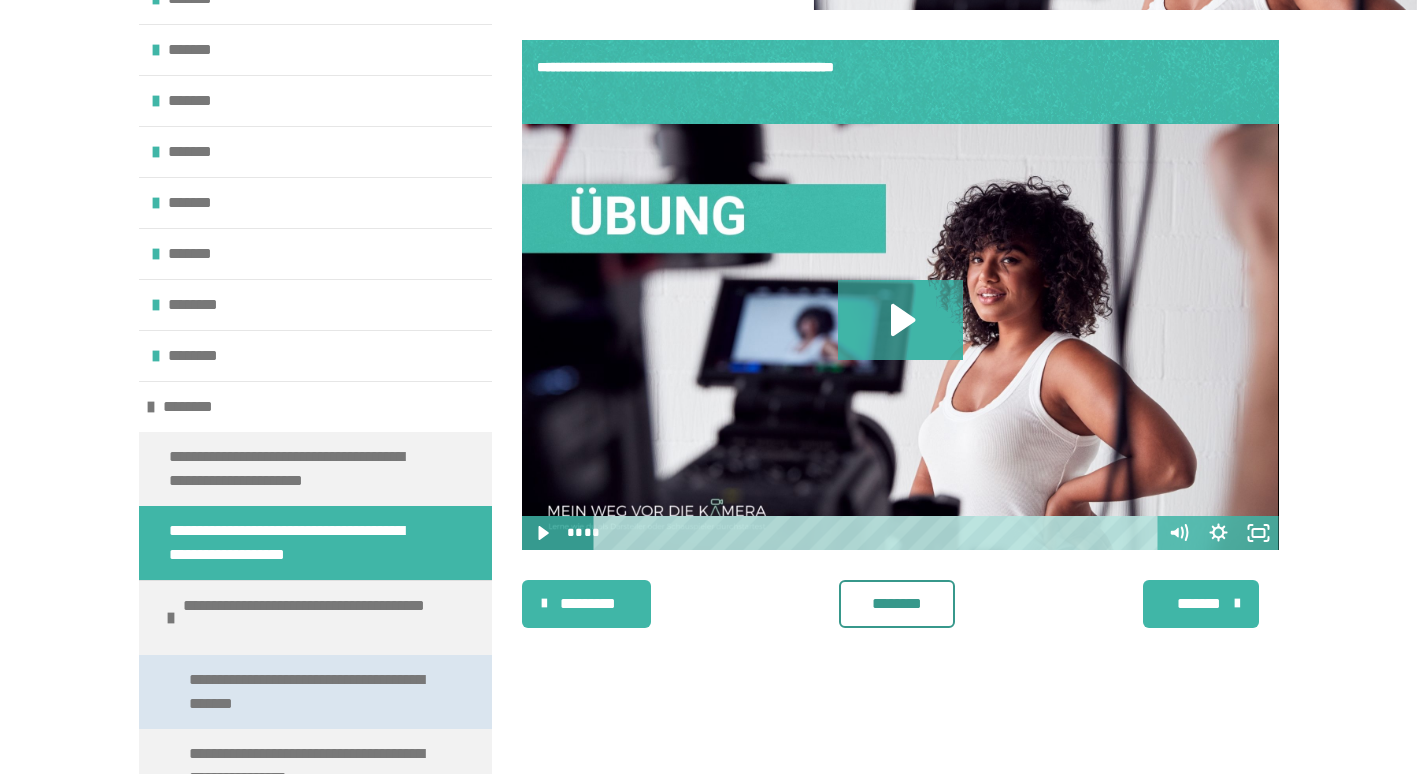 click on "**********" at bounding box center (310, 692) 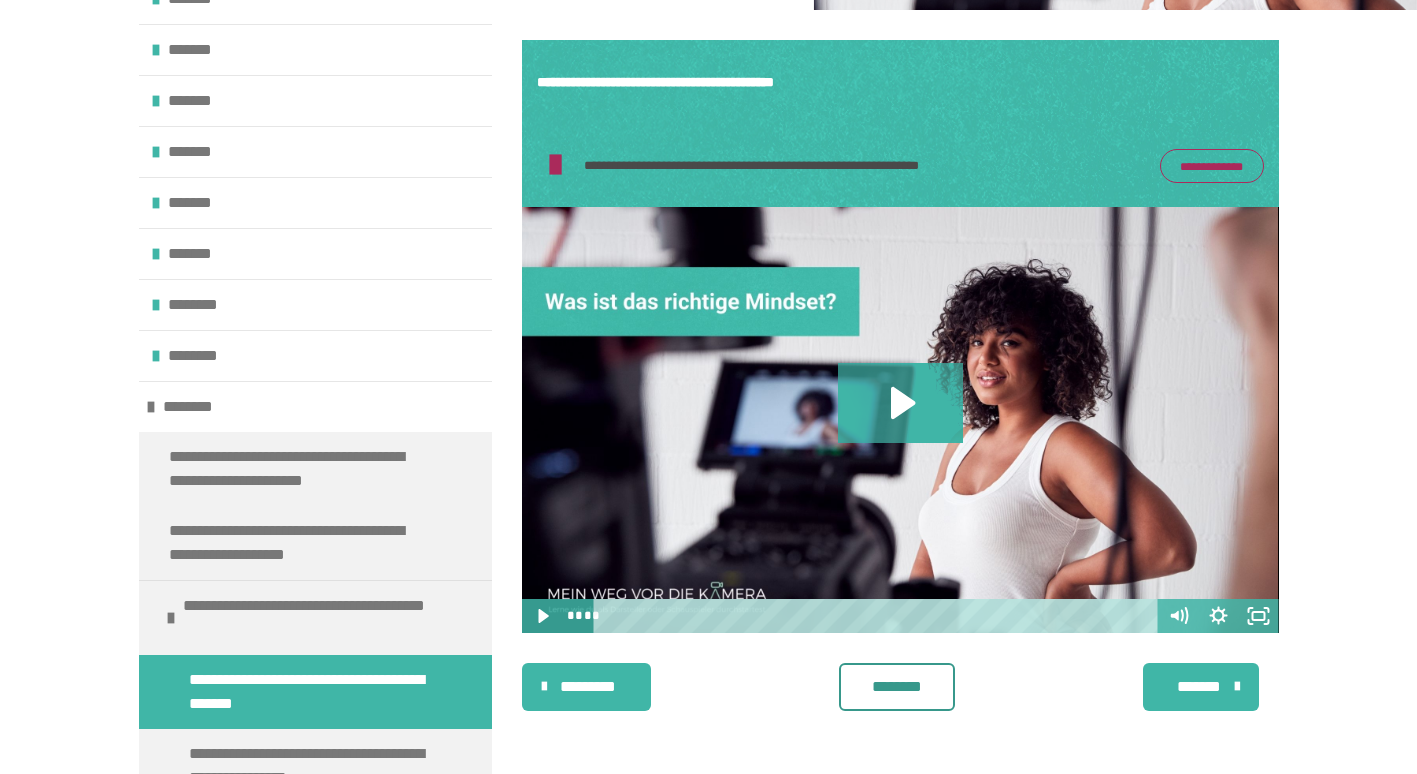 click on "**********" at bounding box center (1212, 166) 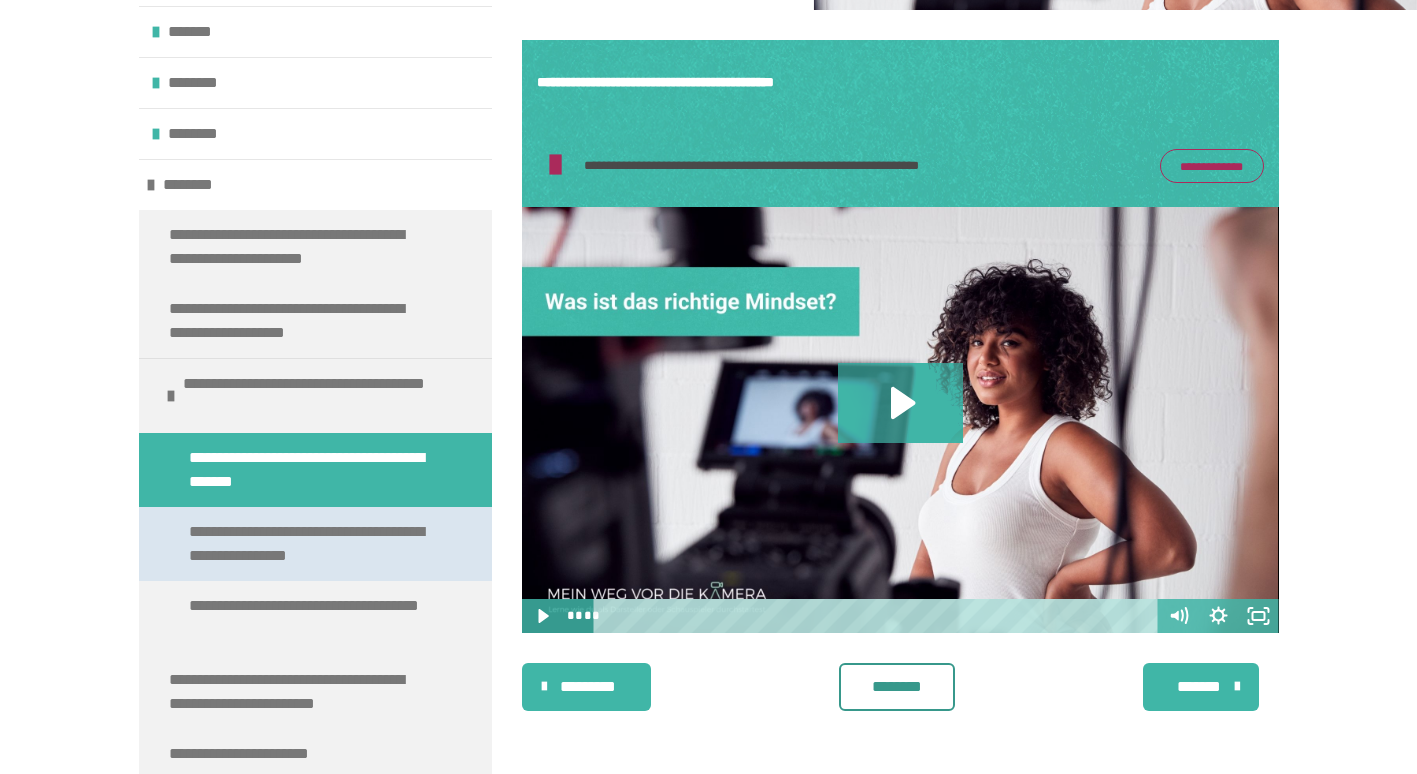 click on "**********" at bounding box center [310, 544] 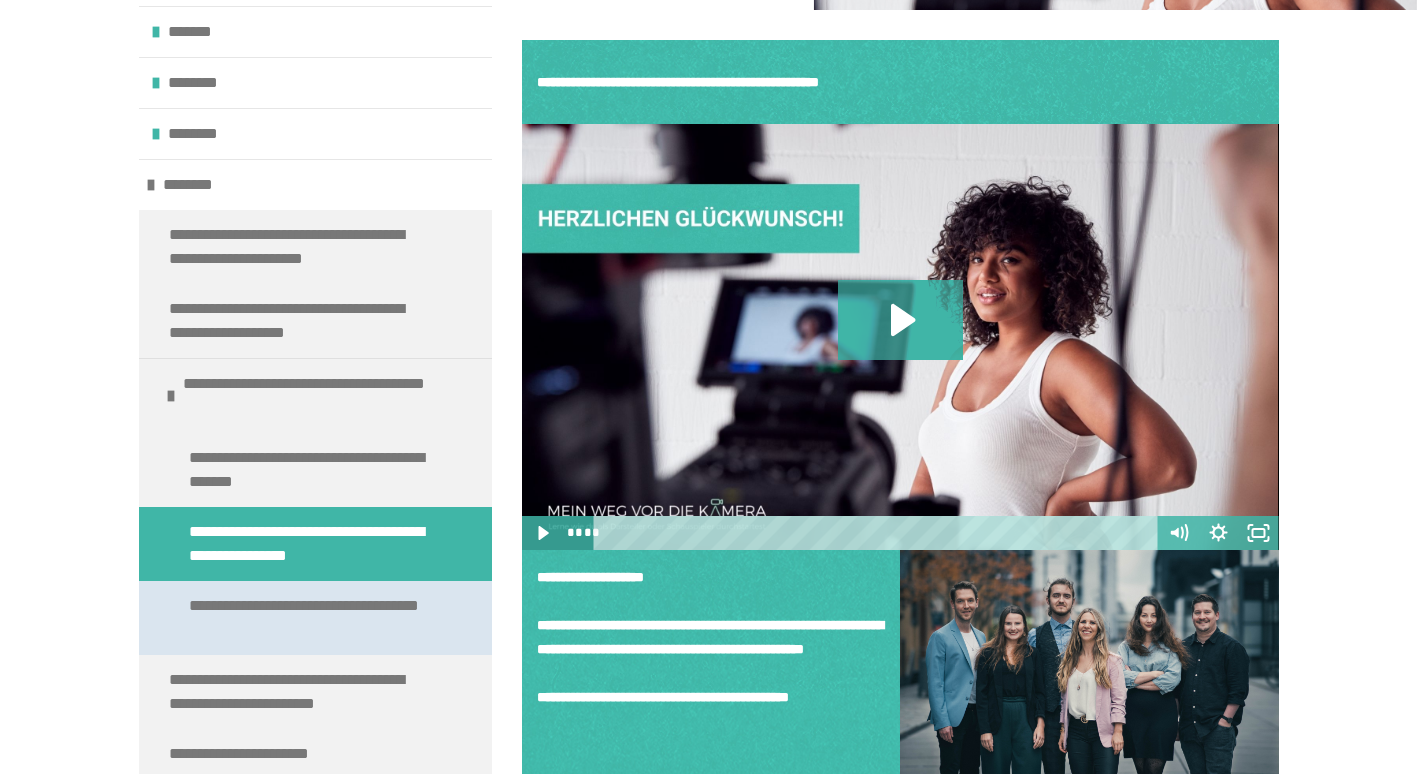 click on "**********" at bounding box center [310, 618] 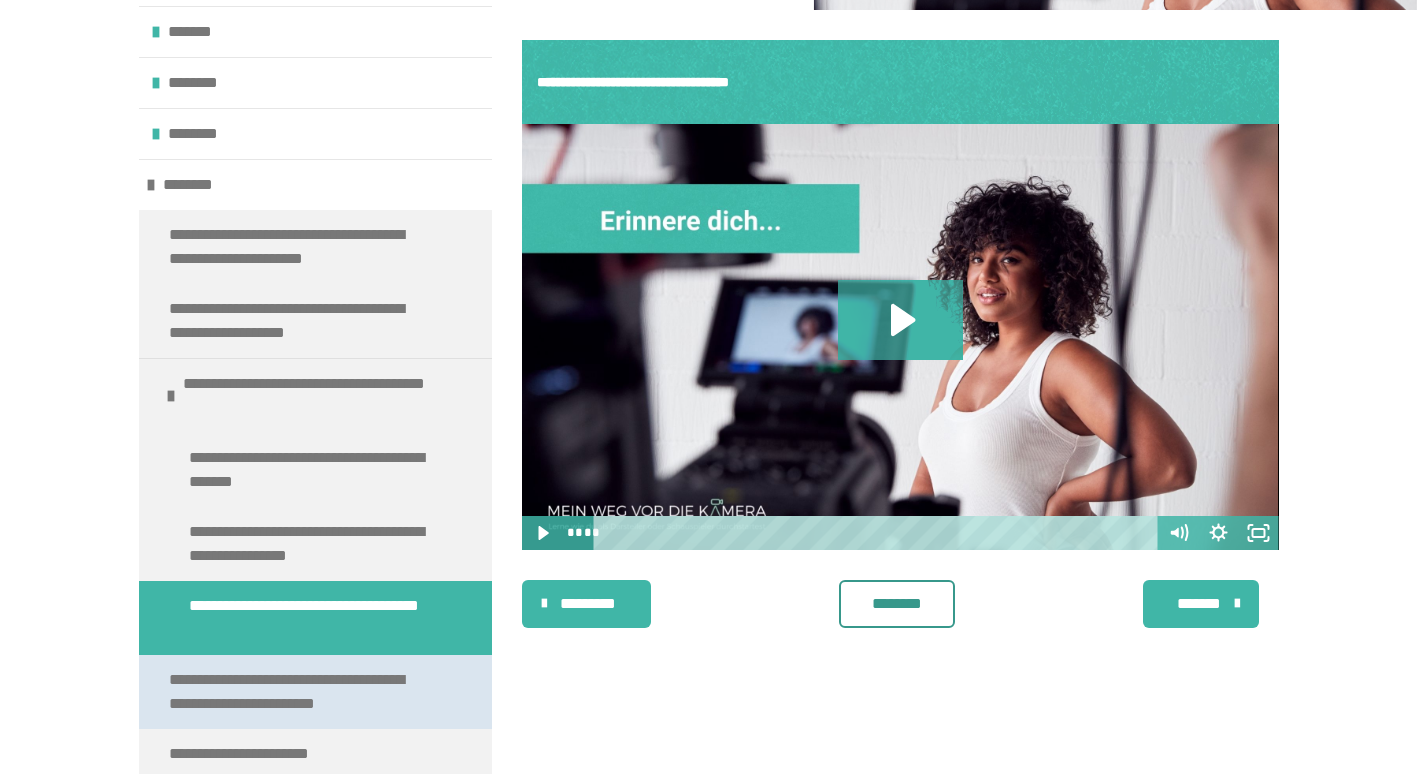 click on "**********" at bounding box center (300, 692) 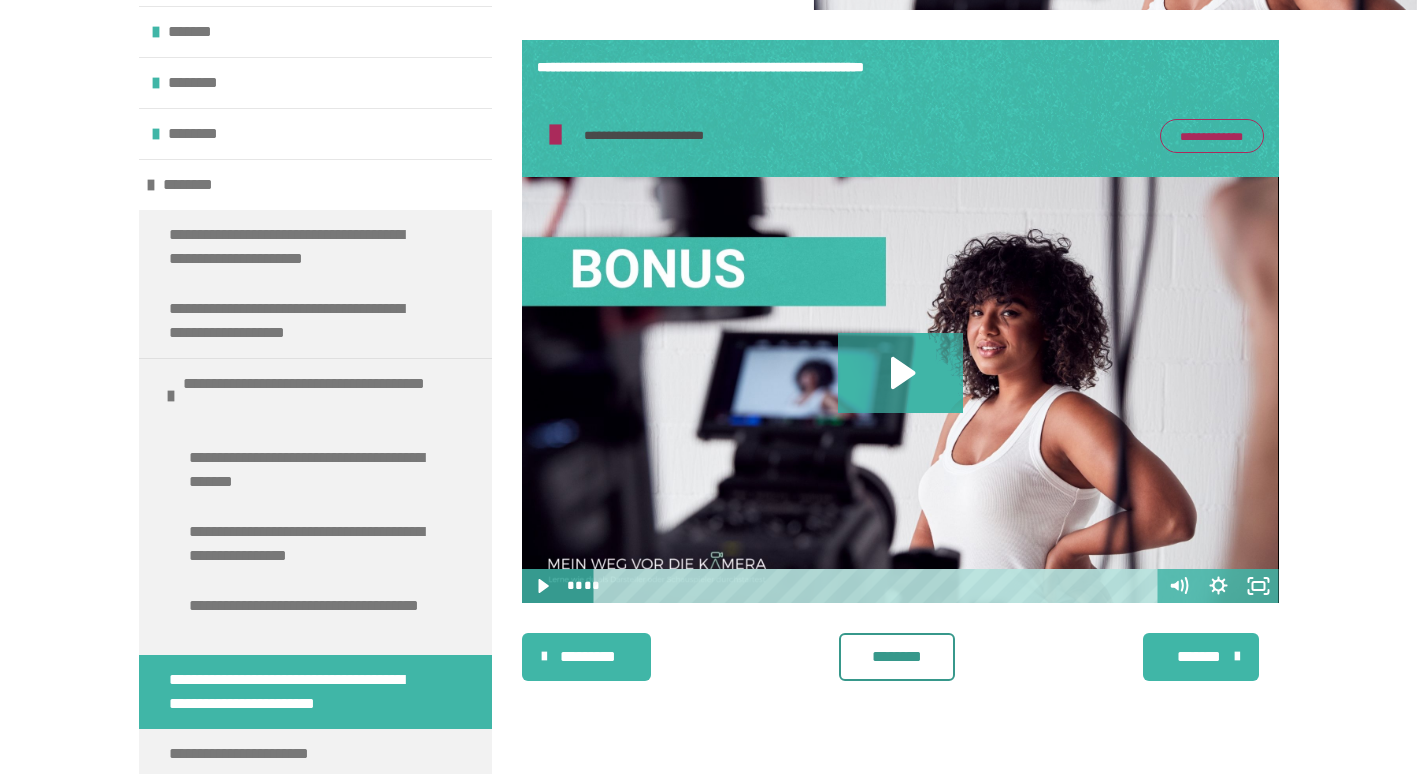 click on "**********" at bounding box center [1212, 136] 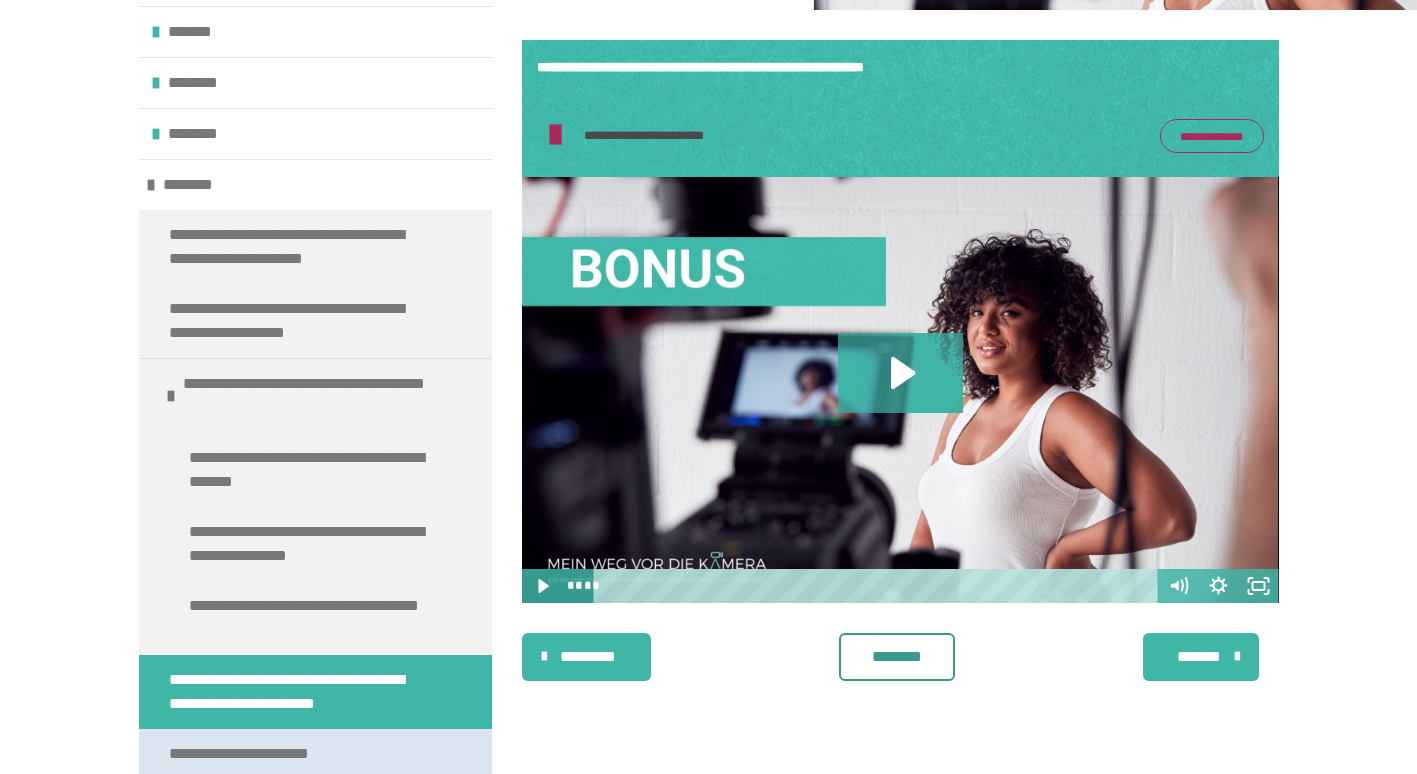 click on "**********" at bounding box center (255, 754) 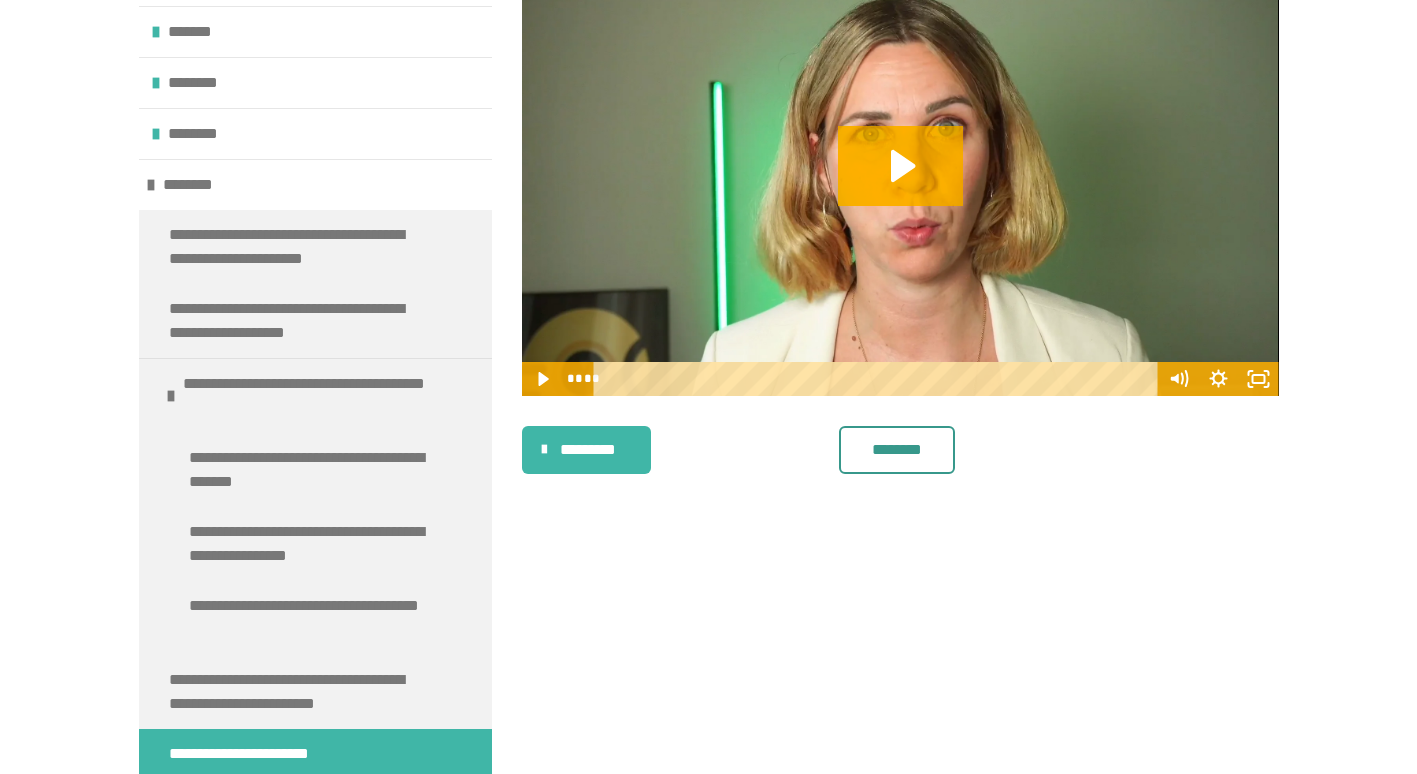 scroll, scrollTop: 237, scrollLeft: 0, axis: vertical 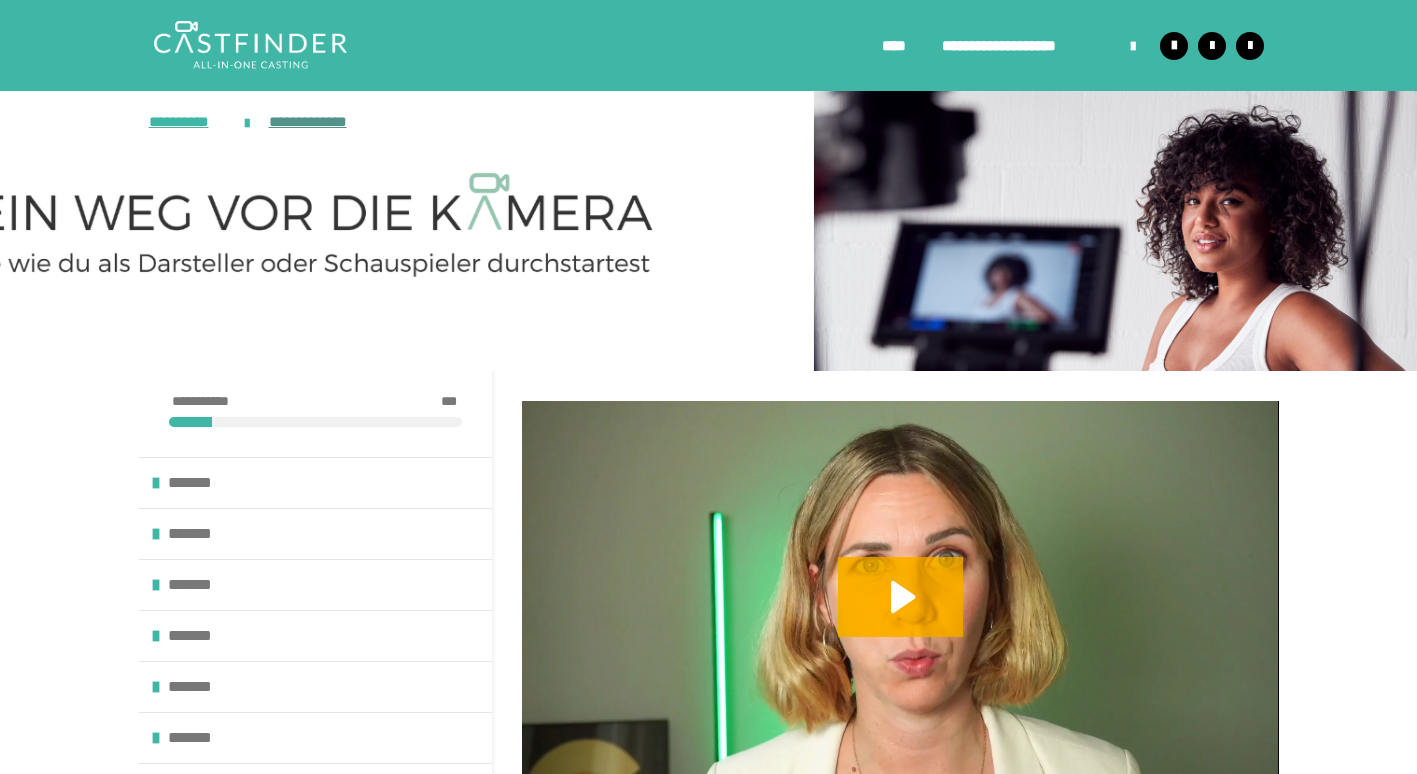 click on "**********" at bounding box center [315, 122] 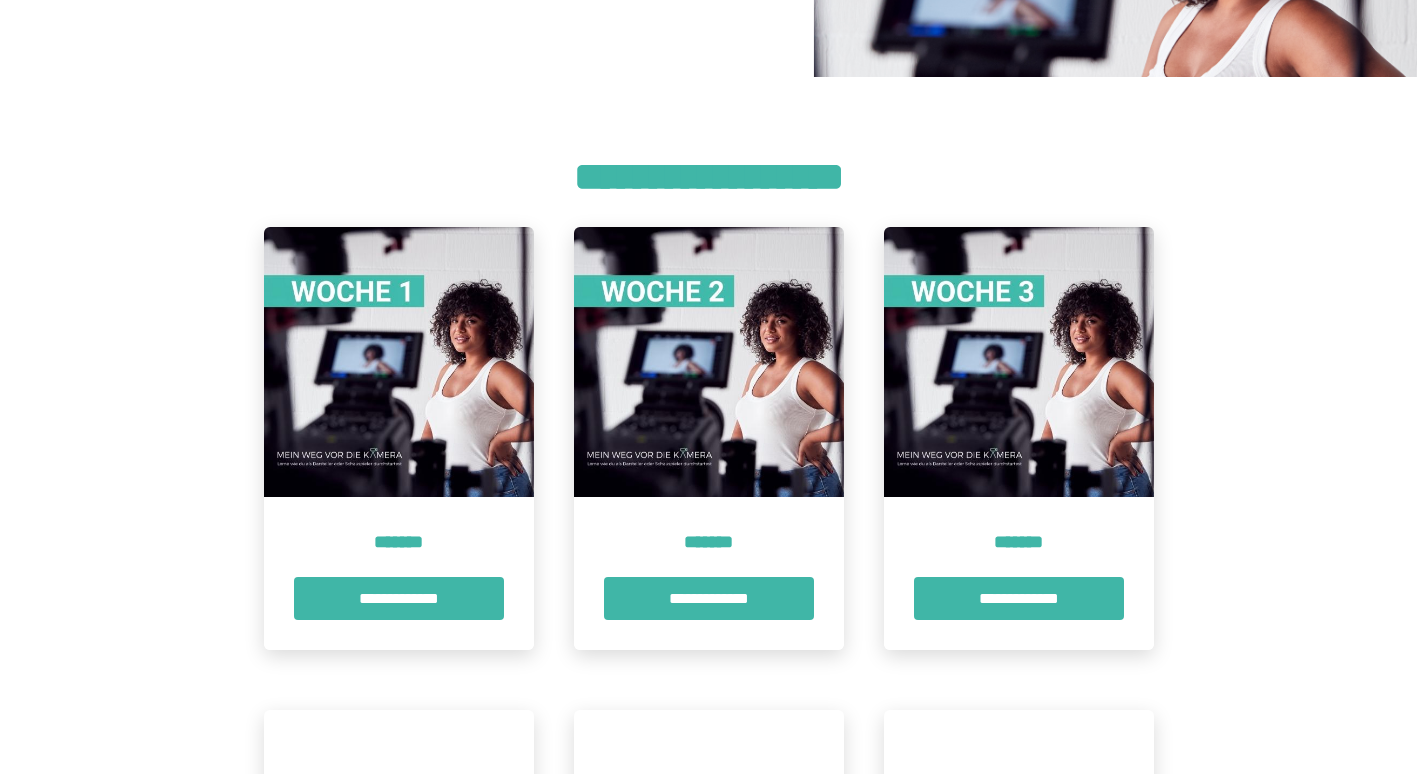 scroll, scrollTop: 0, scrollLeft: 0, axis: both 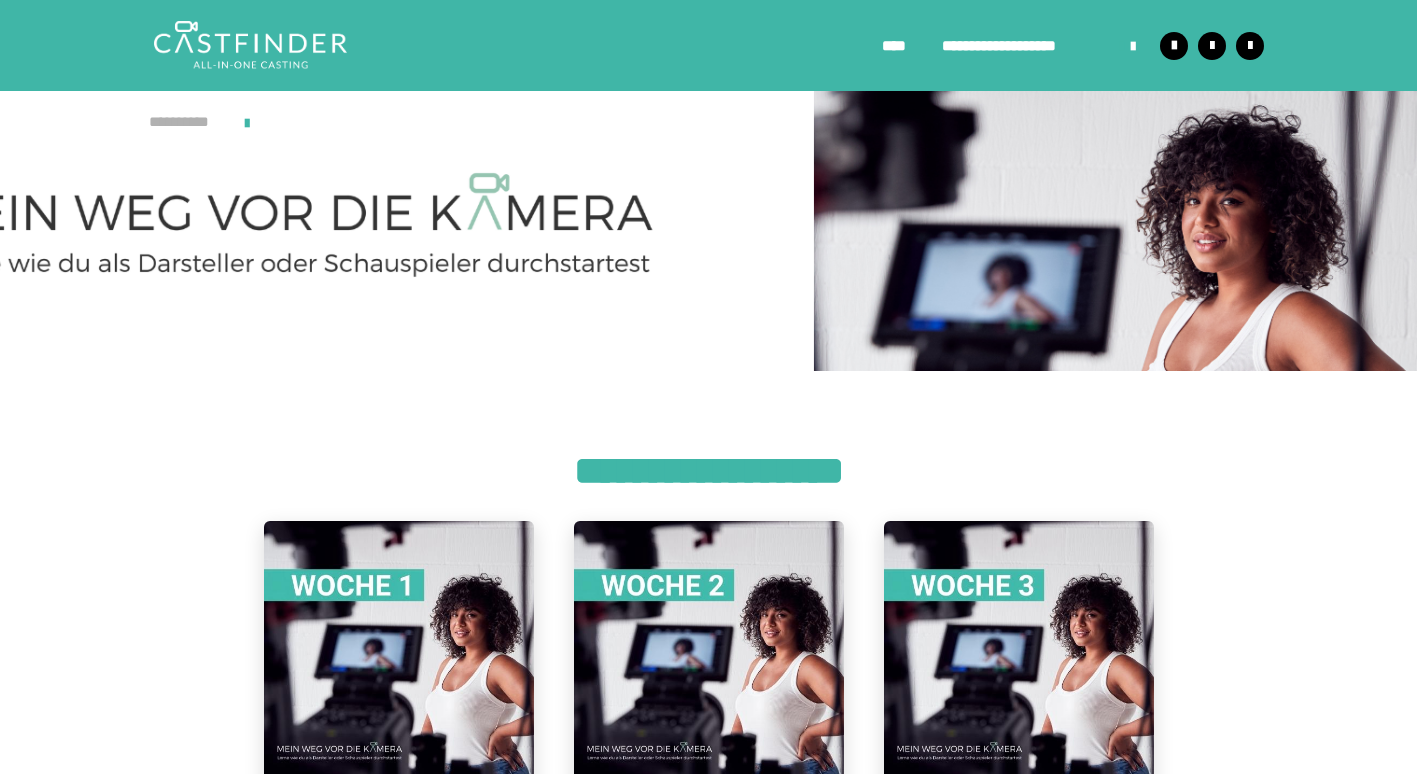 click on "**********" at bounding box center (187, 122) 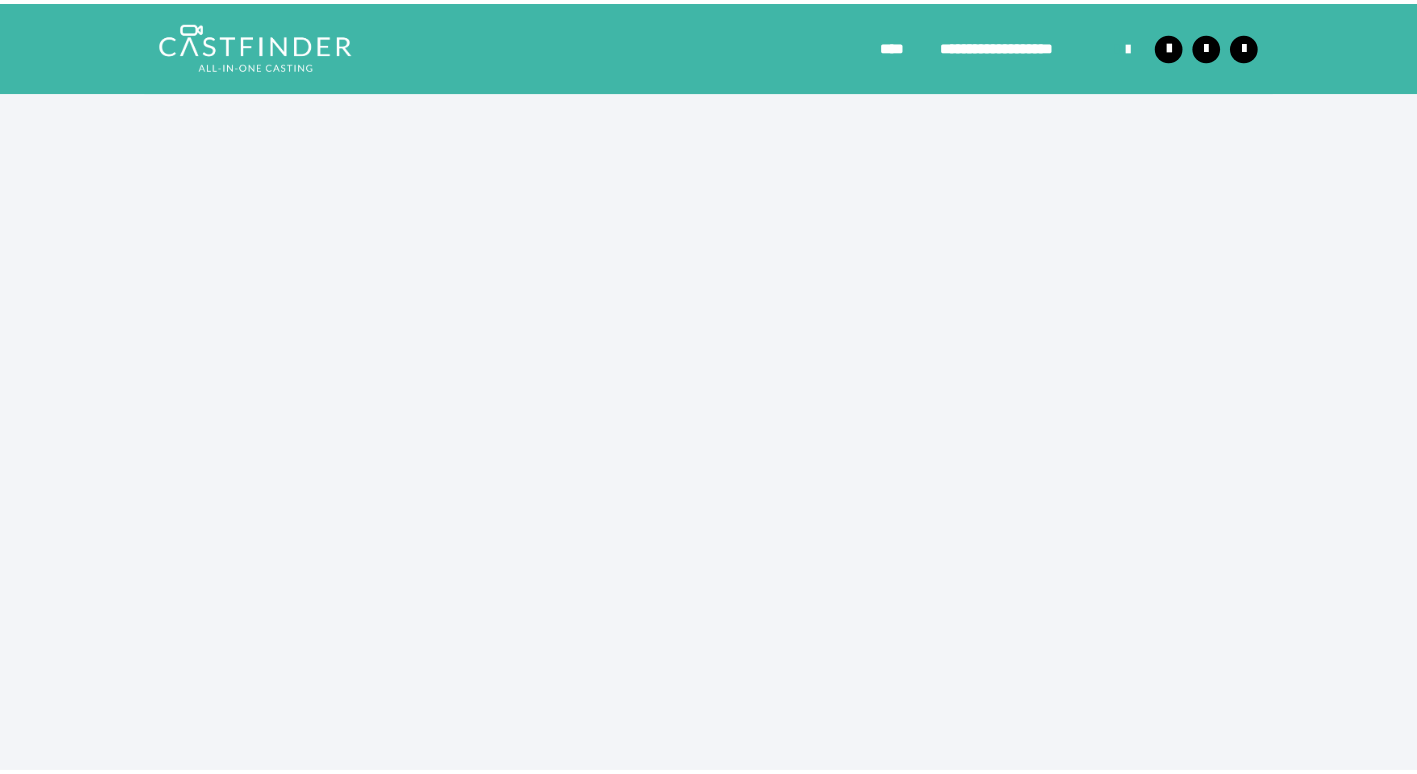scroll, scrollTop: 0, scrollLeft: 0, axis: both 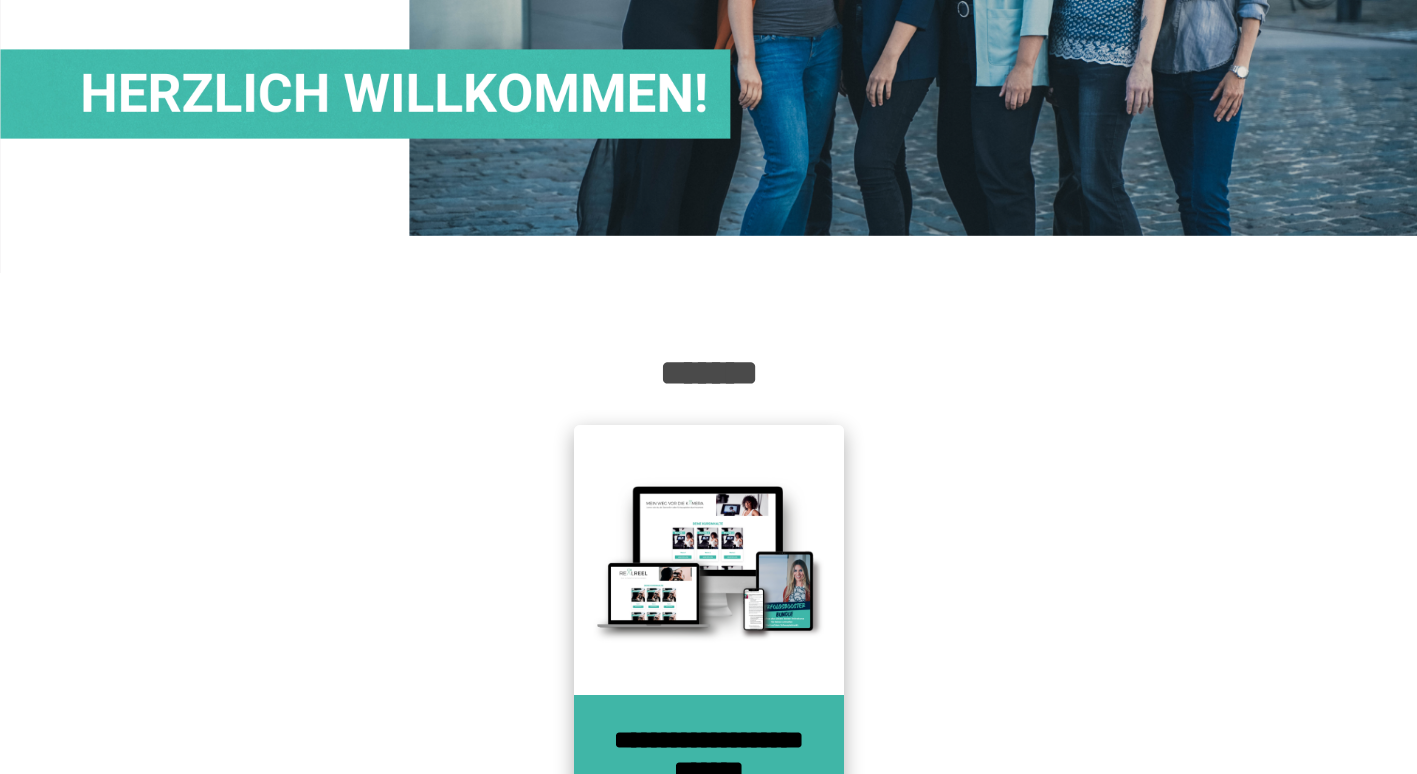 click at bounding box center [709, 560] 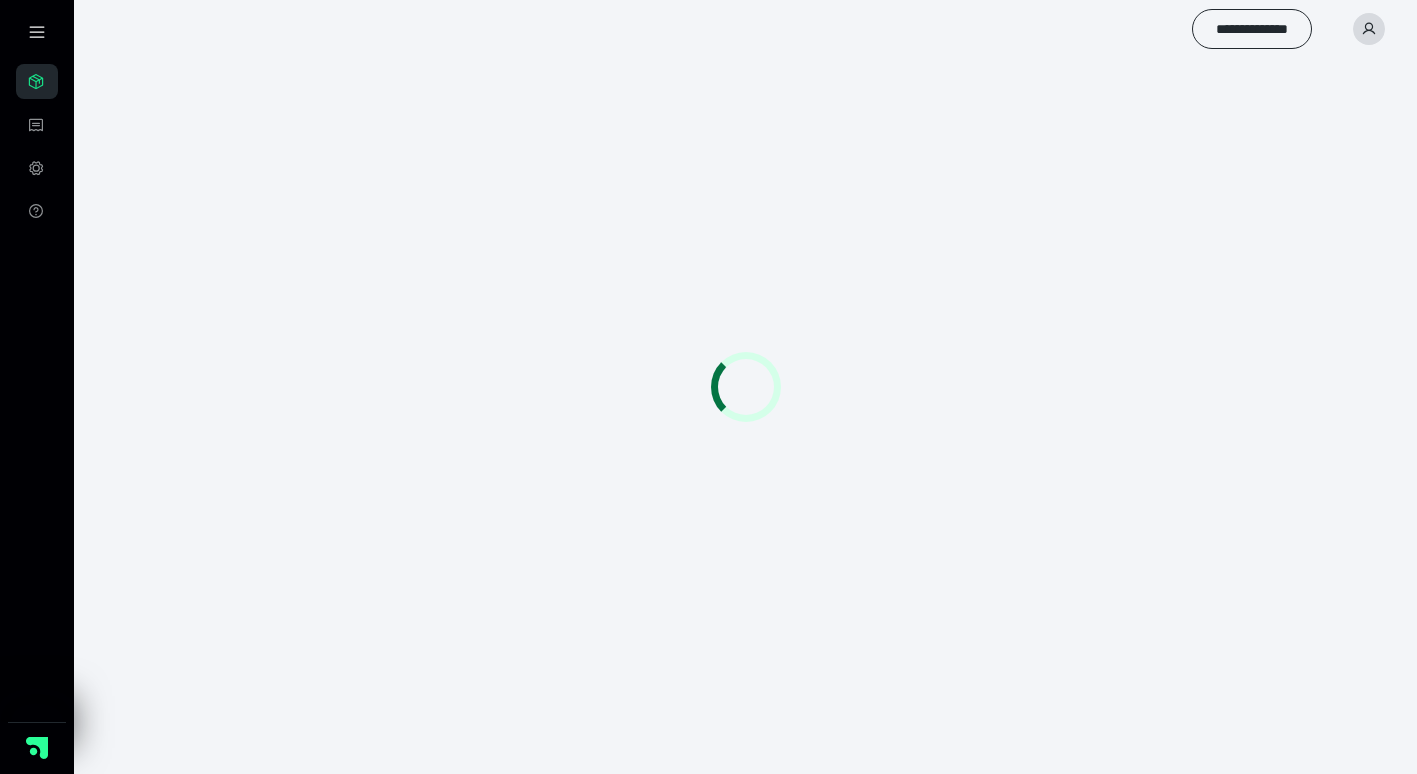 scroll, scrollTop: 0, scrollLeft: 0, axis: both 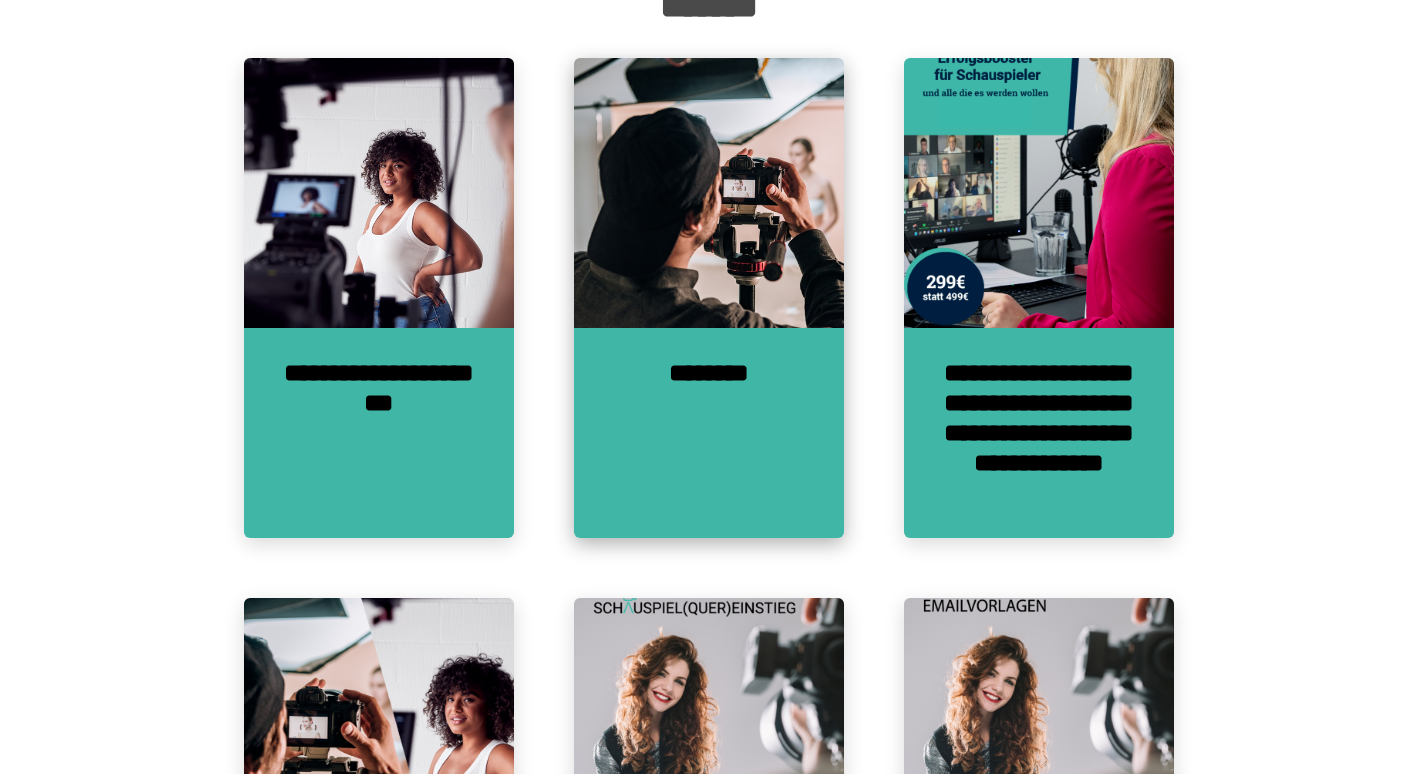 click on "********" at bounding box center (709, 433) 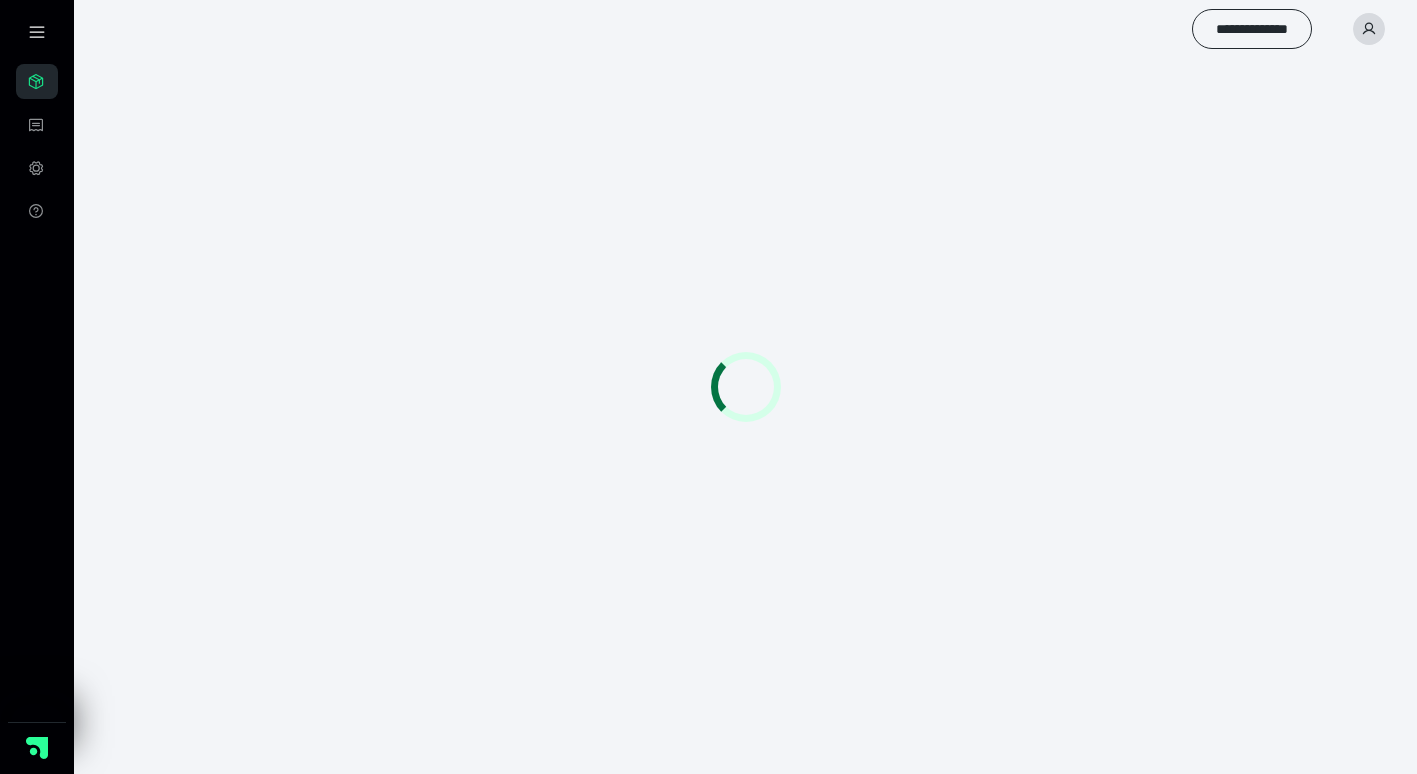 scroll, scrollTop: 56, scrollLeft: 0, axis: vertical 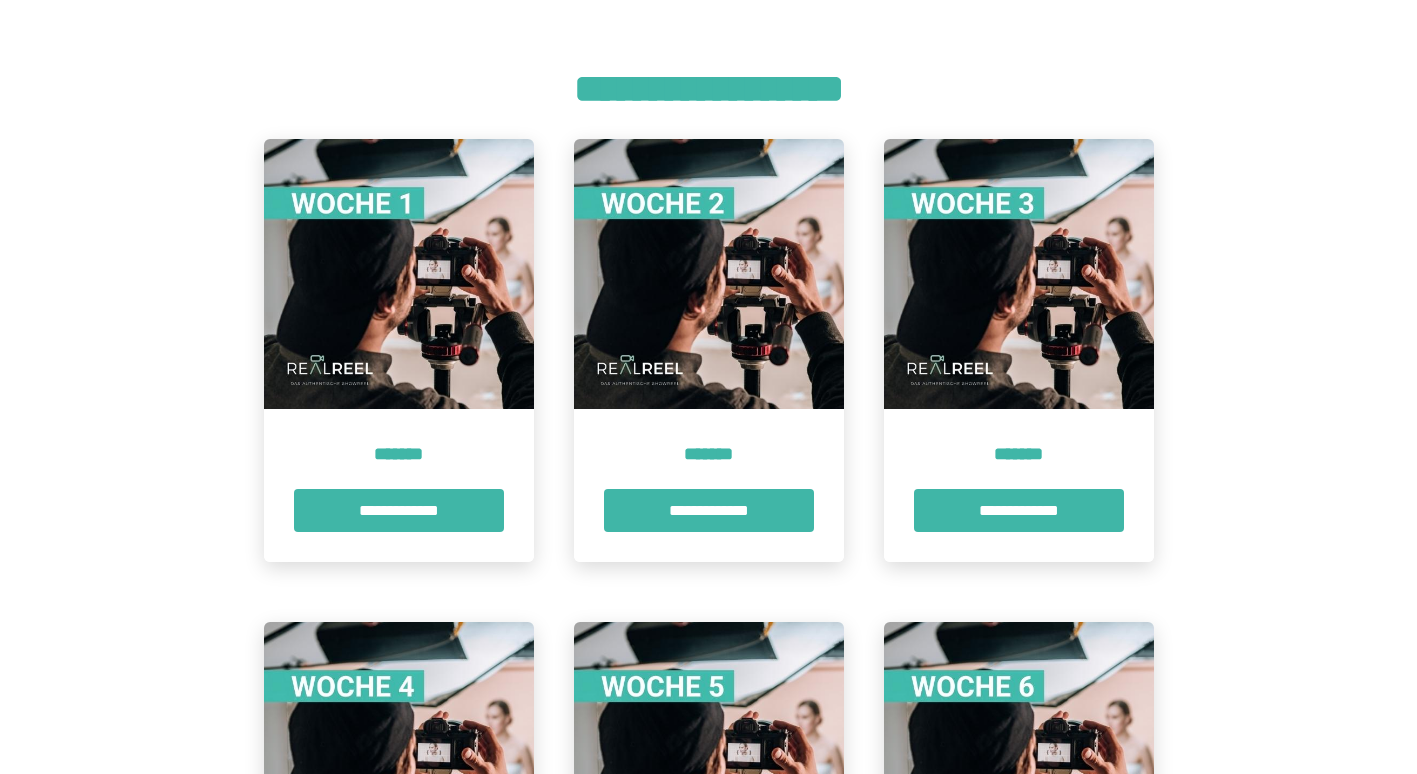 click at bounding box center [399, 274] 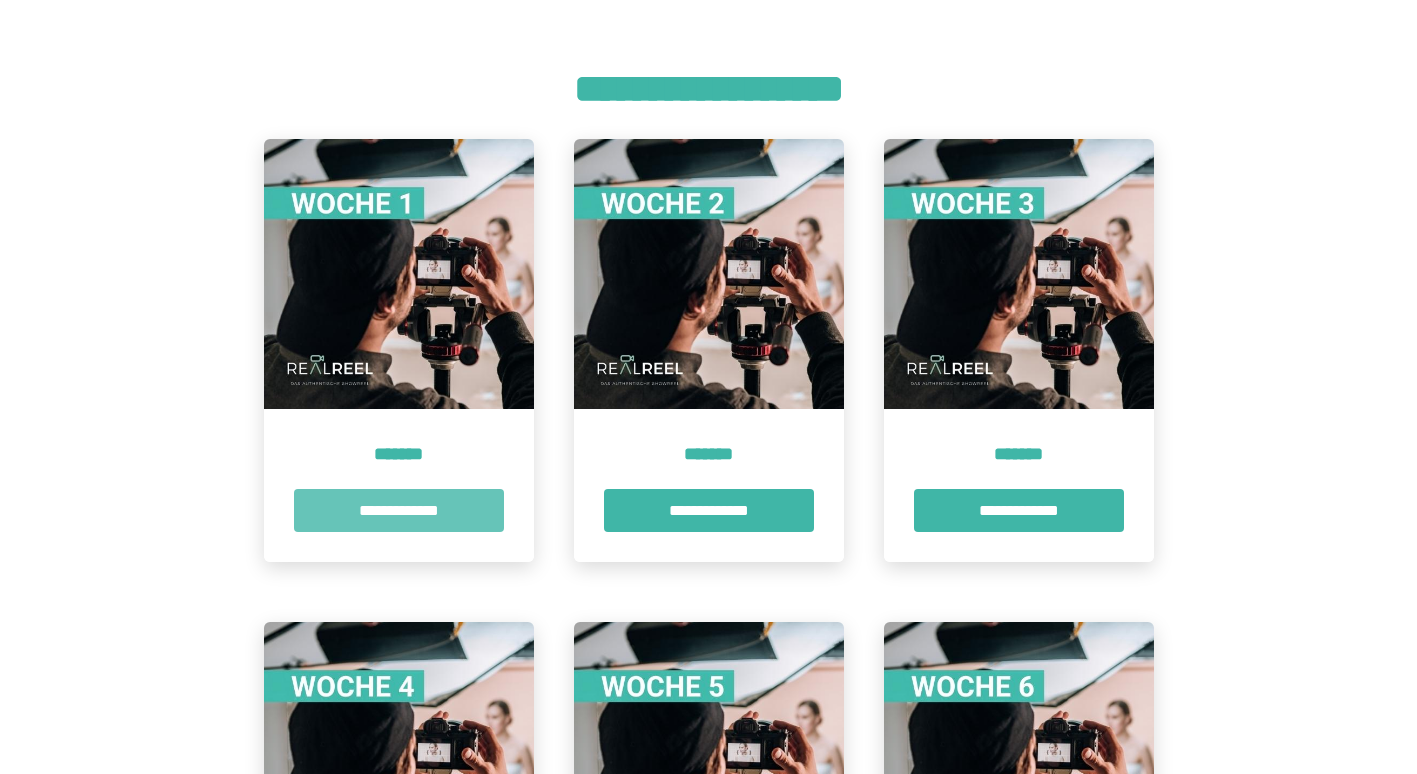 click on "**********" at bounding box center (399, 510) 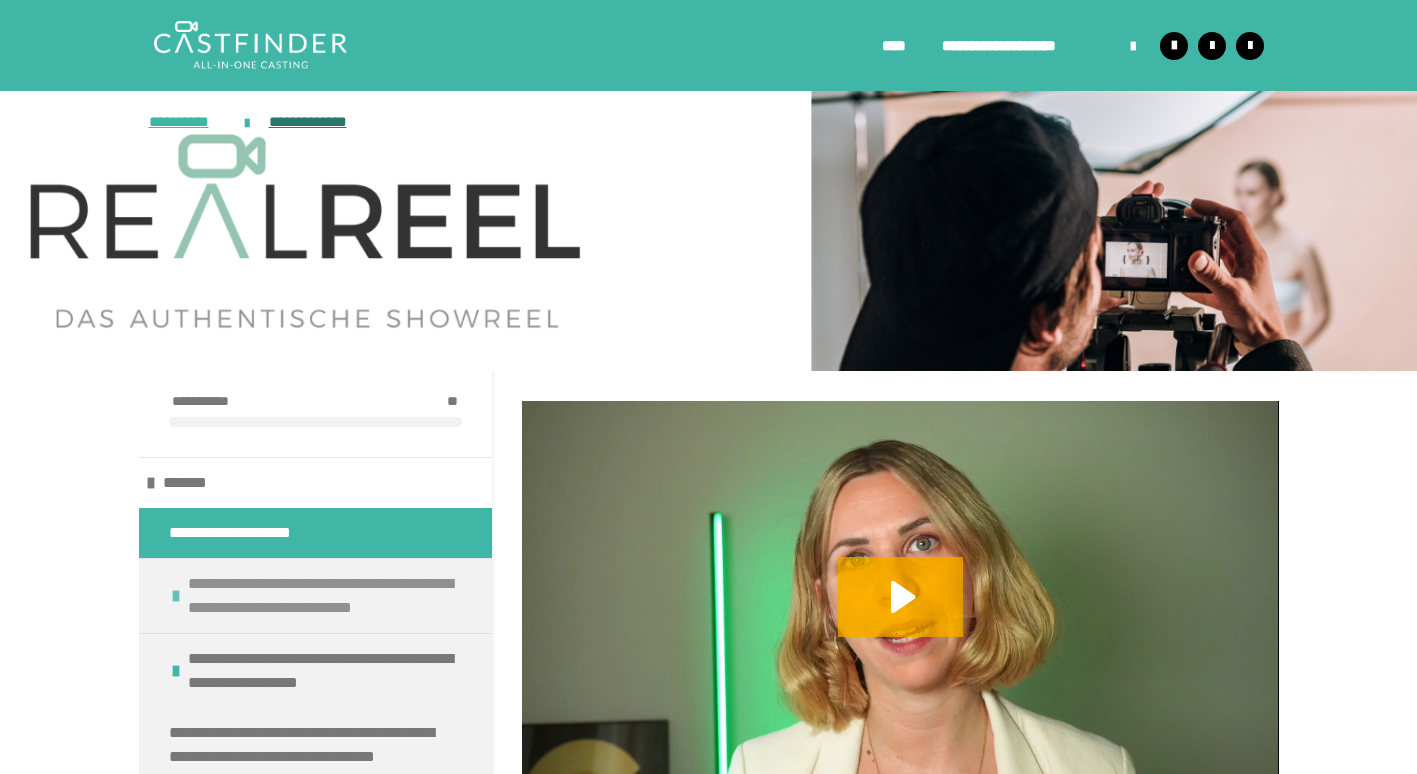 click on "**********" at bounding box center [335, 596] 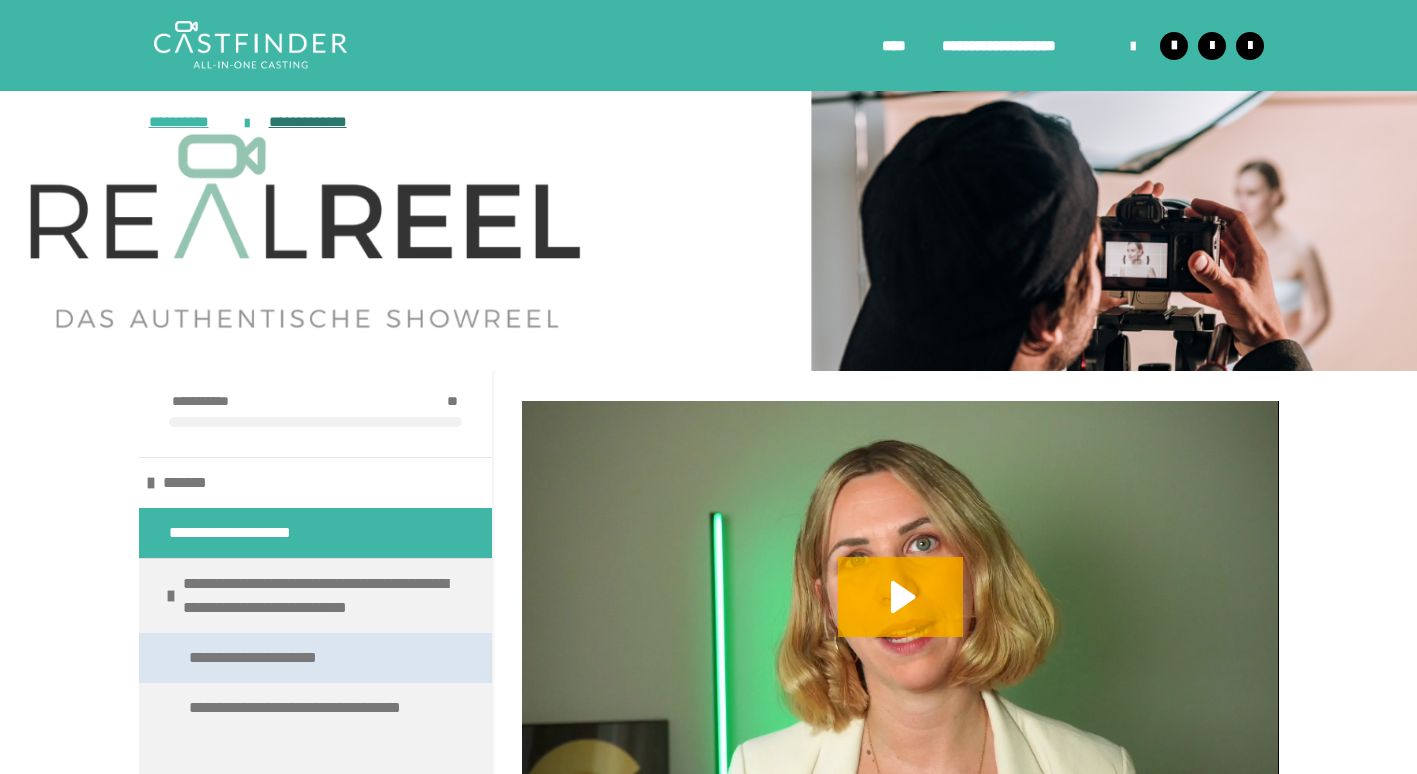 click on "**********" at bounding box center [262, 658] 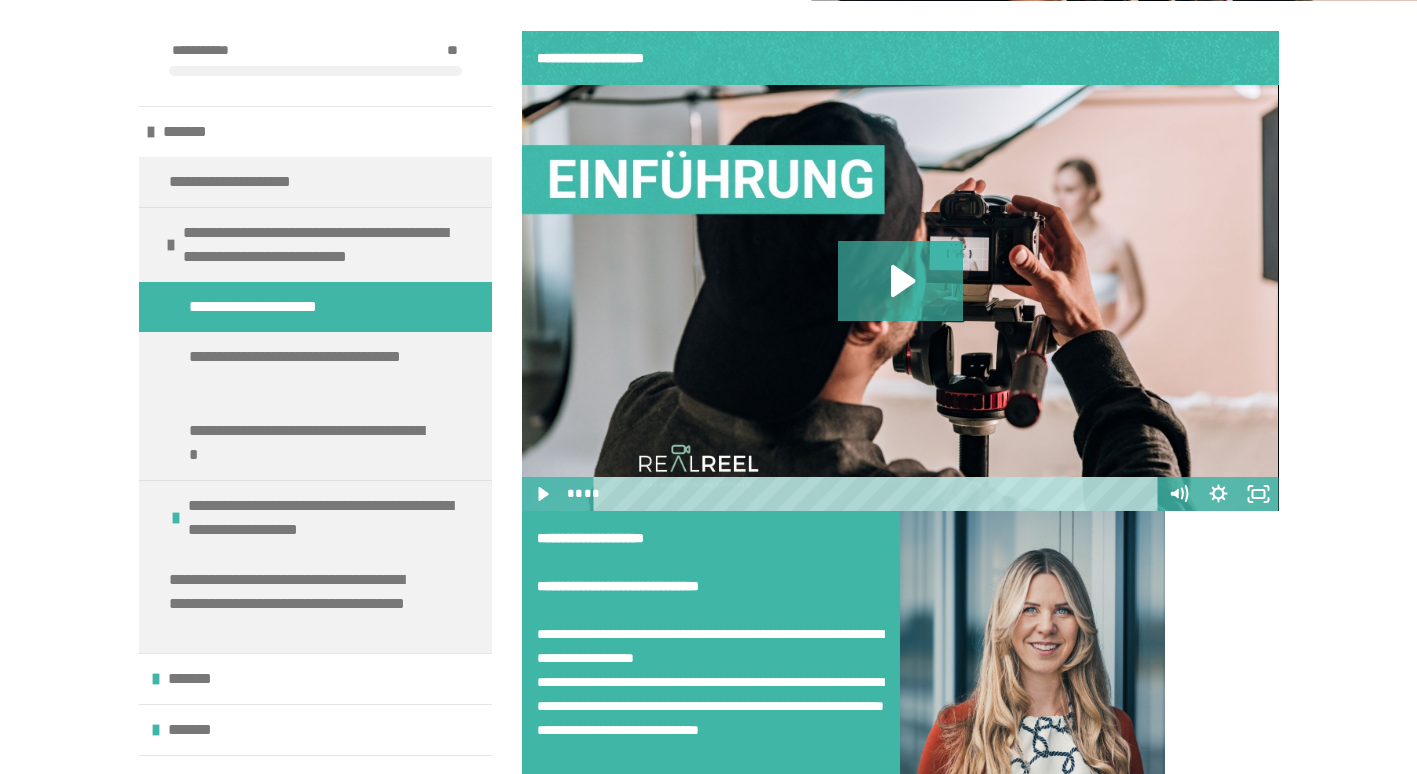 scroll, scrollTop: 372, scrollLeft: 0, axis: vertical 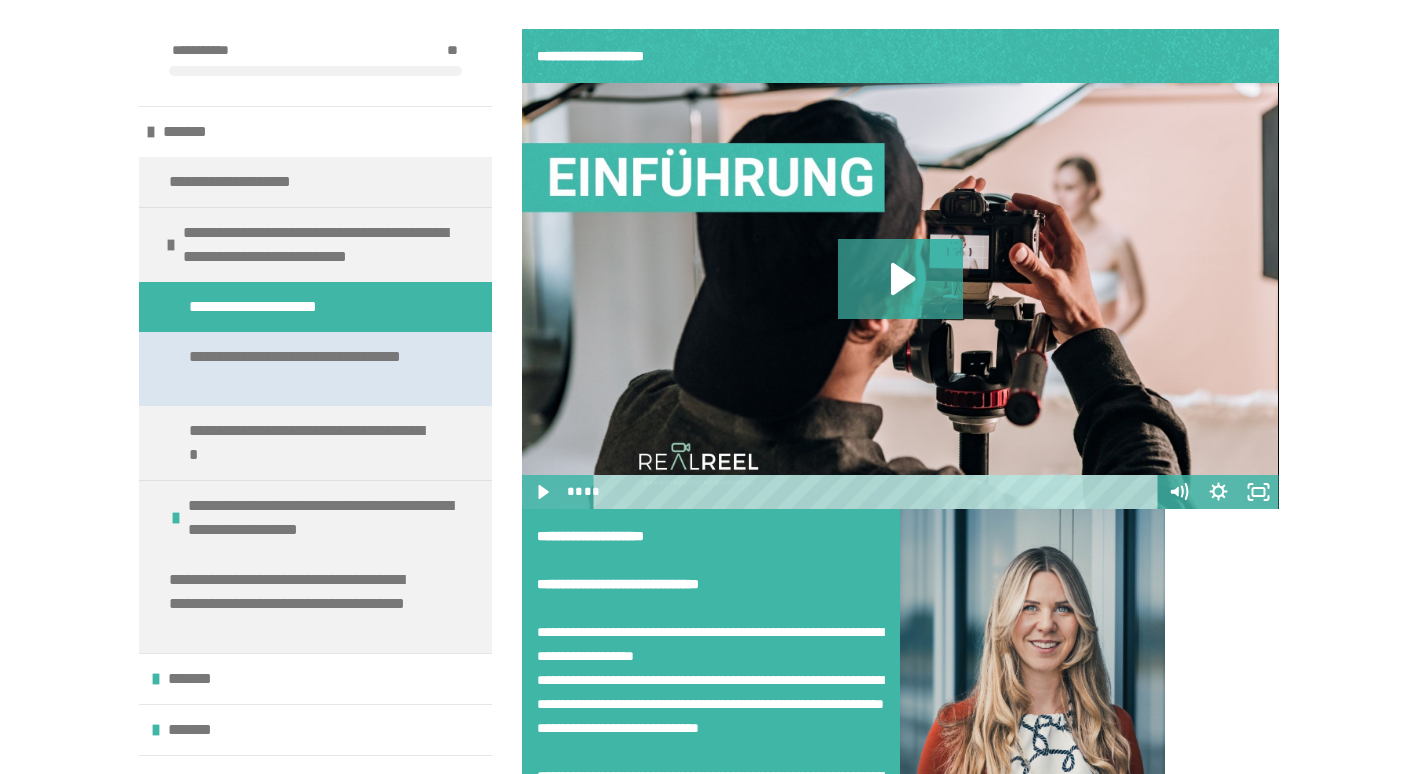 click on "**********" at bounding box center (310, 369) 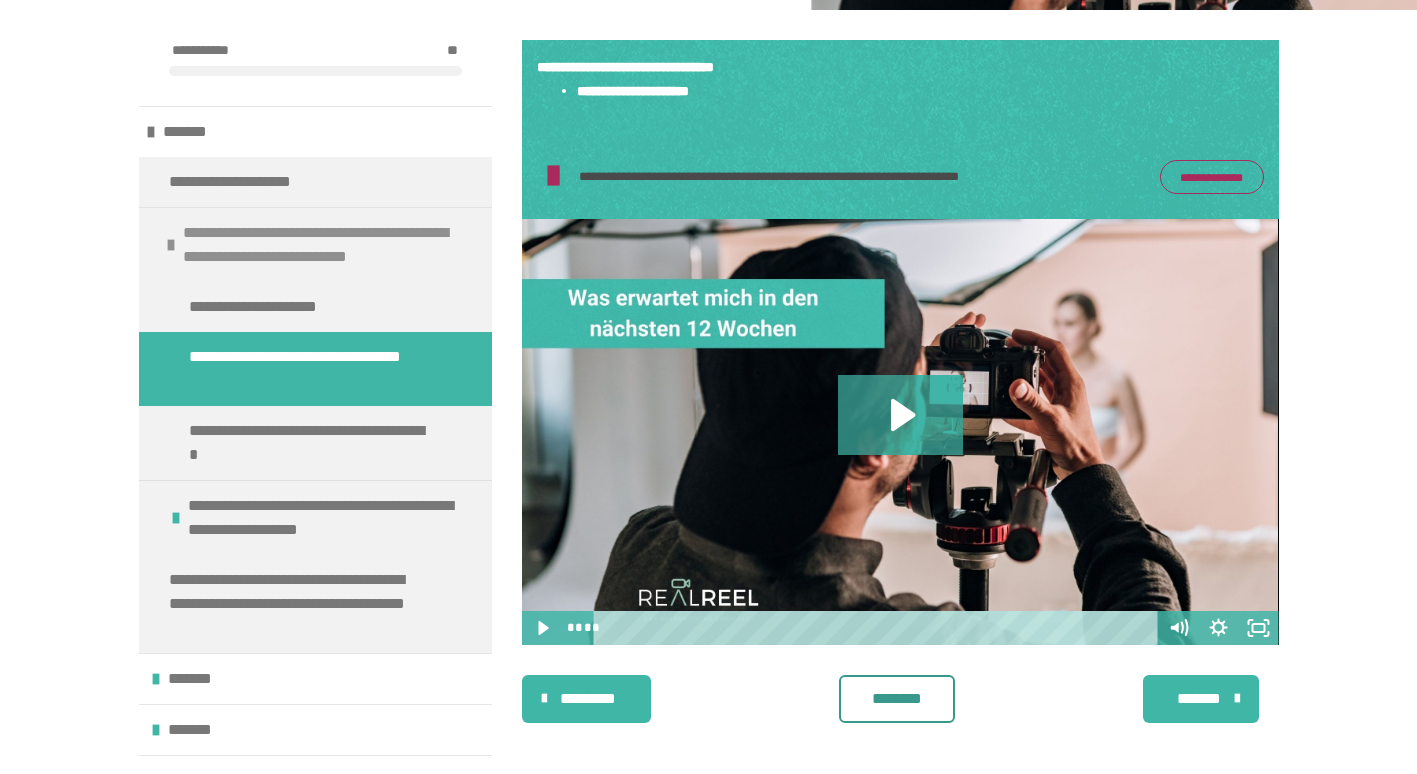 click on "**********" at bounding box center (322, 245) 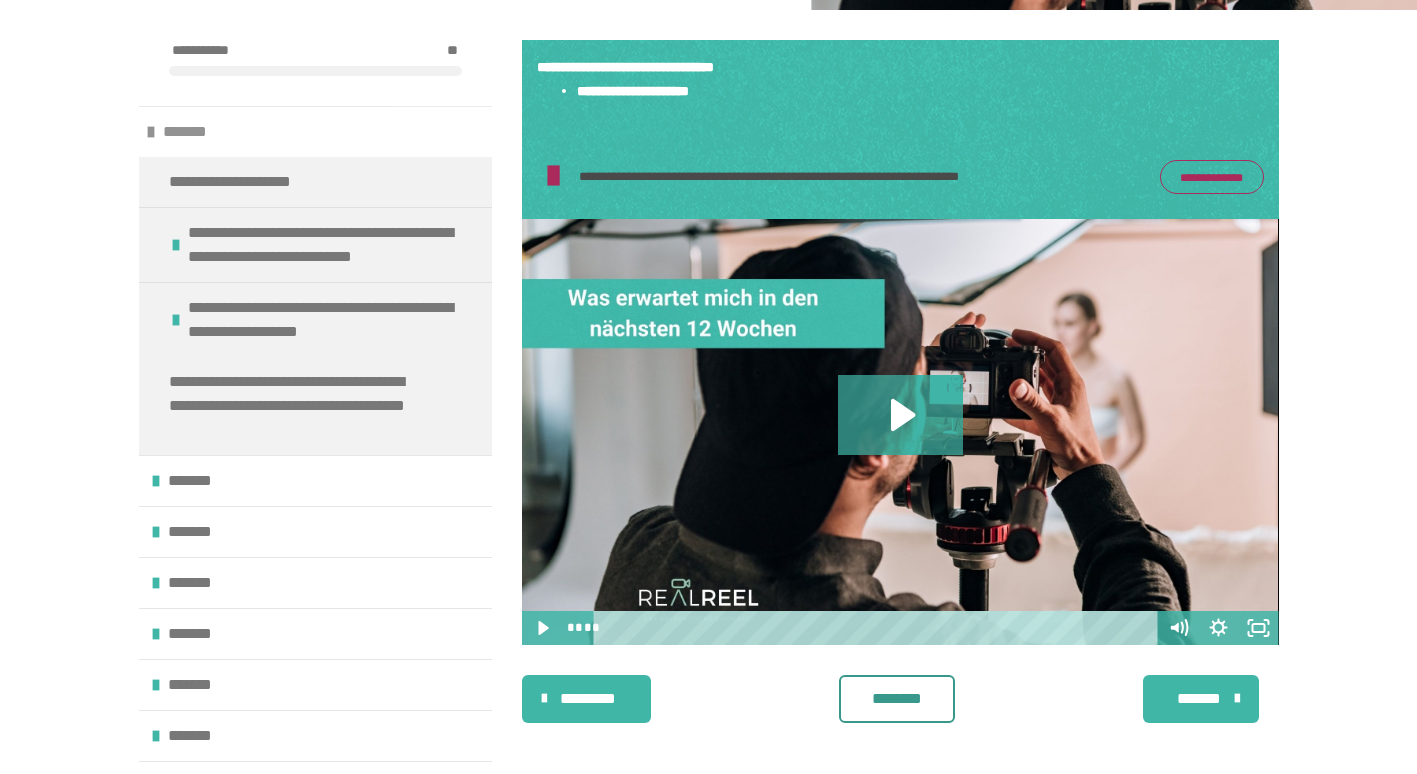 click on "*******" at bounding box center (194, 132) 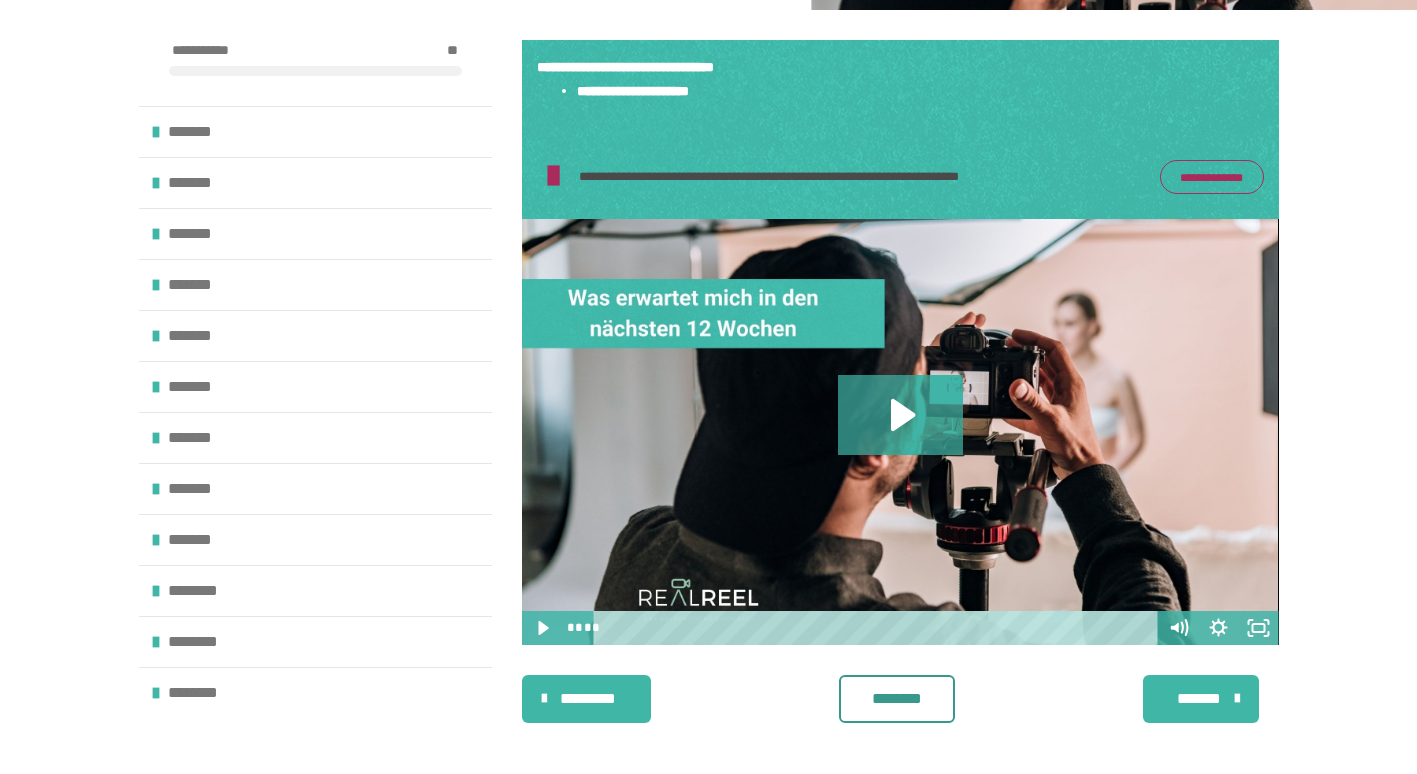 scroll, scrollTop: 431, scrollLeft: 0, axis: vertical 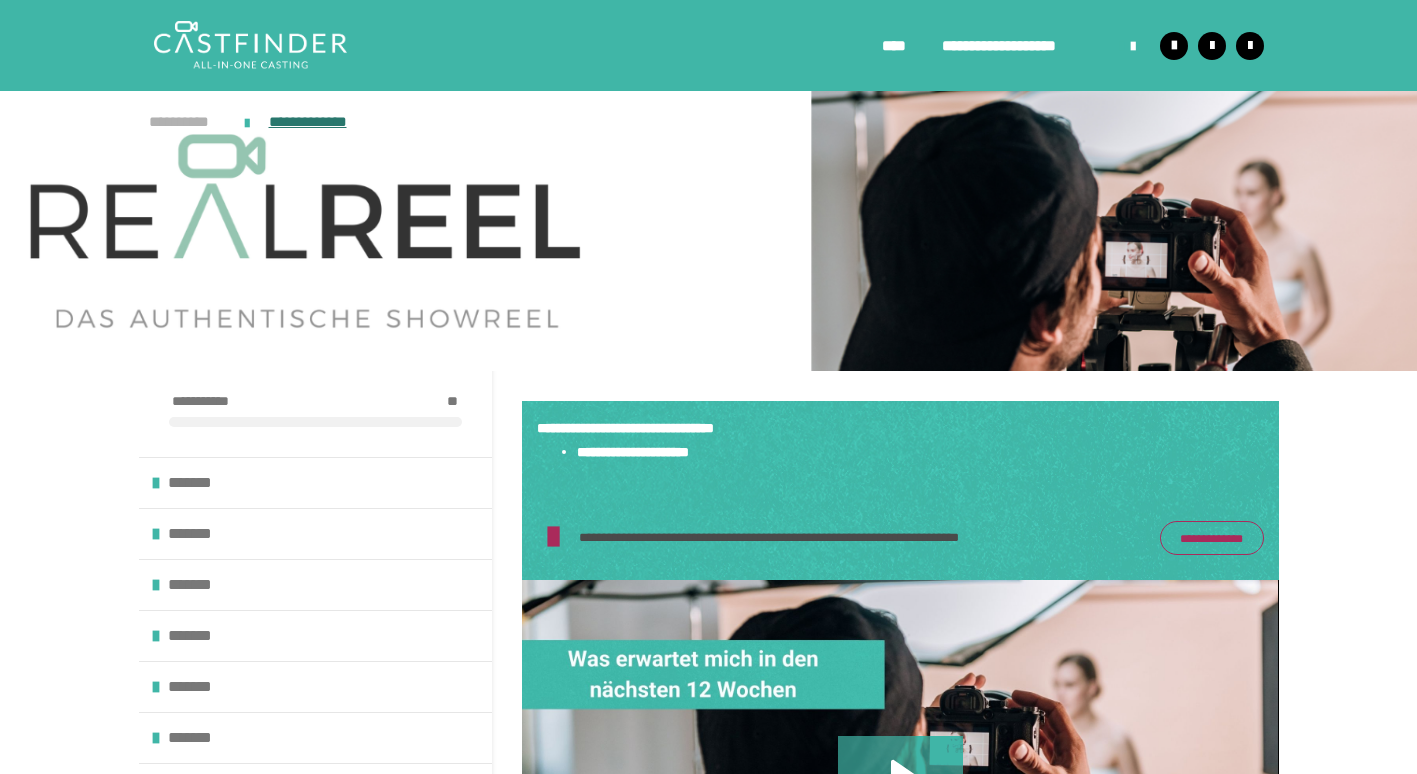 click on "**********" at bounding box center (187, 122) 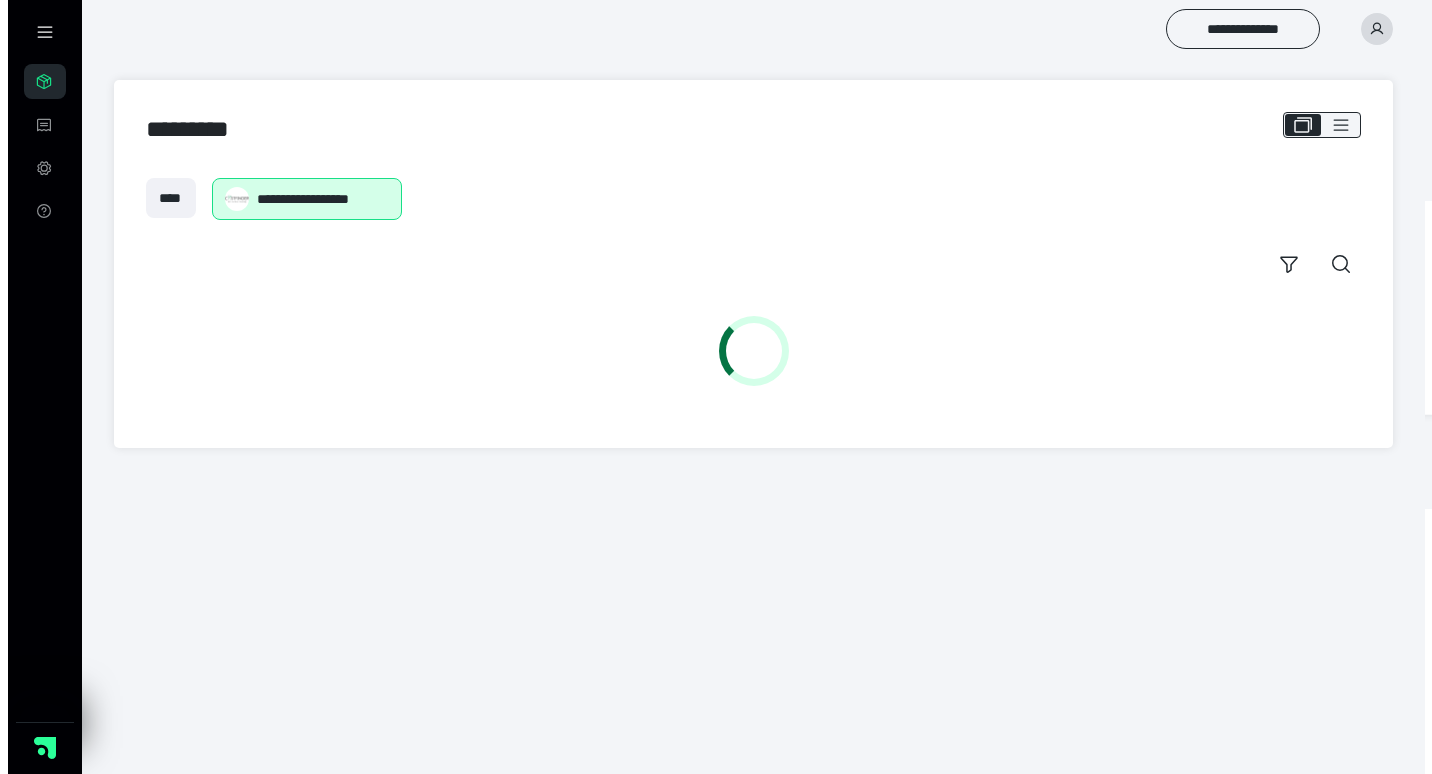 scroll, scrollTop: 0, scrollLeft: 0, axis: both 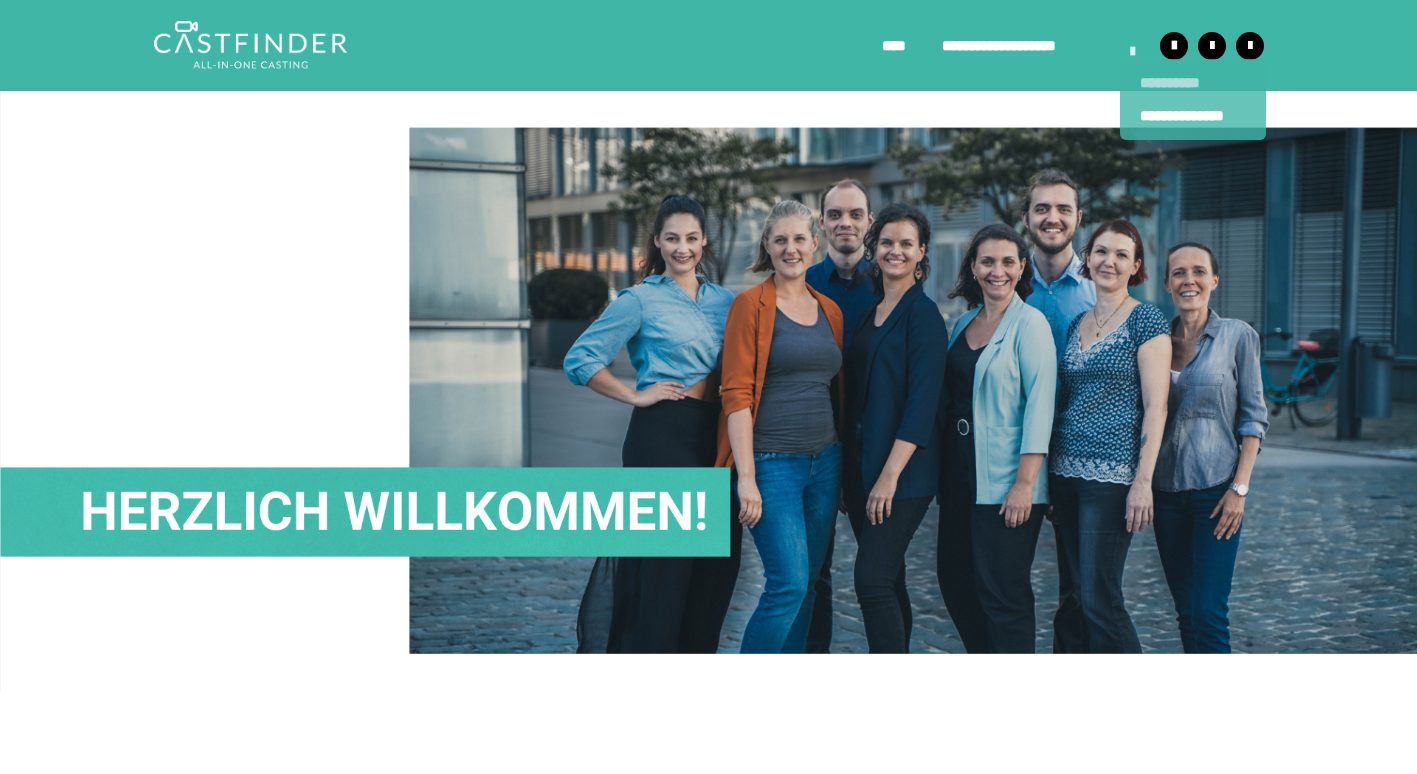click on "**********" at bounding box center [1193, 83] 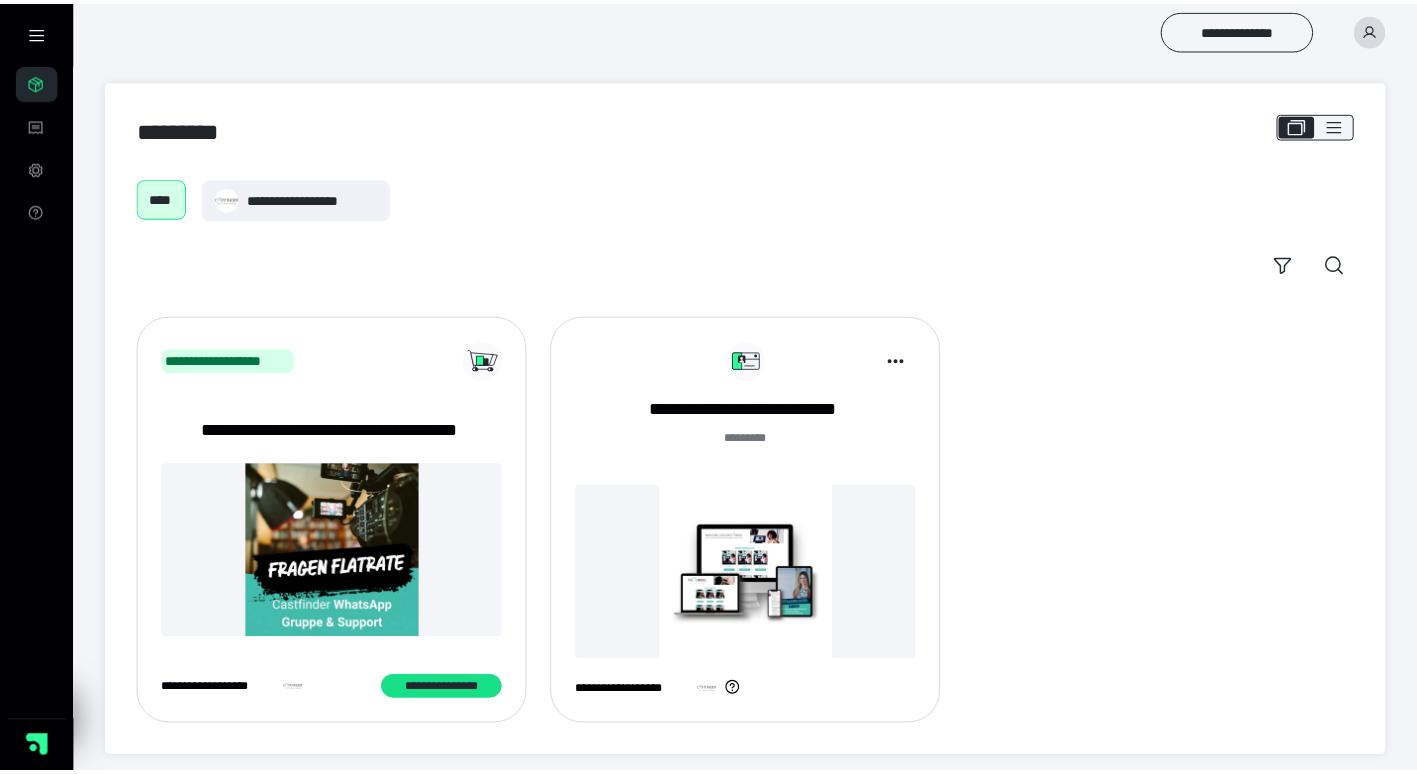 scroll, scrollTop: 0, scrollLeft: 0, axis: both 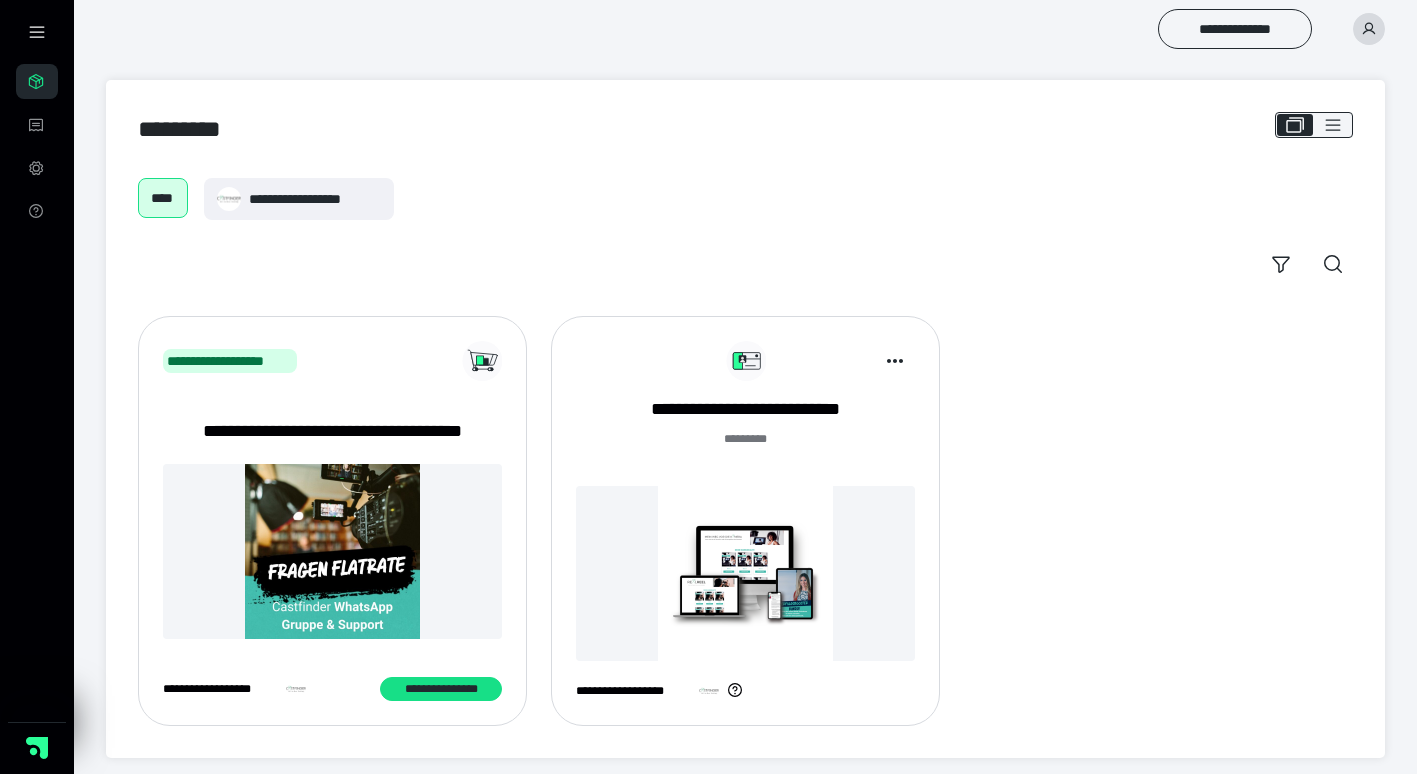 click at bounding box center (1369, 29) 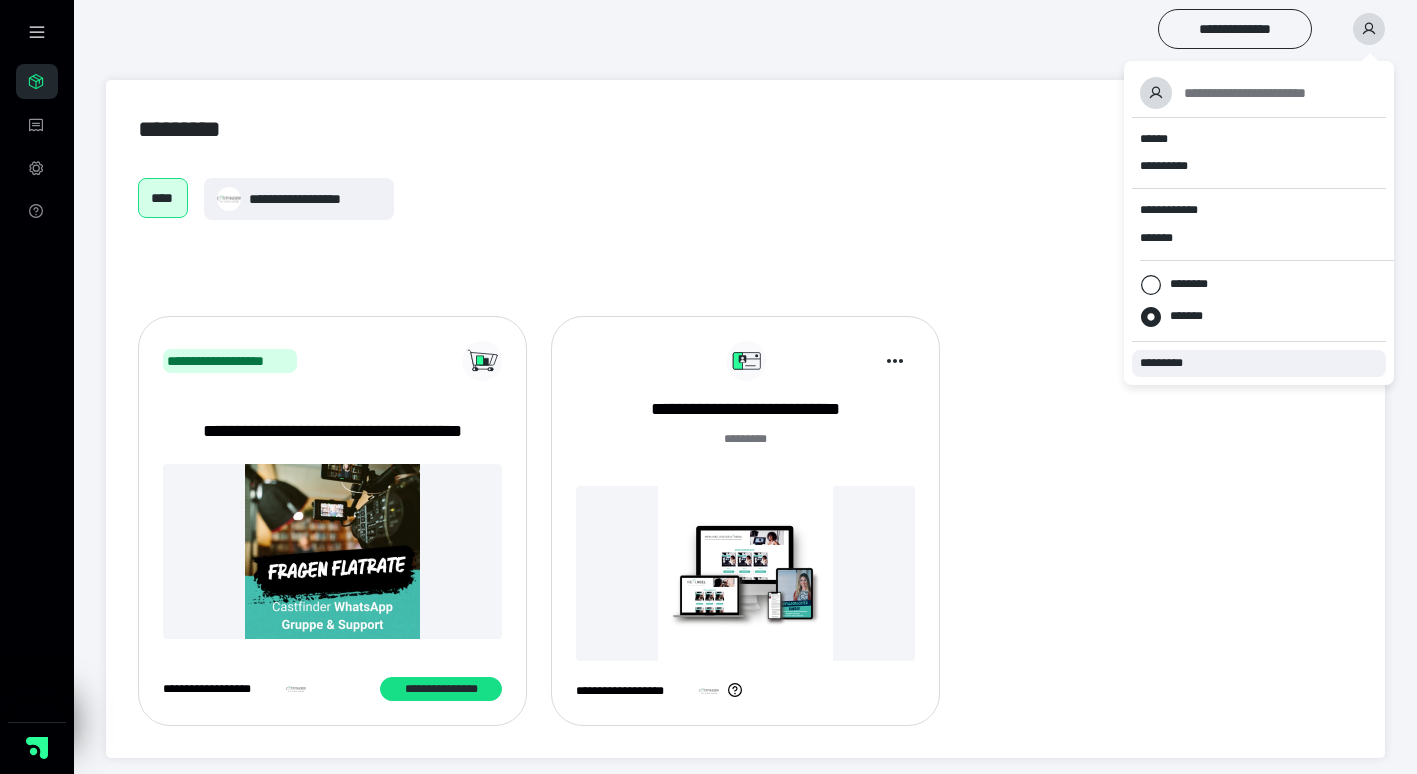 click on "*********" at bounding box center (1170, 363) 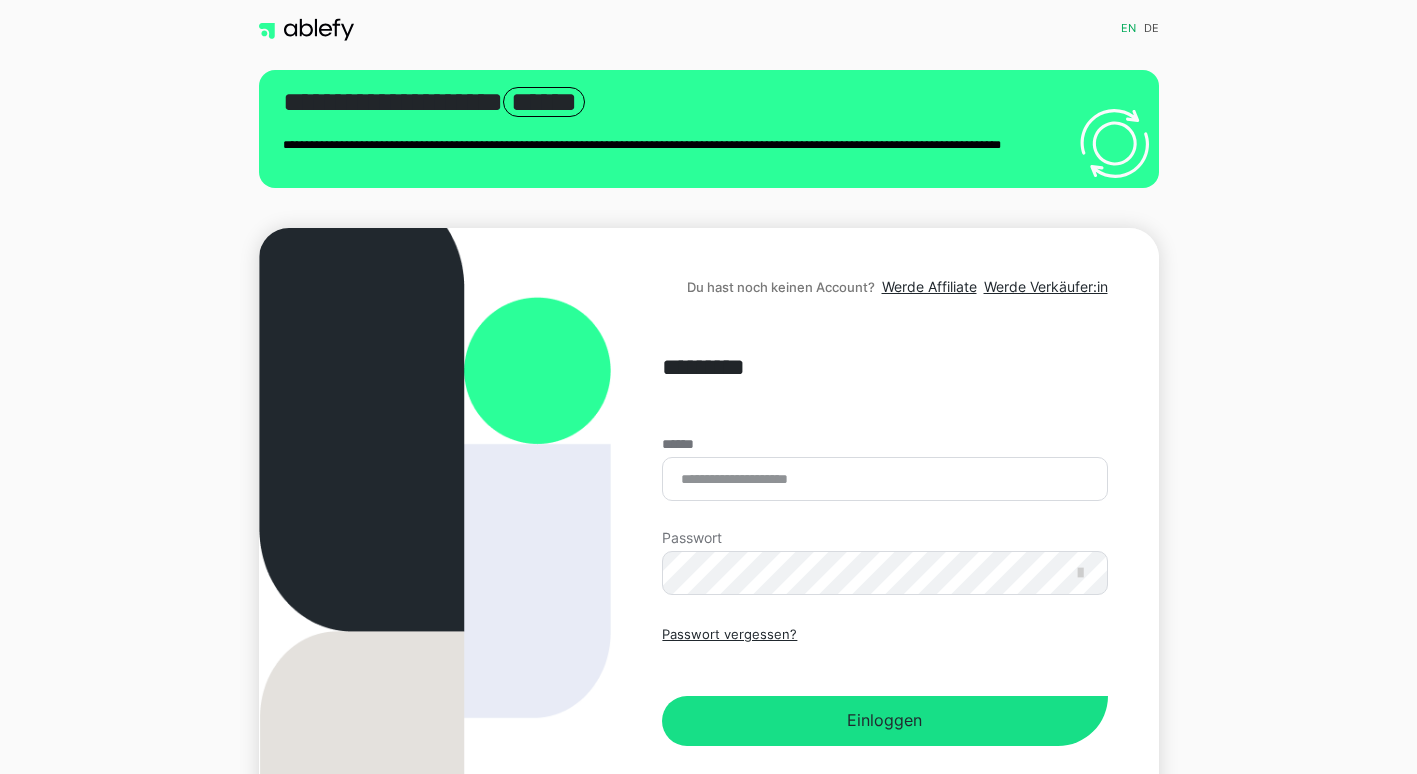 scroll, scrollTop: 0, scrollLeft: 0, axis: both 